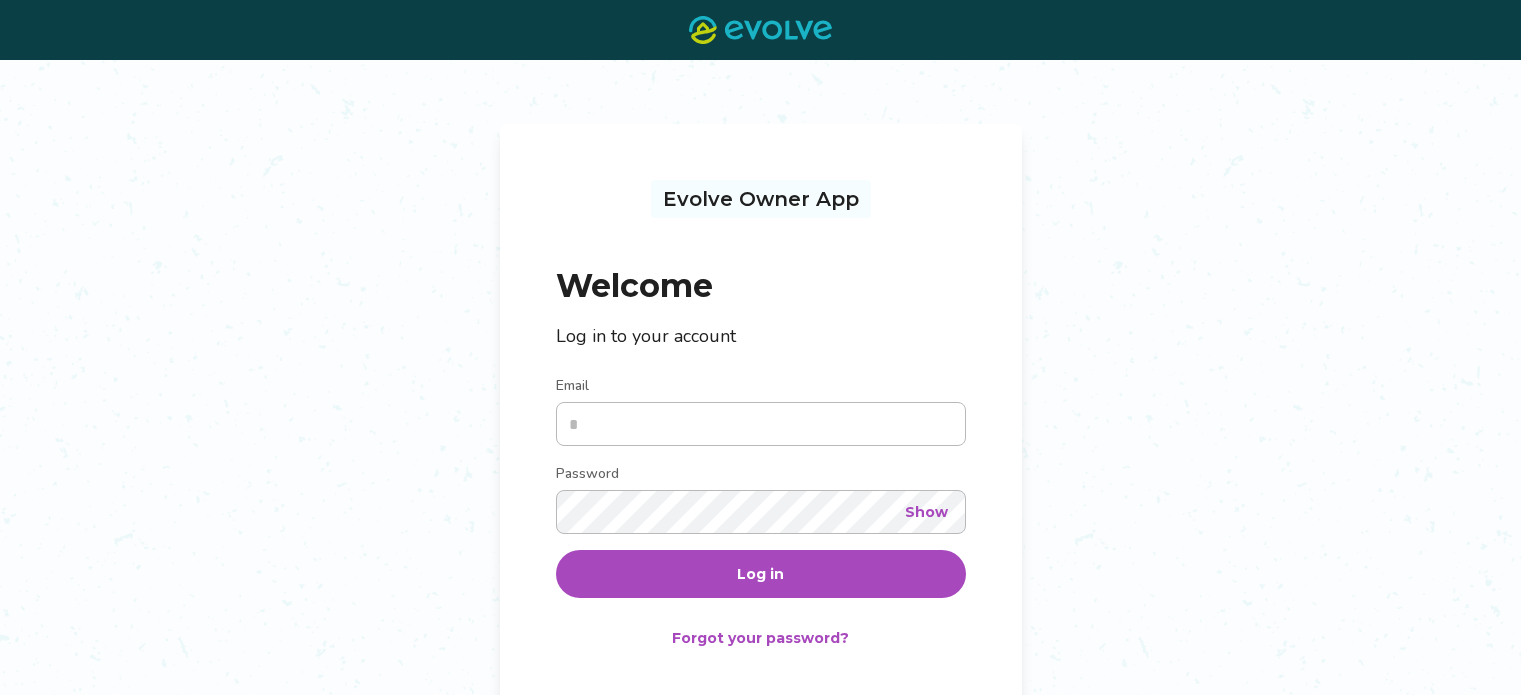 scroll, scrollTop: 0, scrollLeft: 0, axis: both 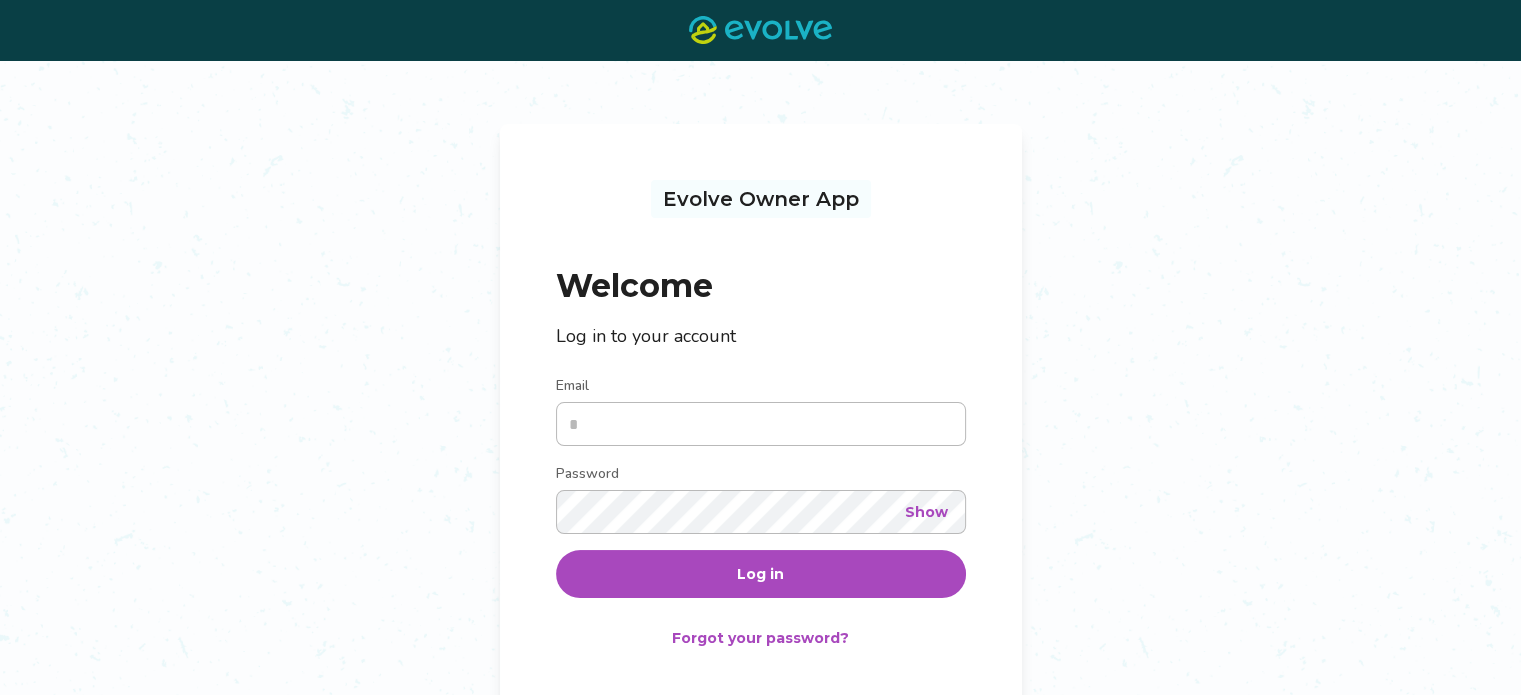 click on "Email" at bounding box center [761, 424] 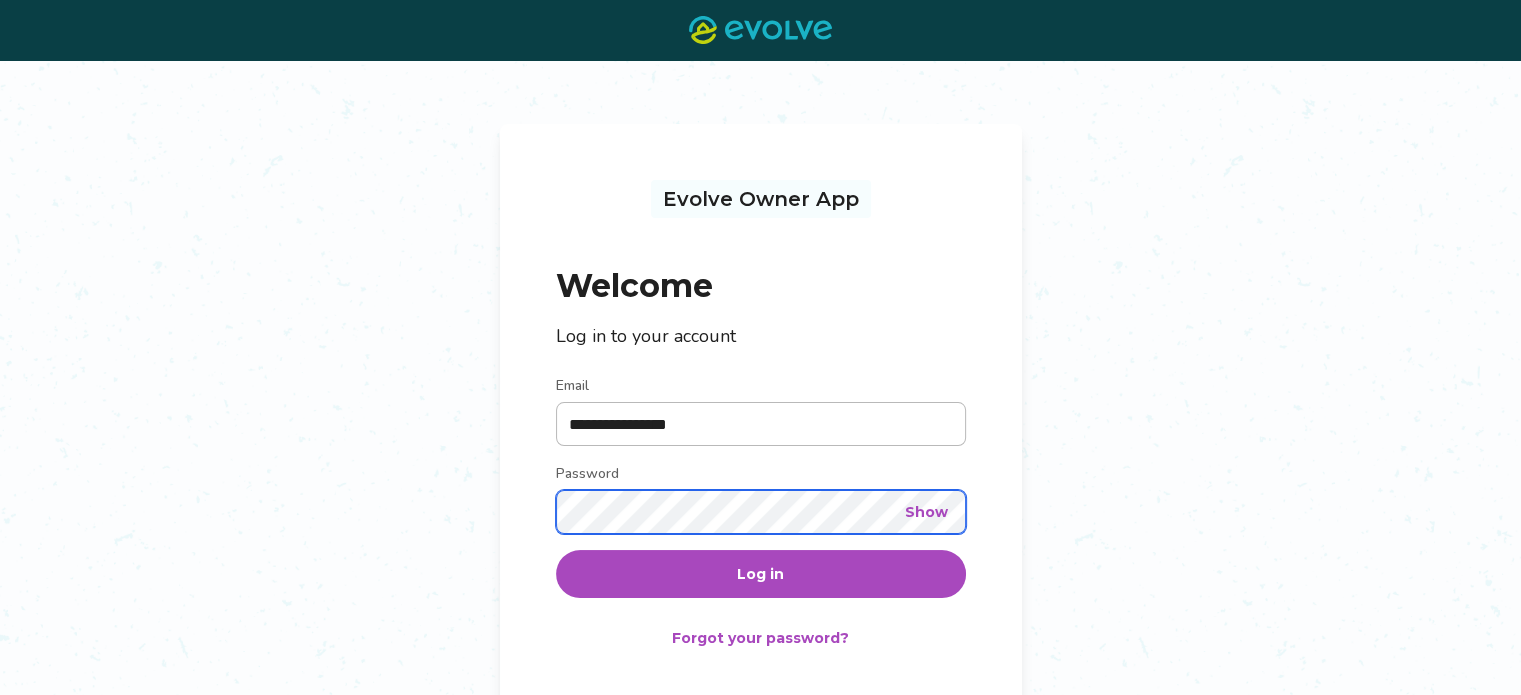 click on "Log in" at bounding box center [761, 574] 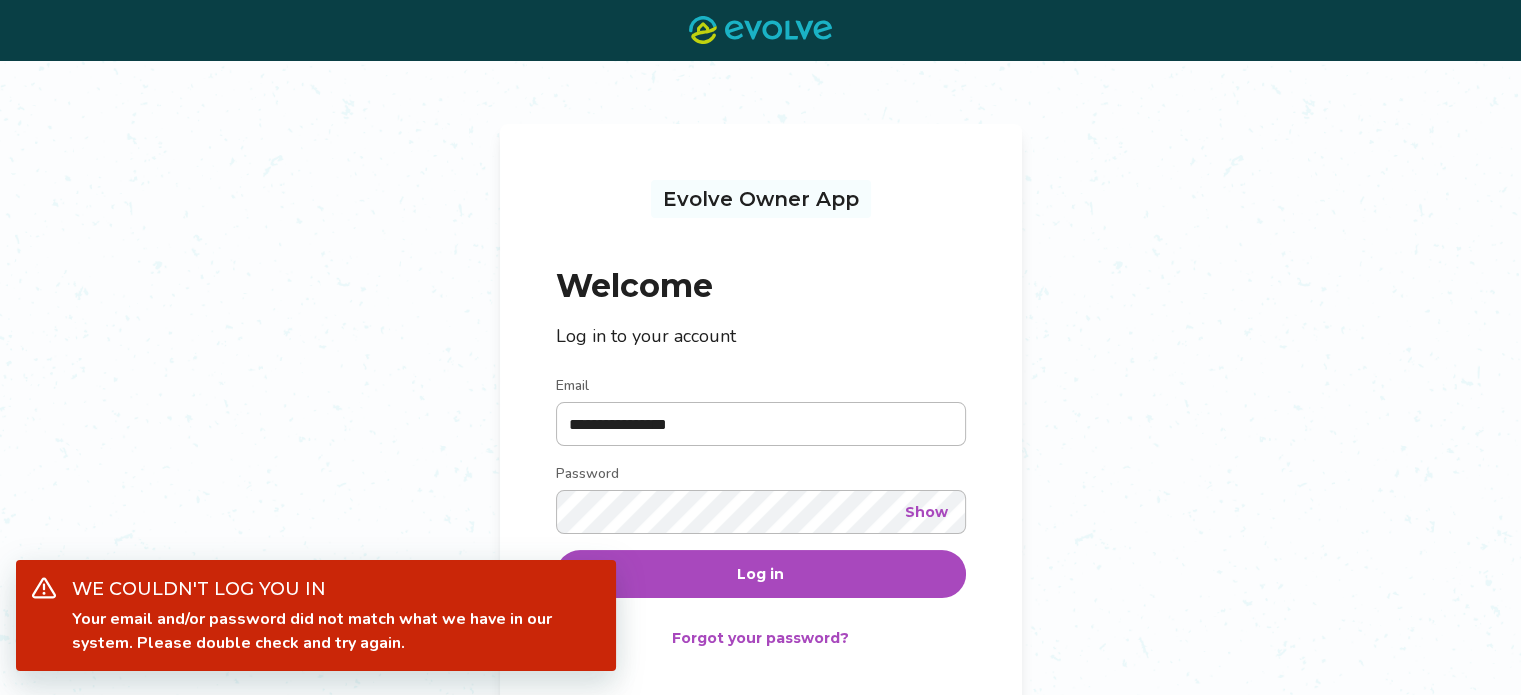 click on "Show" at bounding box center (926, 512) 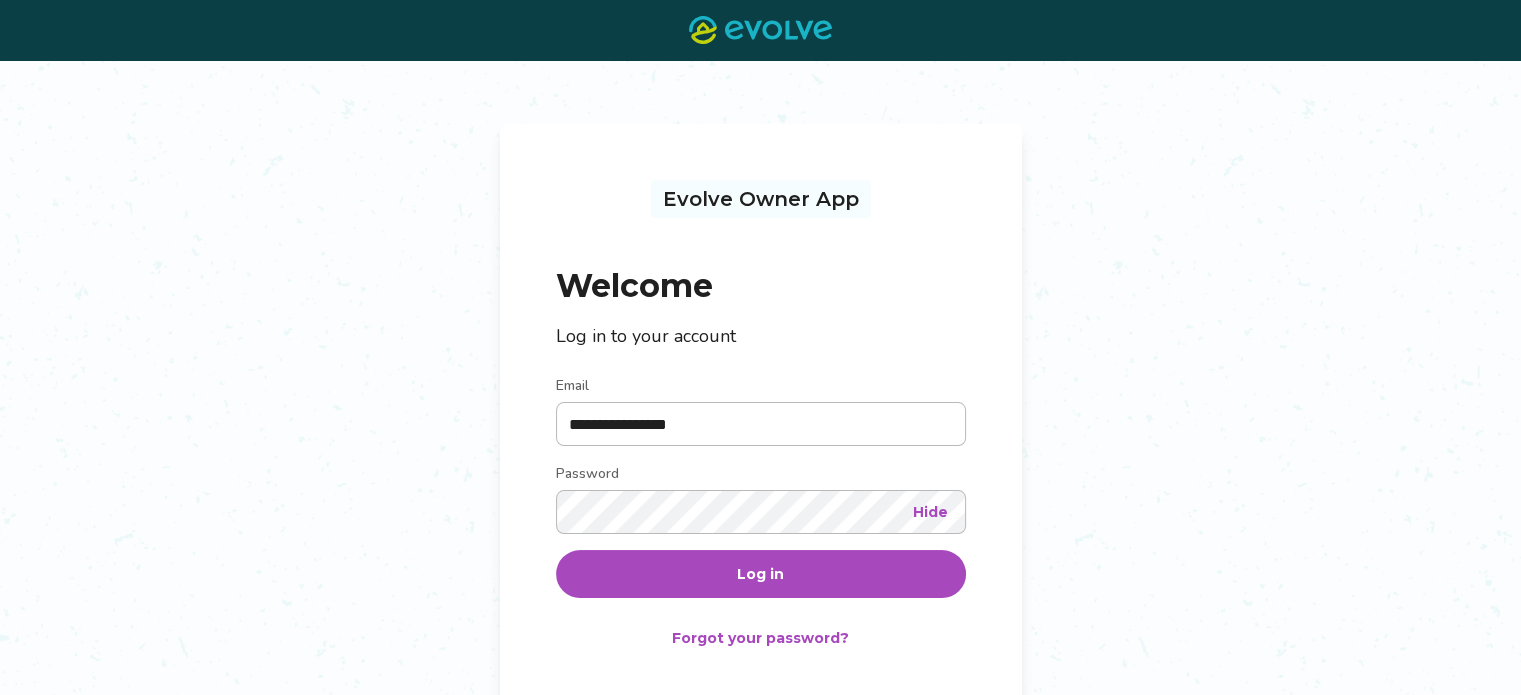 click on "Log in" at bounding box center [760, 574] 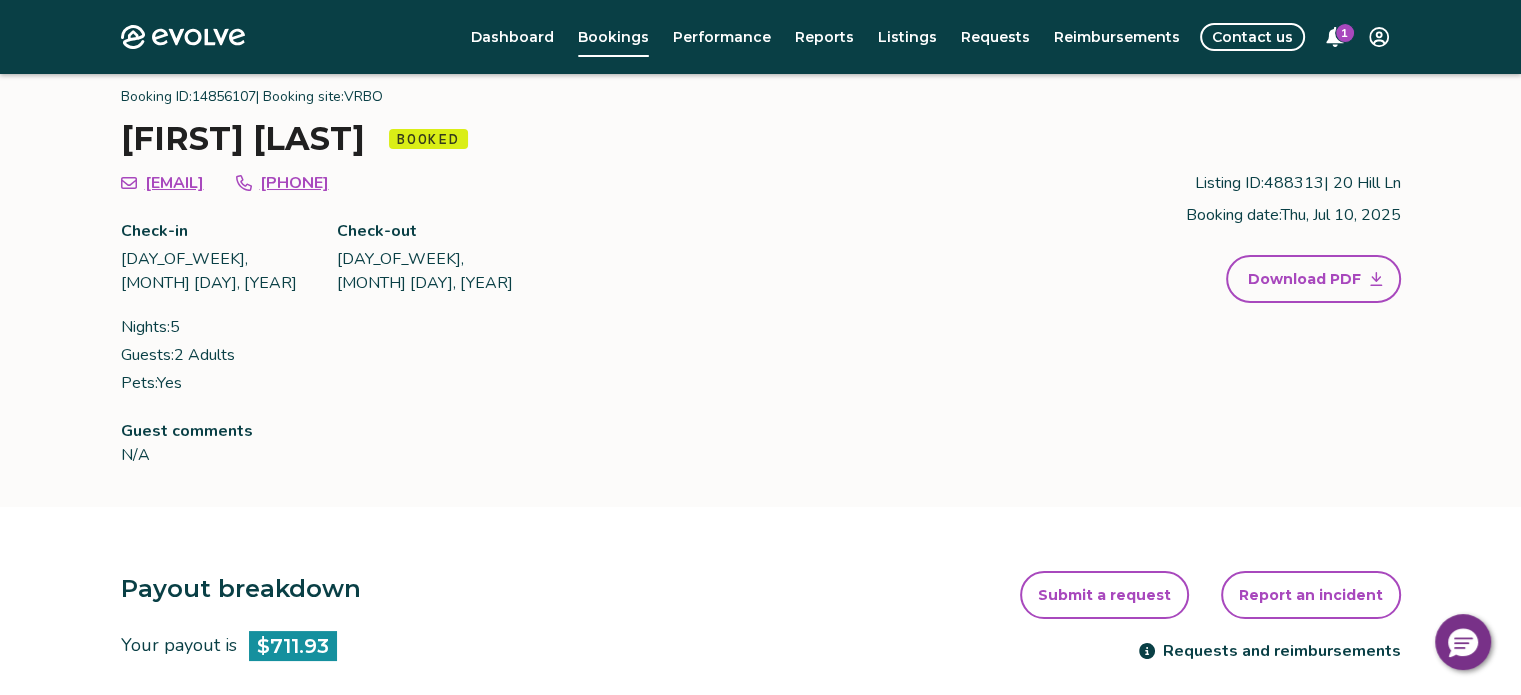 scroll, scrollTop: 0, scrollLeft: 0, axis: both 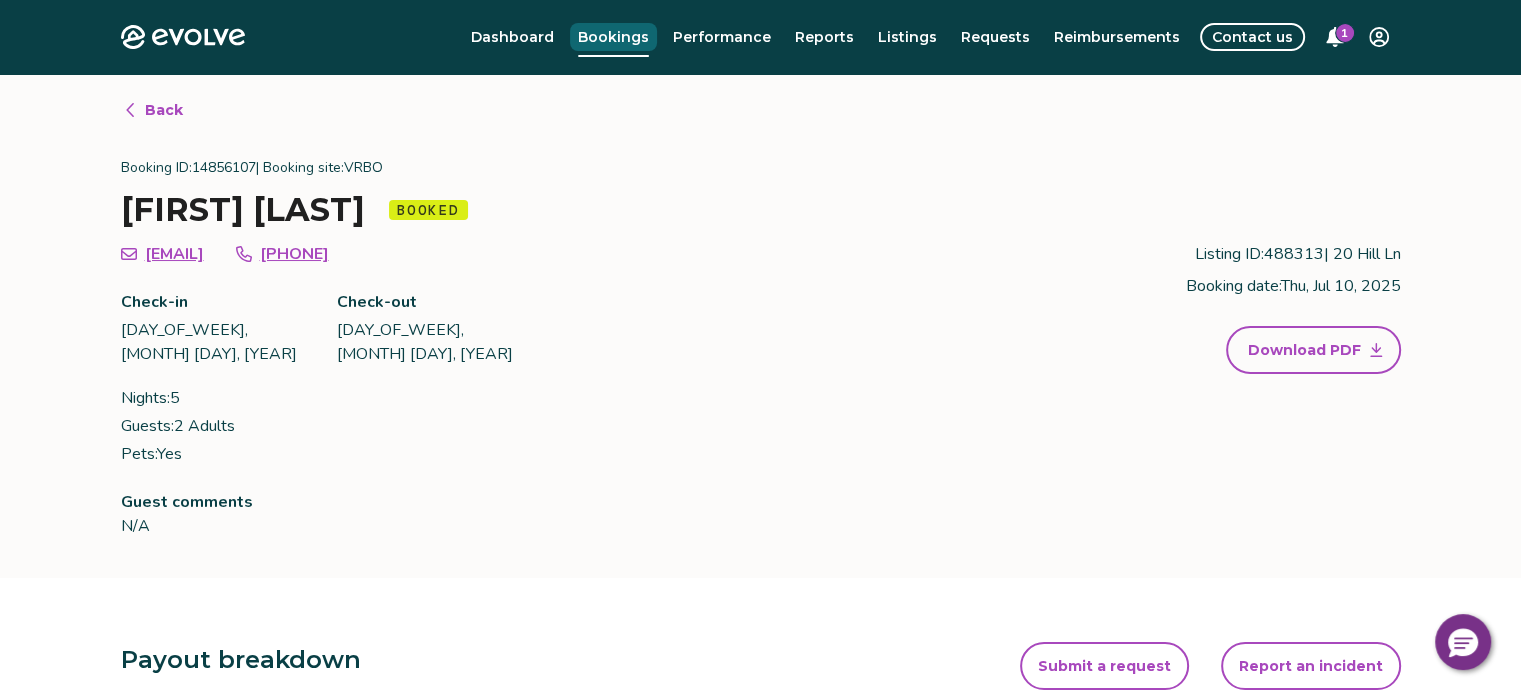 click on "Bookings" at bounding box center (613, 37) 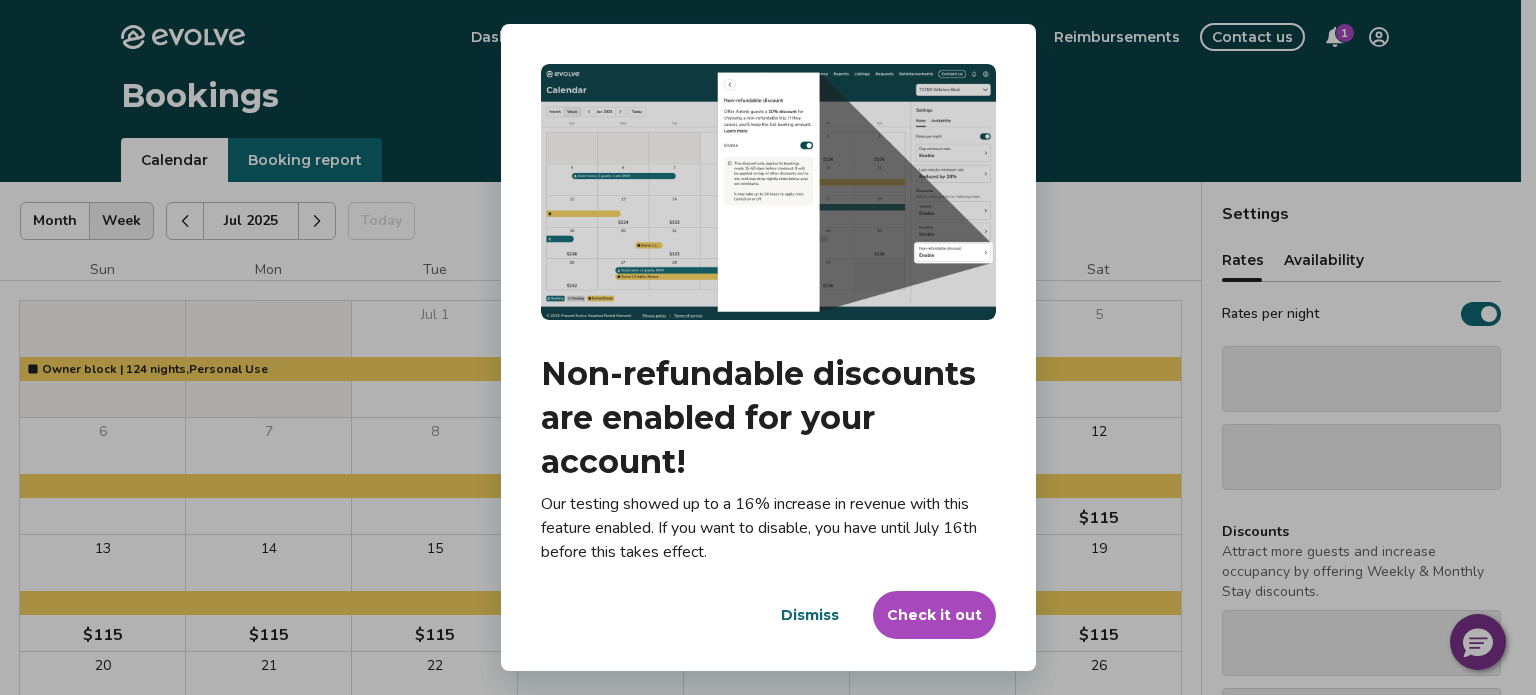 click on "Dismiss" at bounding box center (810, 615) 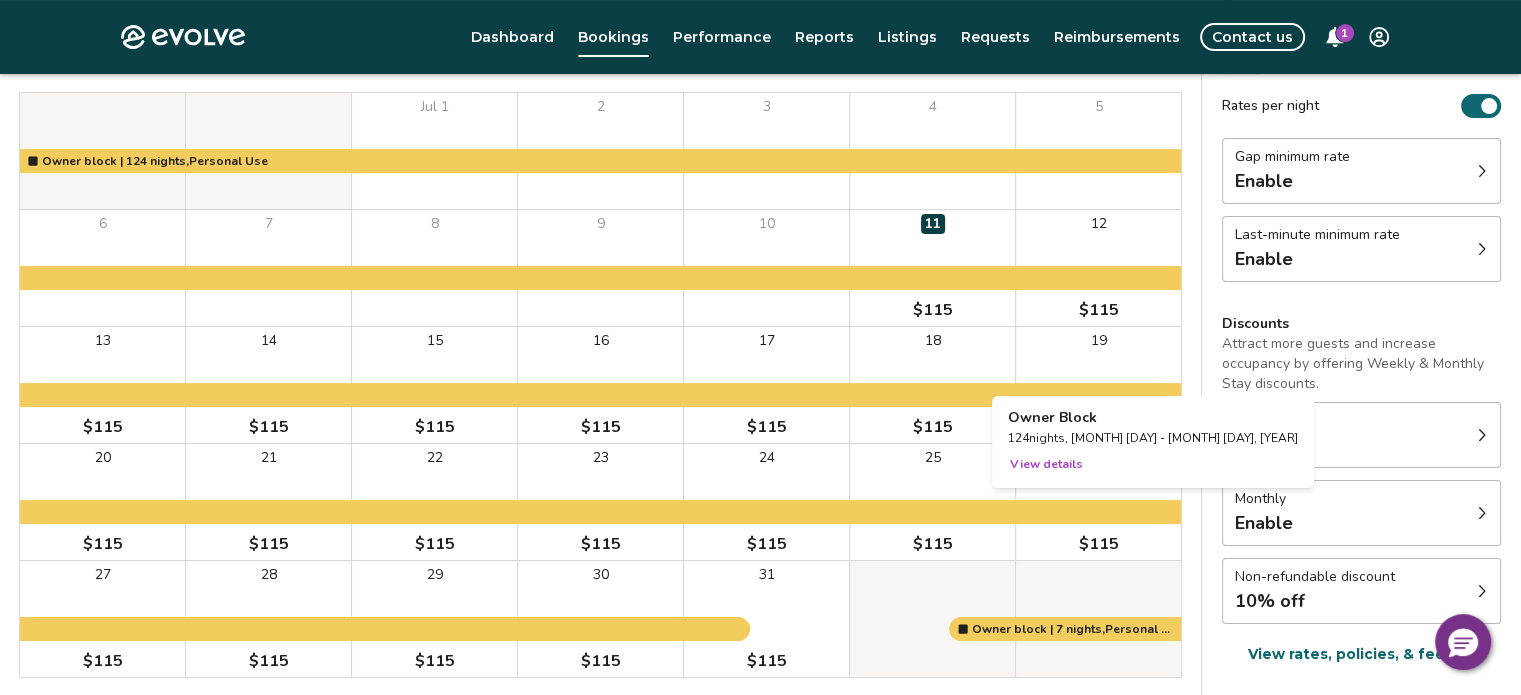 scroll, scrollTop: 0, scrollLeft: 0, axis: both 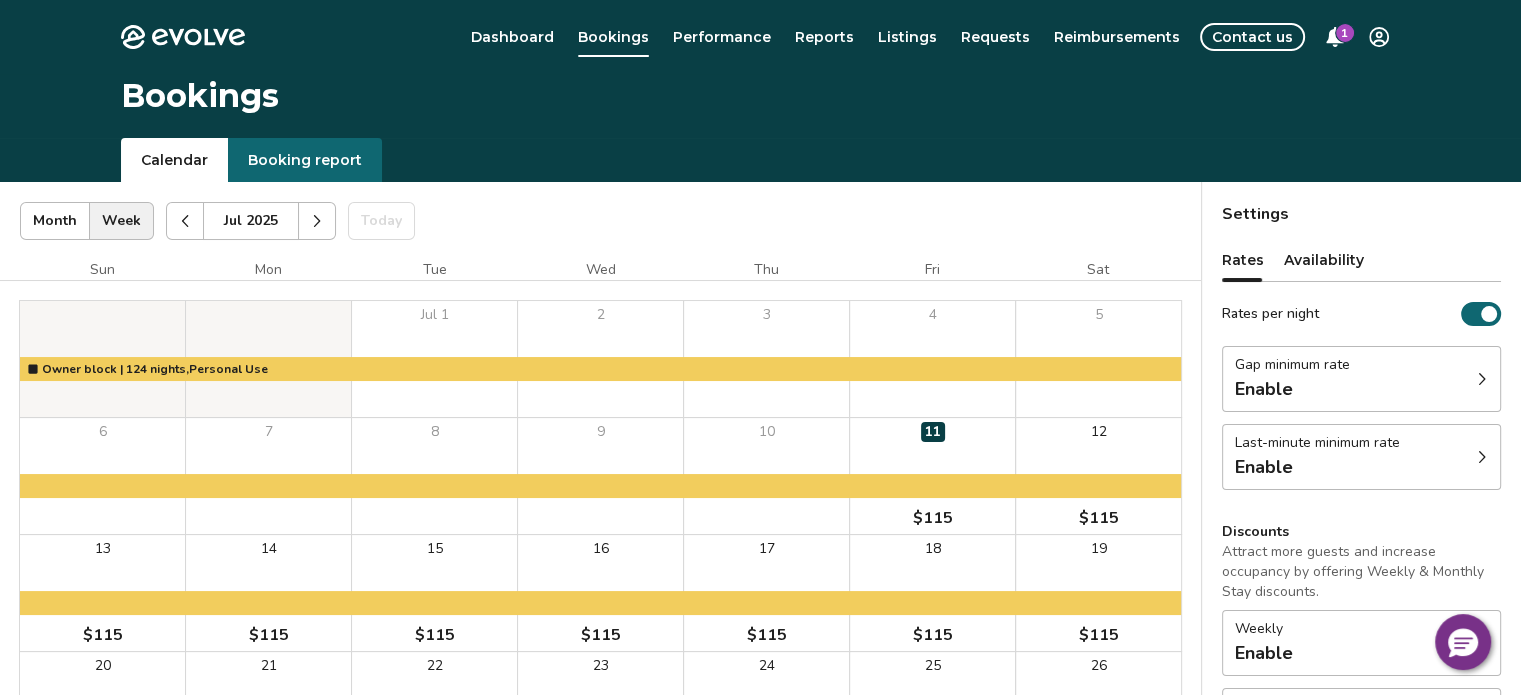 click at bounding box center (317, 221) 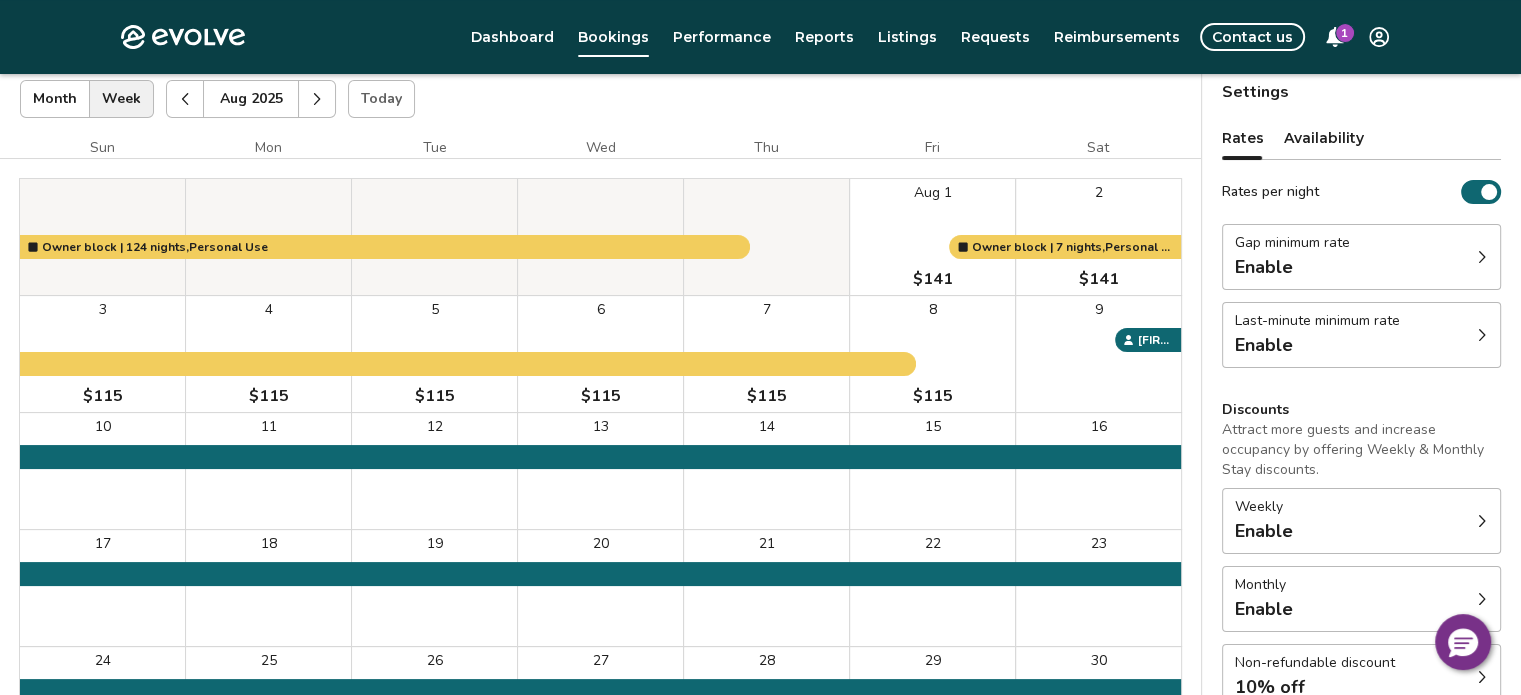 scroll, scrollTop: 0, scrollLeft: 0, axis: both 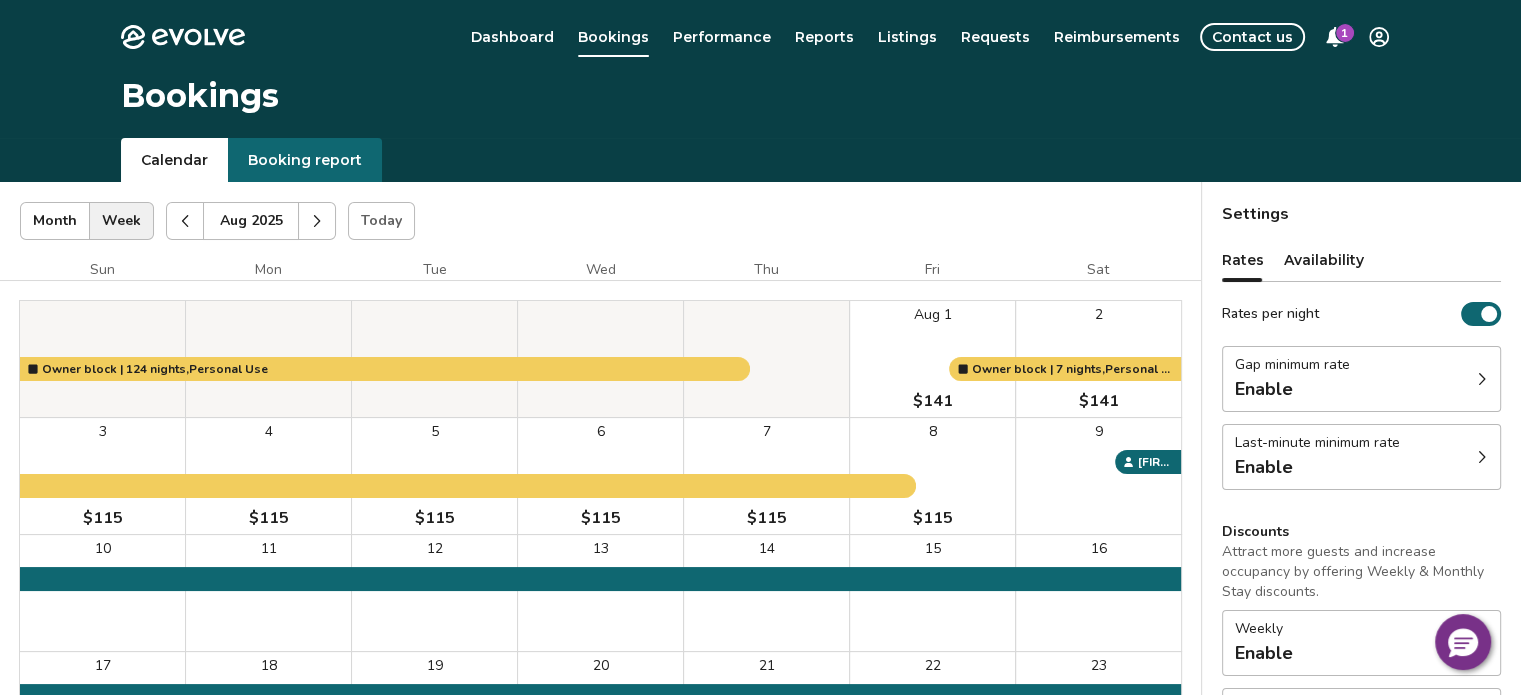 click 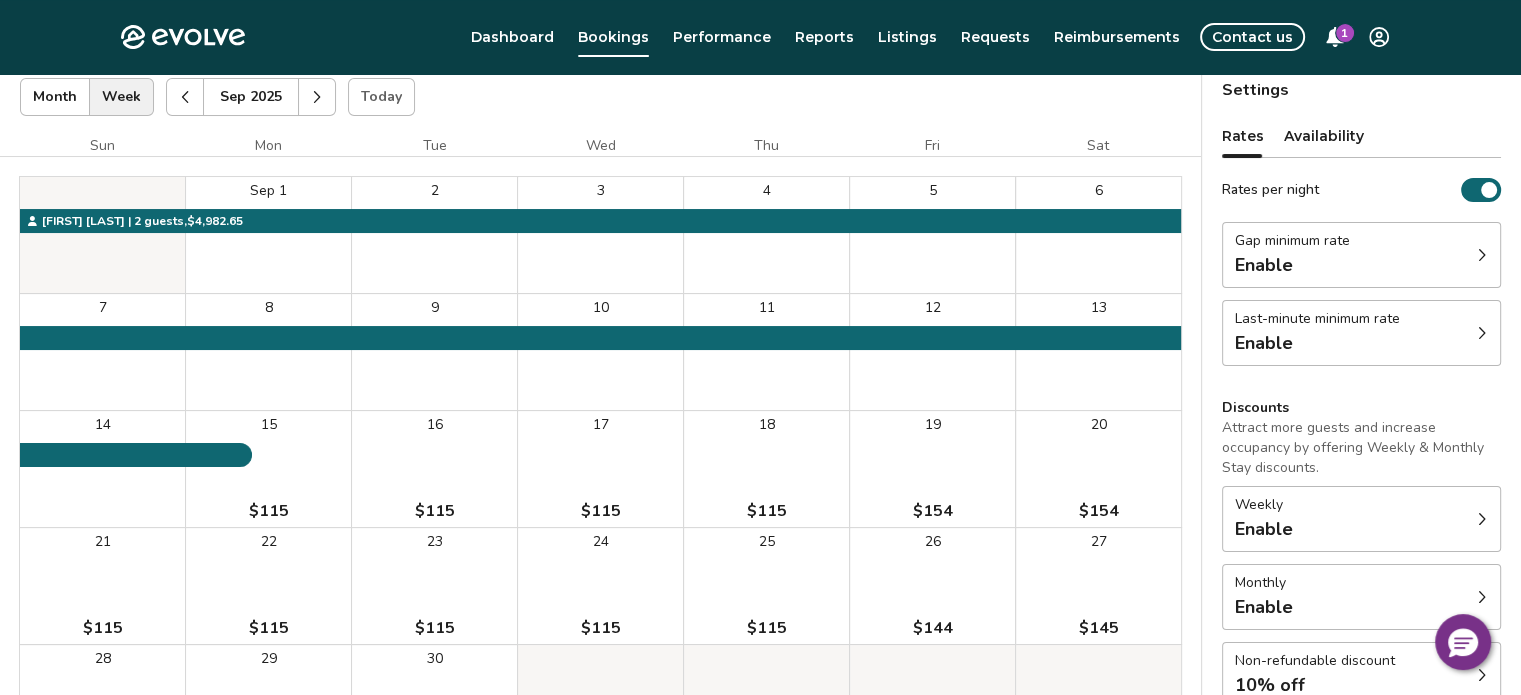 scroll, scrollTop: 0, scrollLeft: 0, axis: both 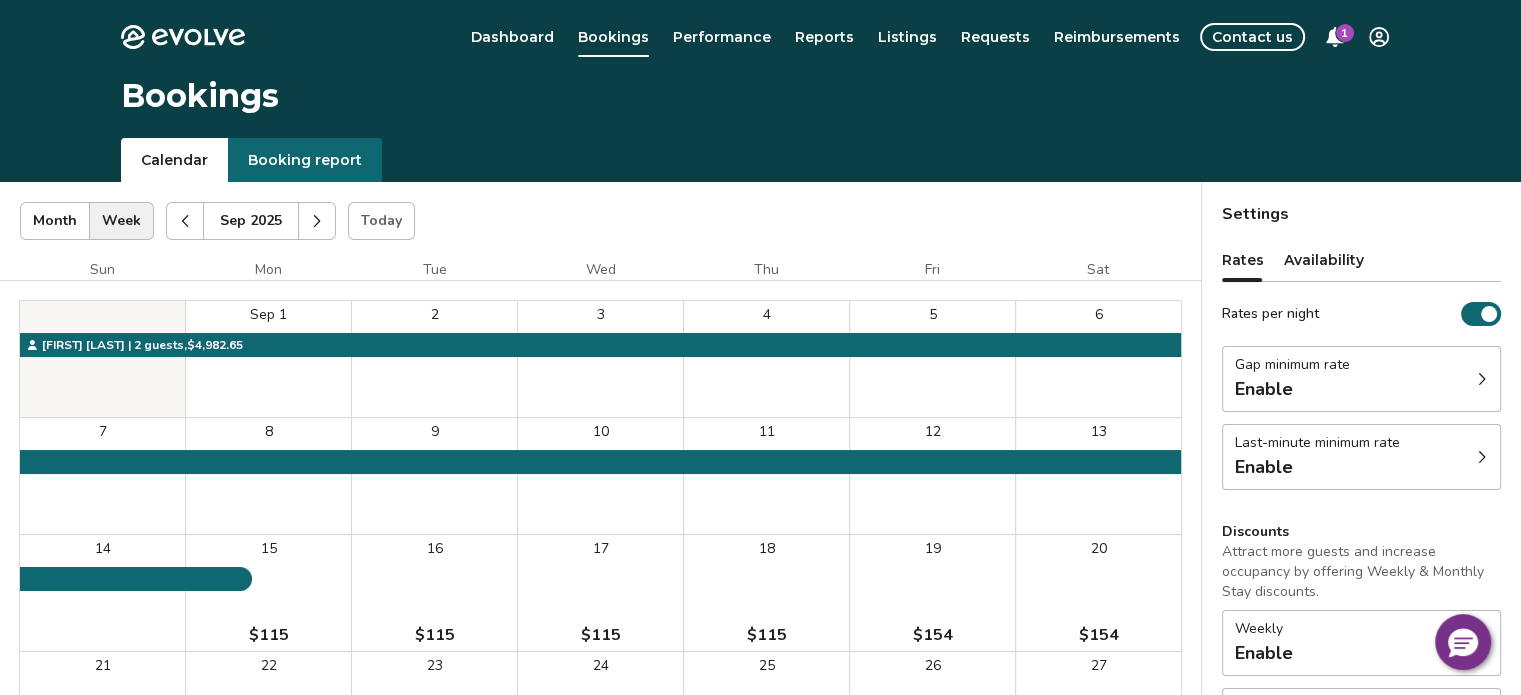 click at bounding box center (317, 221) 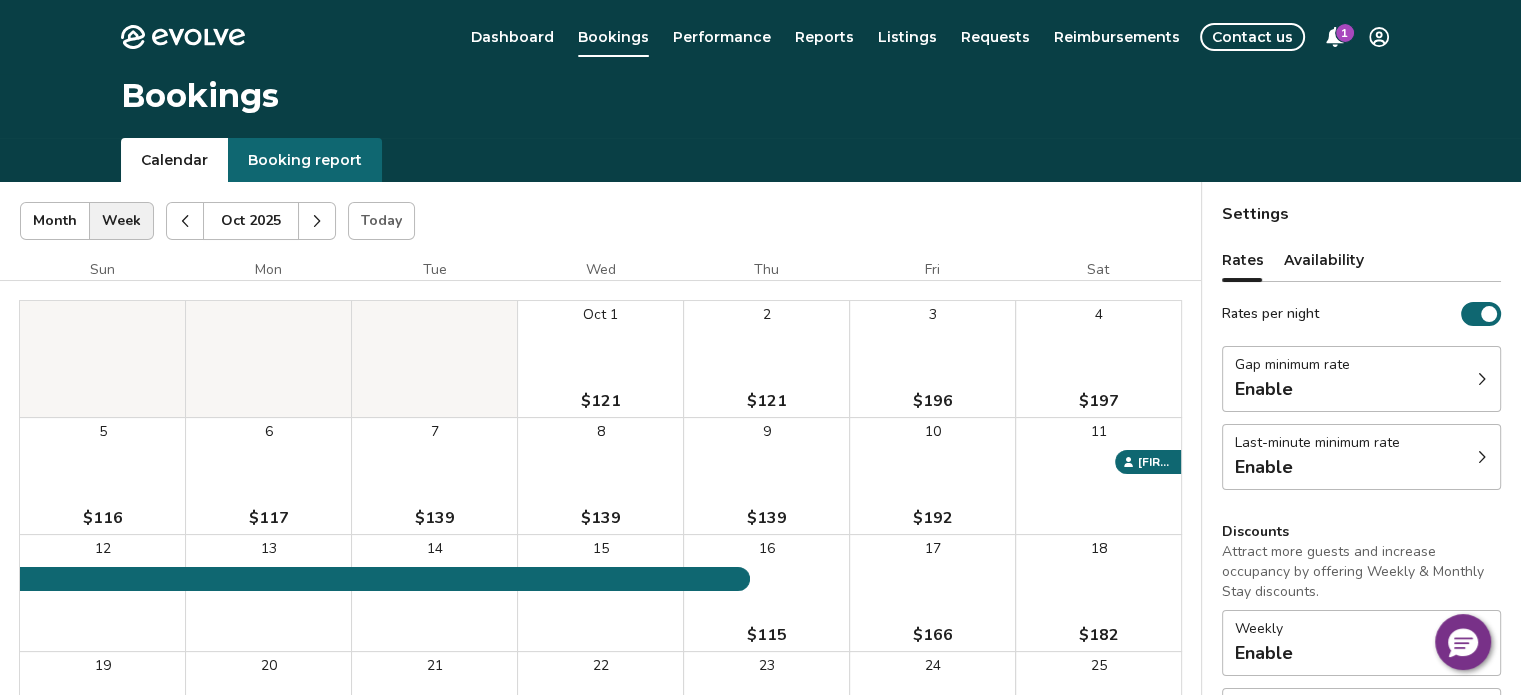 scroll, scrollTop: 0, scrollLeft: 0, axis: both 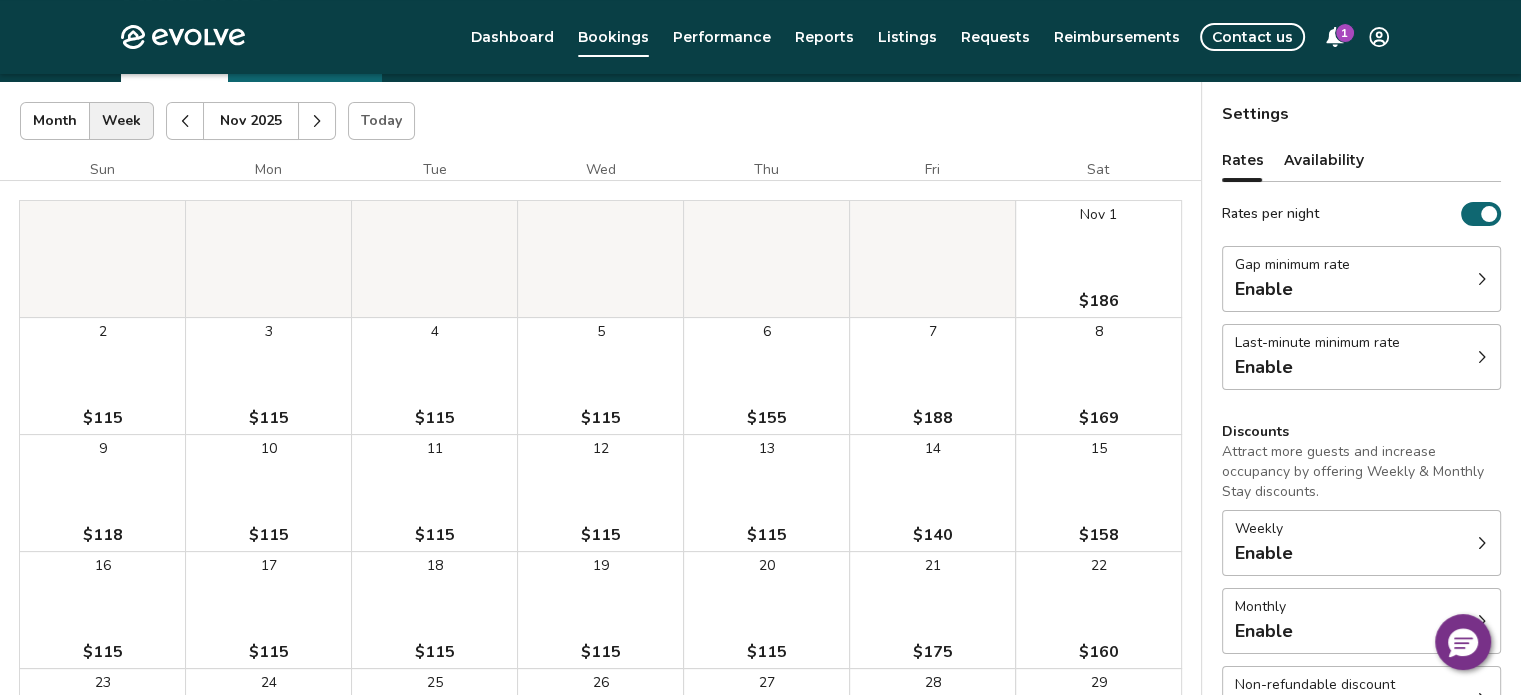 click on "2 $115" at bounding box center (102, 376) 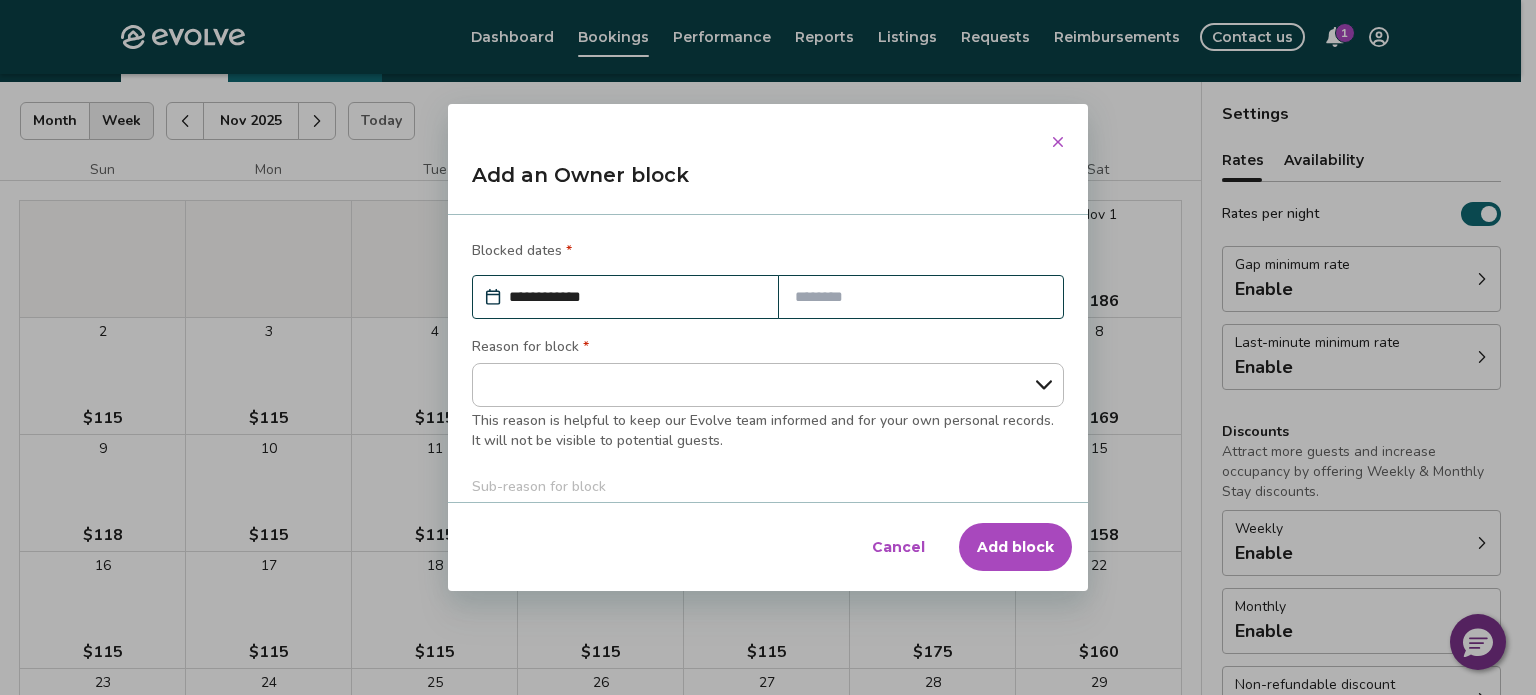 click at bounding box center [921, 297] 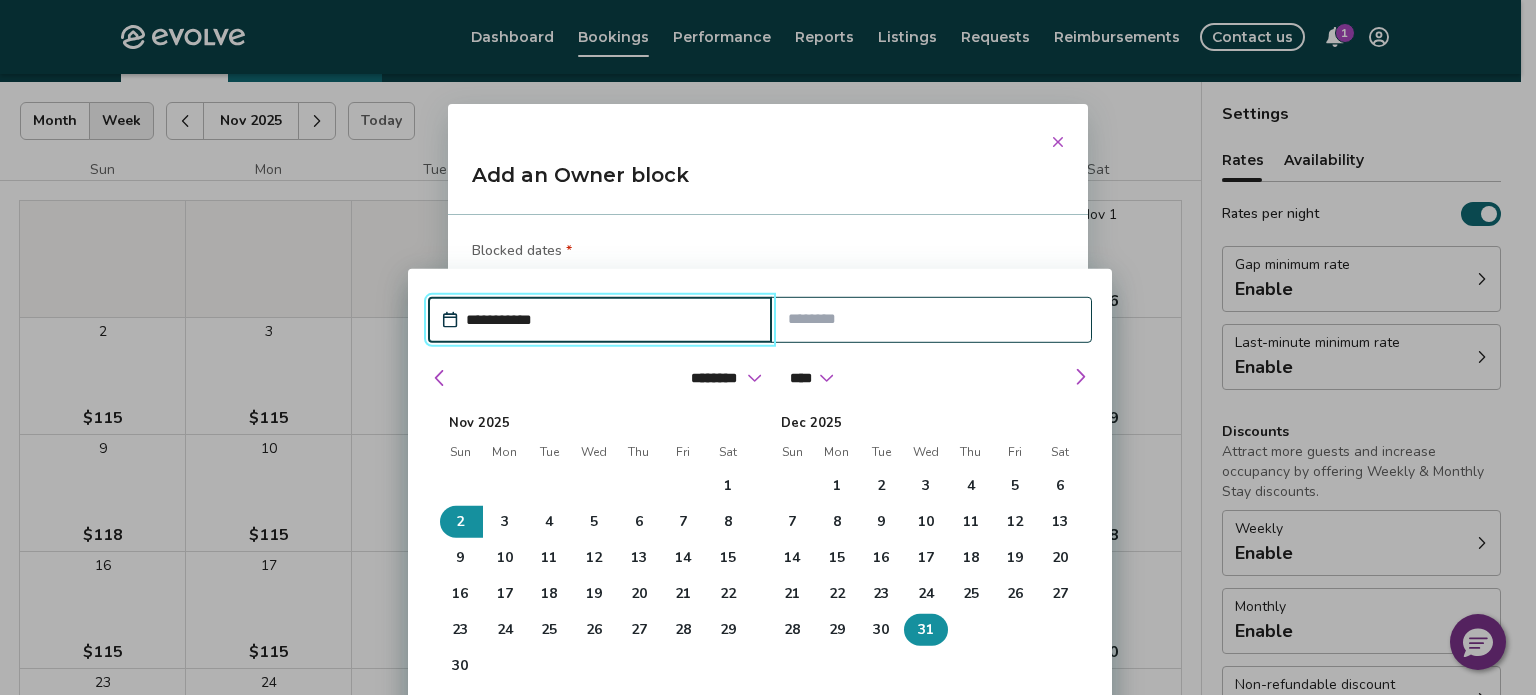 click on "31" at bounding box center [926, 630] 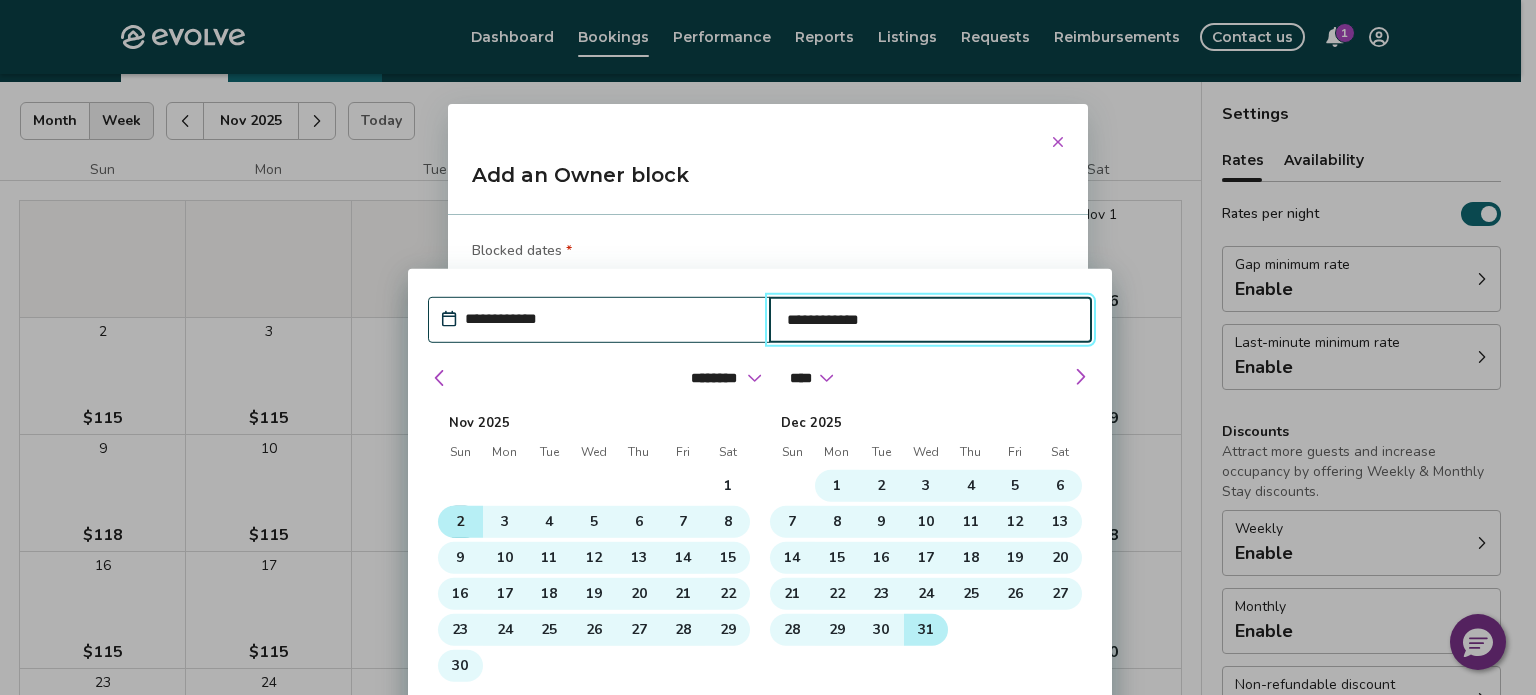 click on "2" at bounding box center (460, 522) 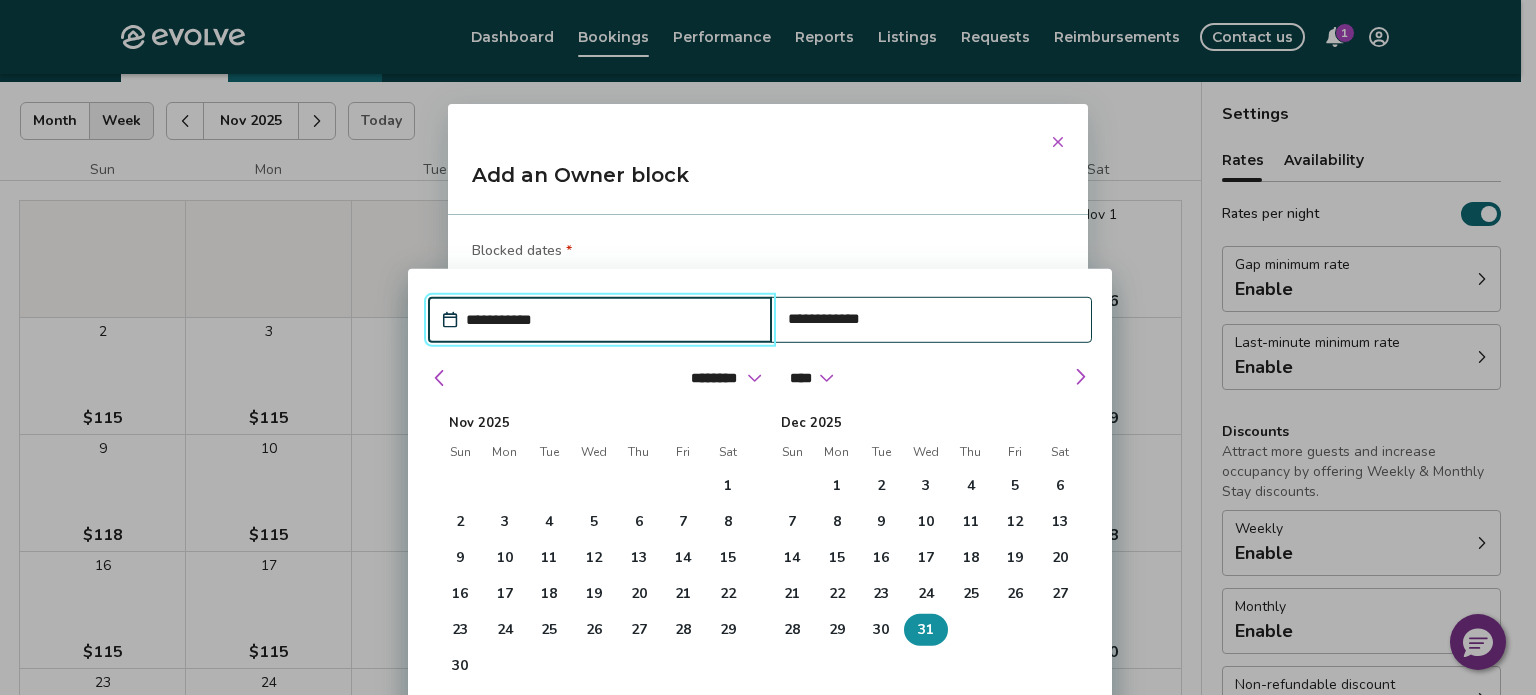 click on "31" at bounding box center [926, 630] 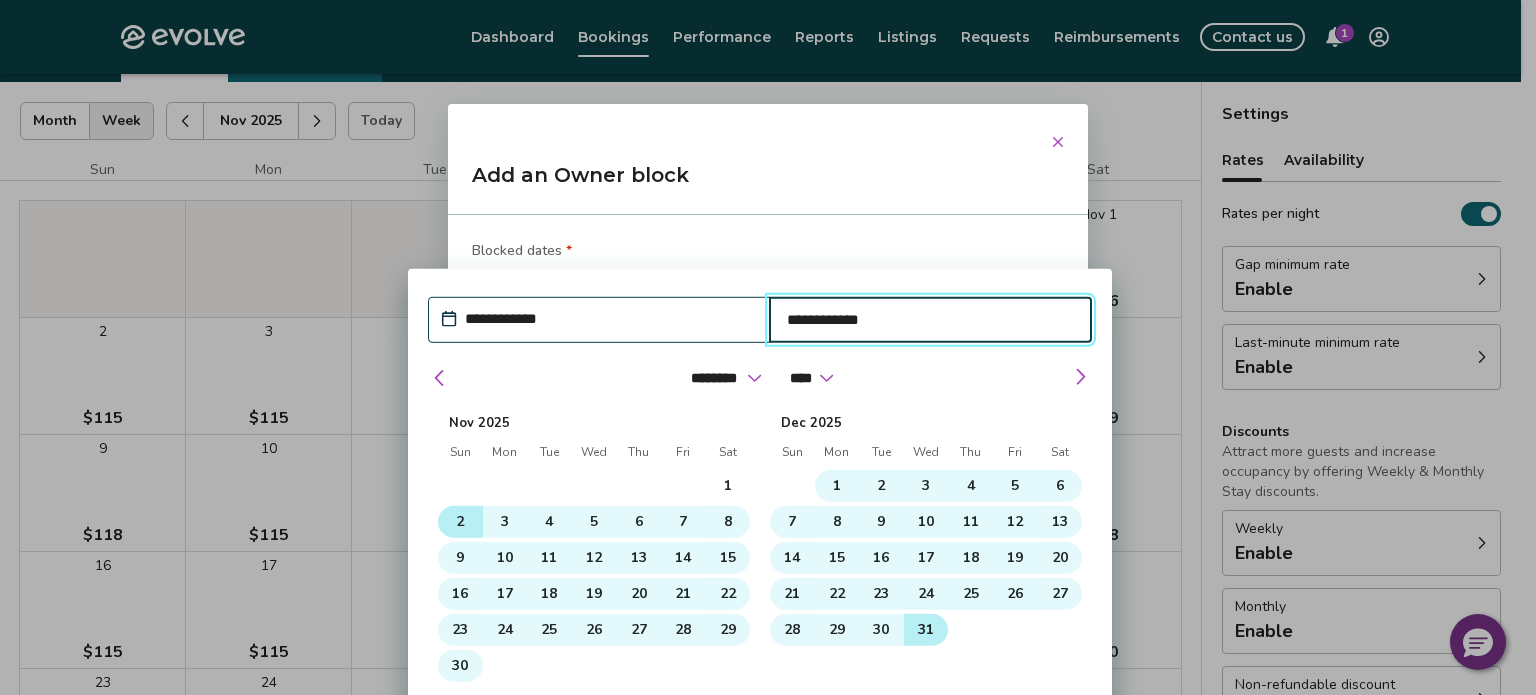 click on "2" at bounding box center (460, 522) 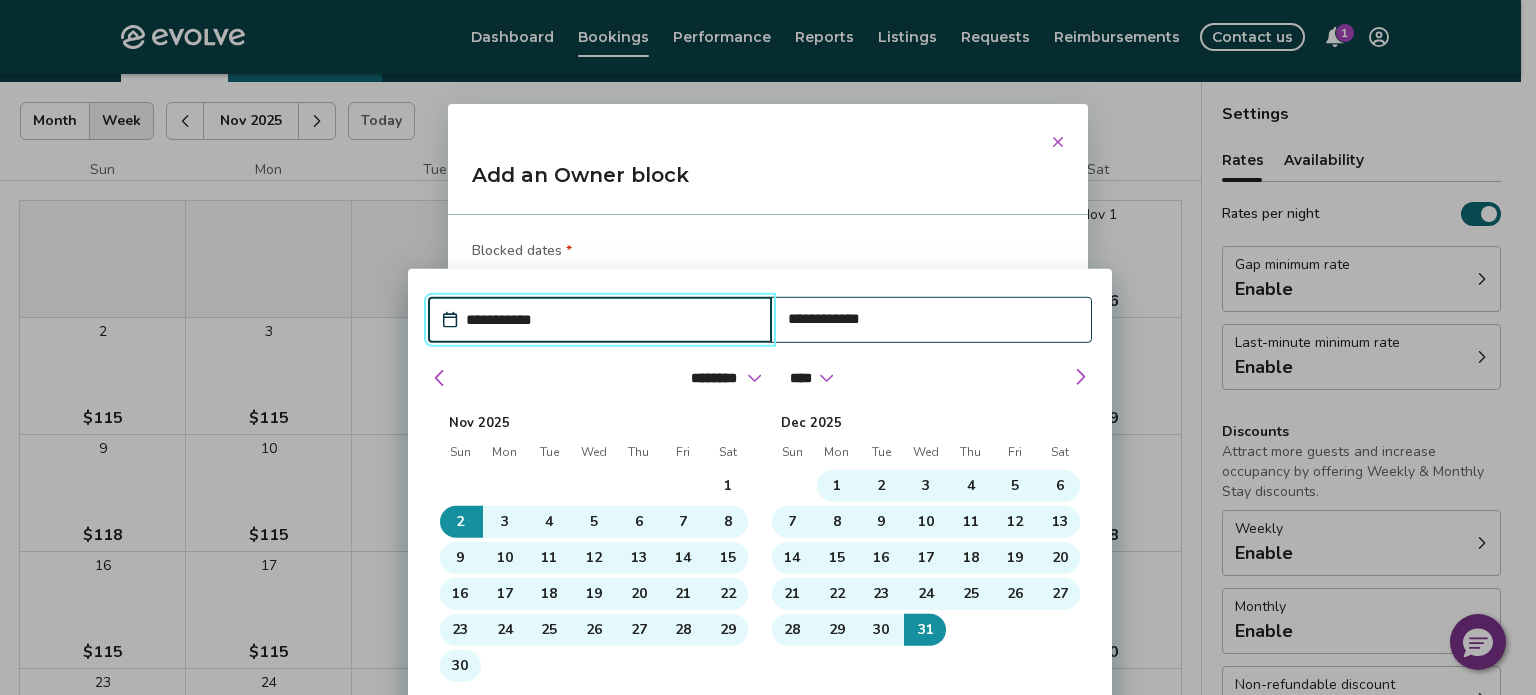 click on "Blocked dates   *" at bounding box center (768, 253) 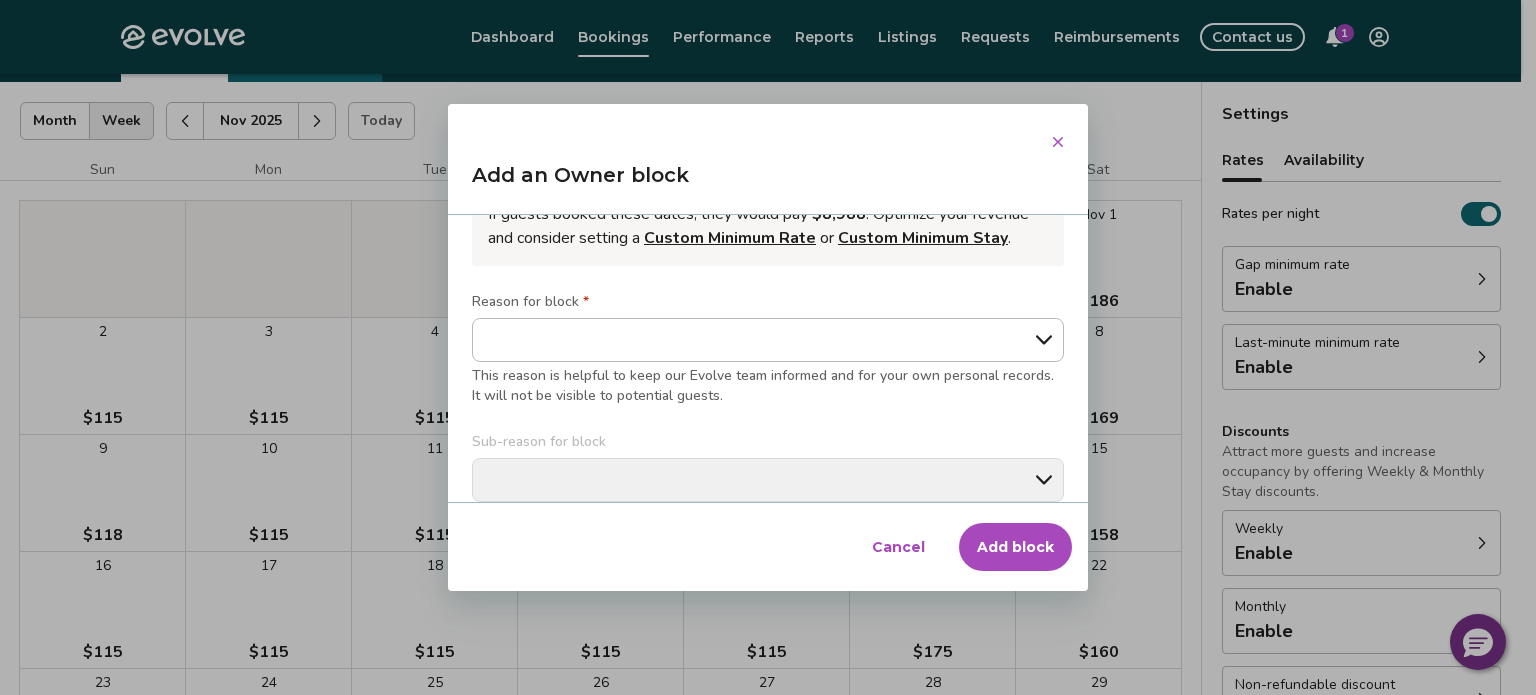 scroll, scrollTop: 0, scrollLeft: 0, axis: both 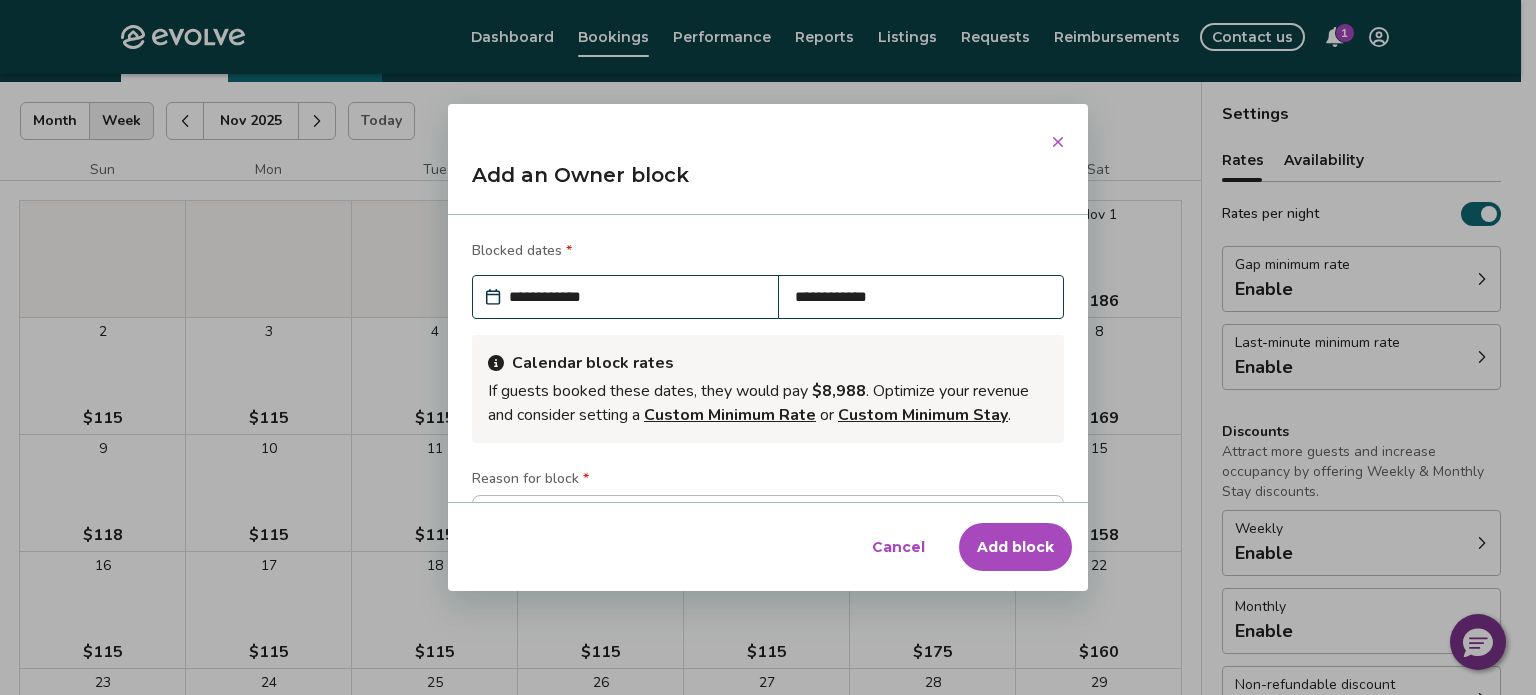 click on "Add block" at bounding box center [1015, 547] 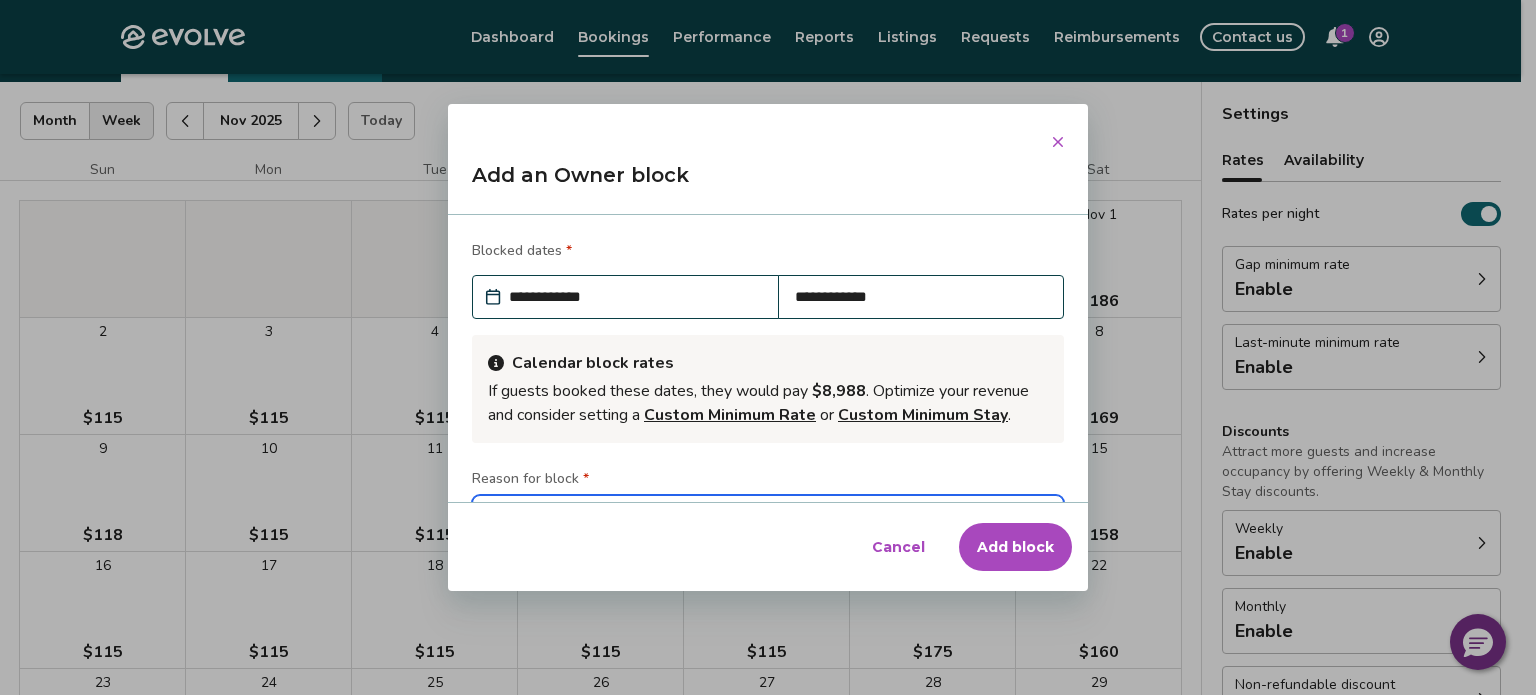 type on "*" 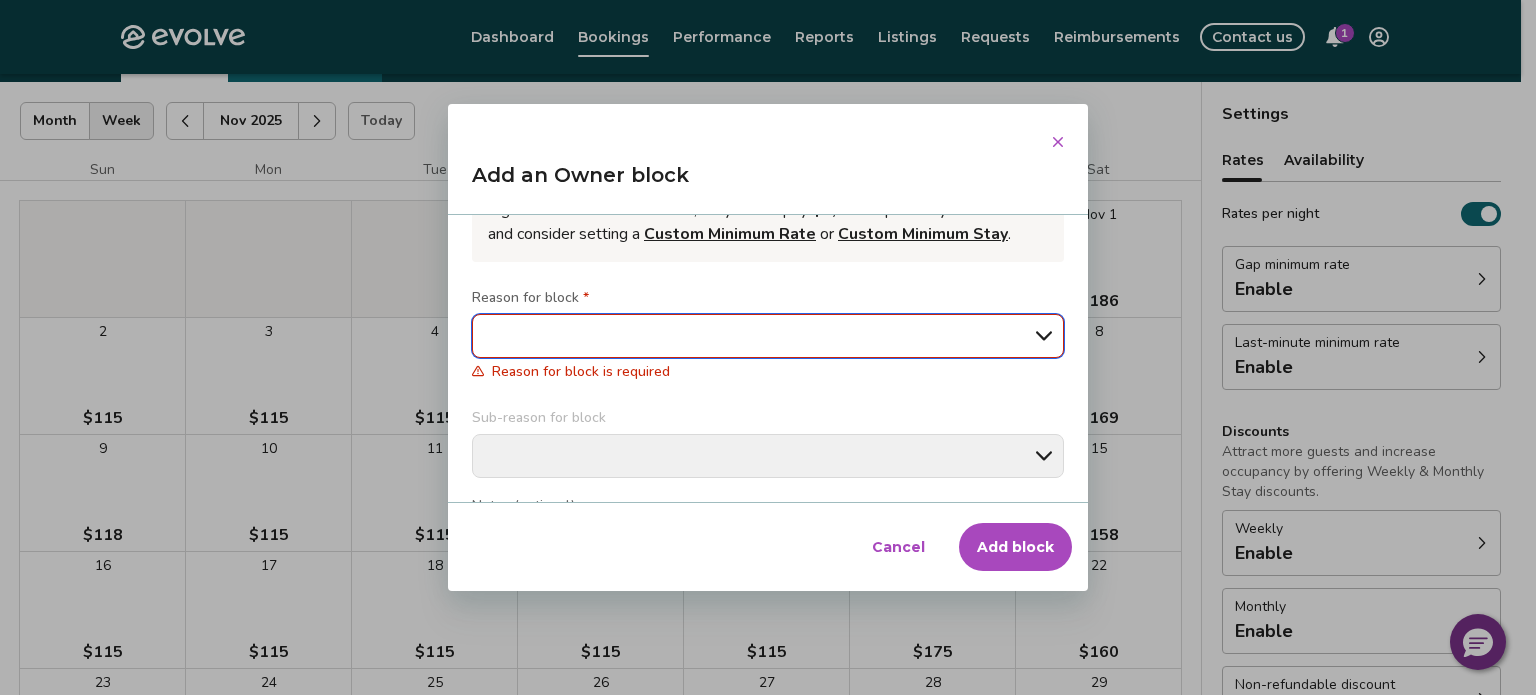 click on "**********" at bounding box center [768, 336] 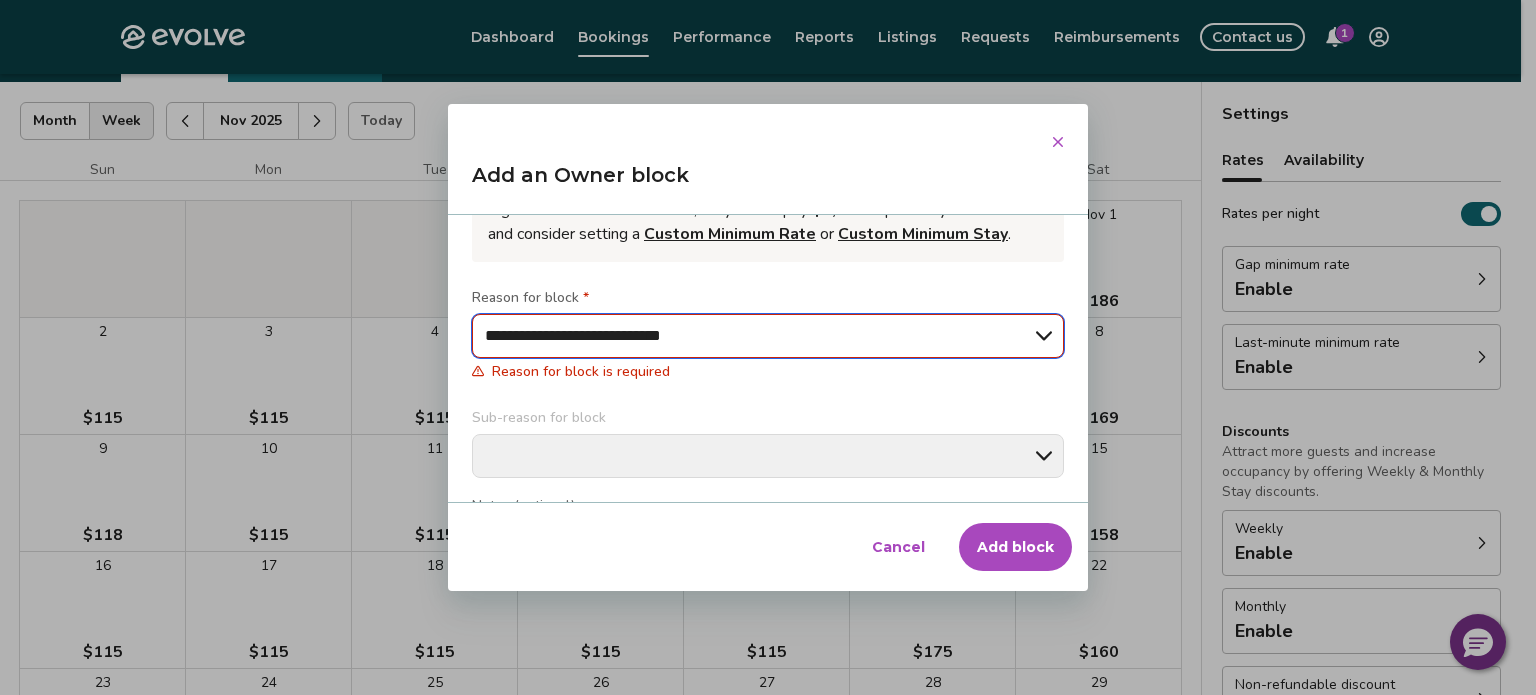 click on "**********" at bounding box center [768, 336] 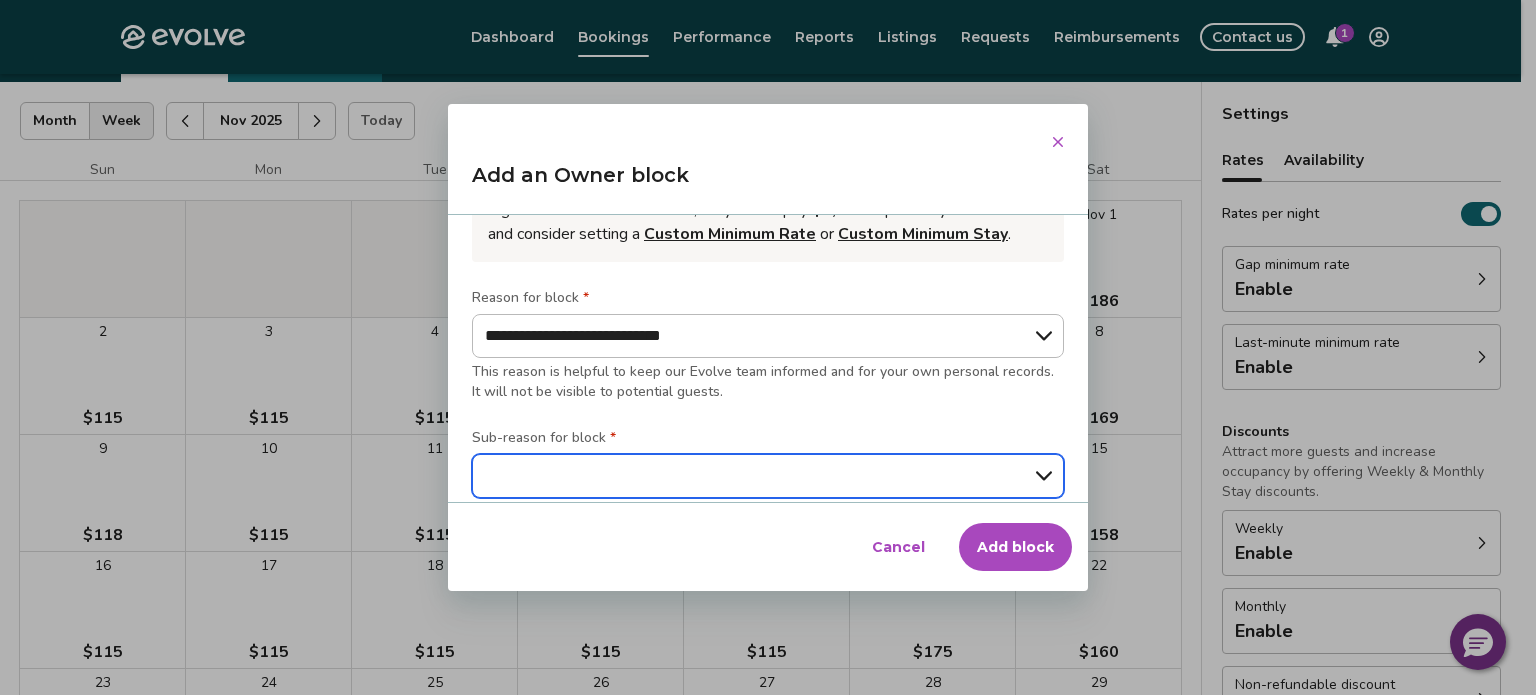 click on "**********" at bounding box center [768, 476] 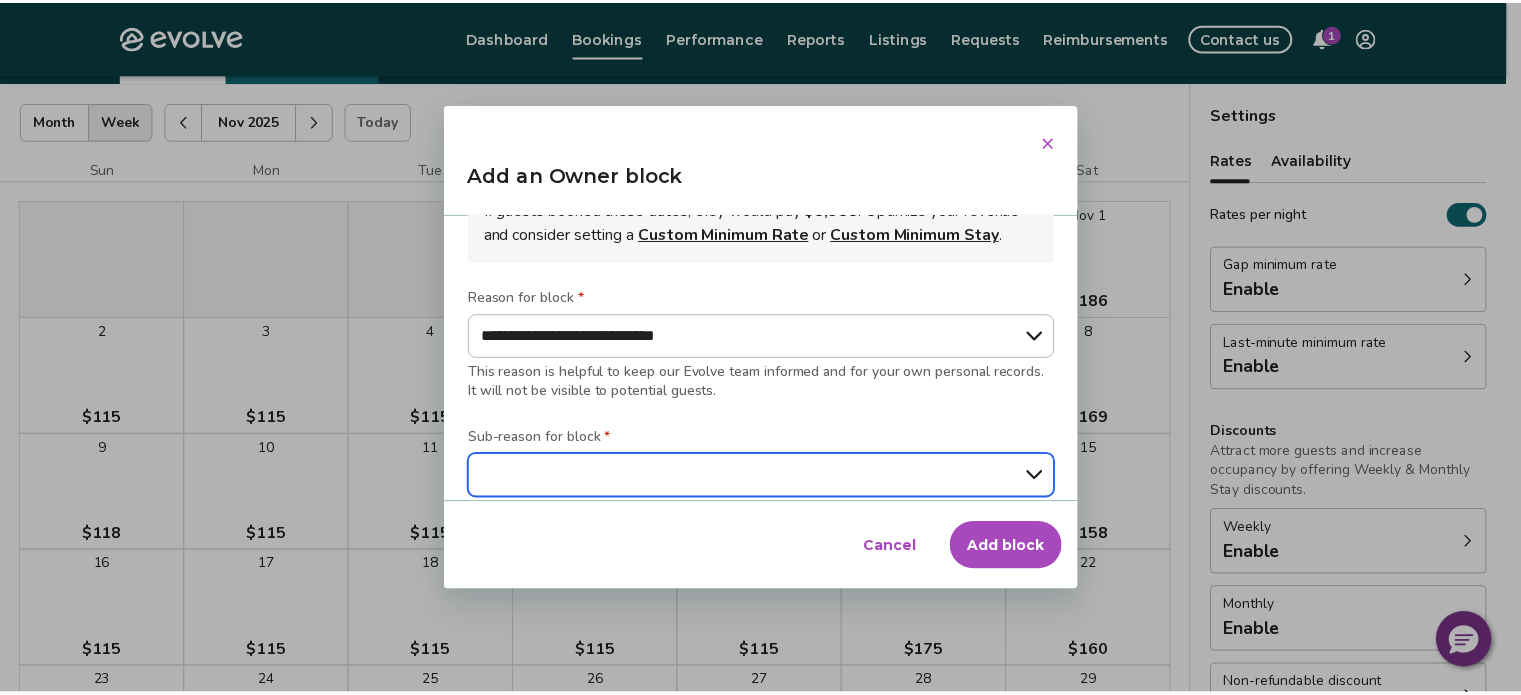 scroll, scrollTop: 200, scrollLeft: 0, axis: vertical 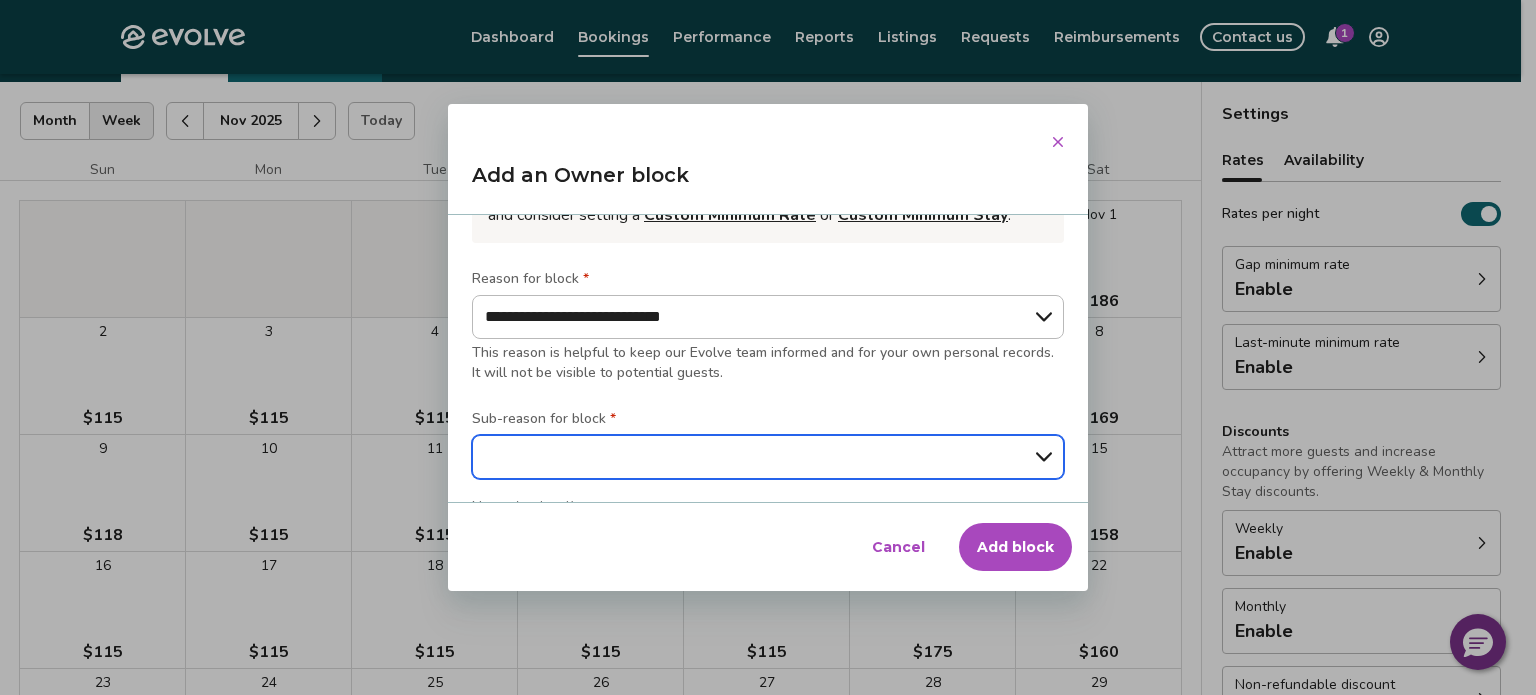 select on "**********" 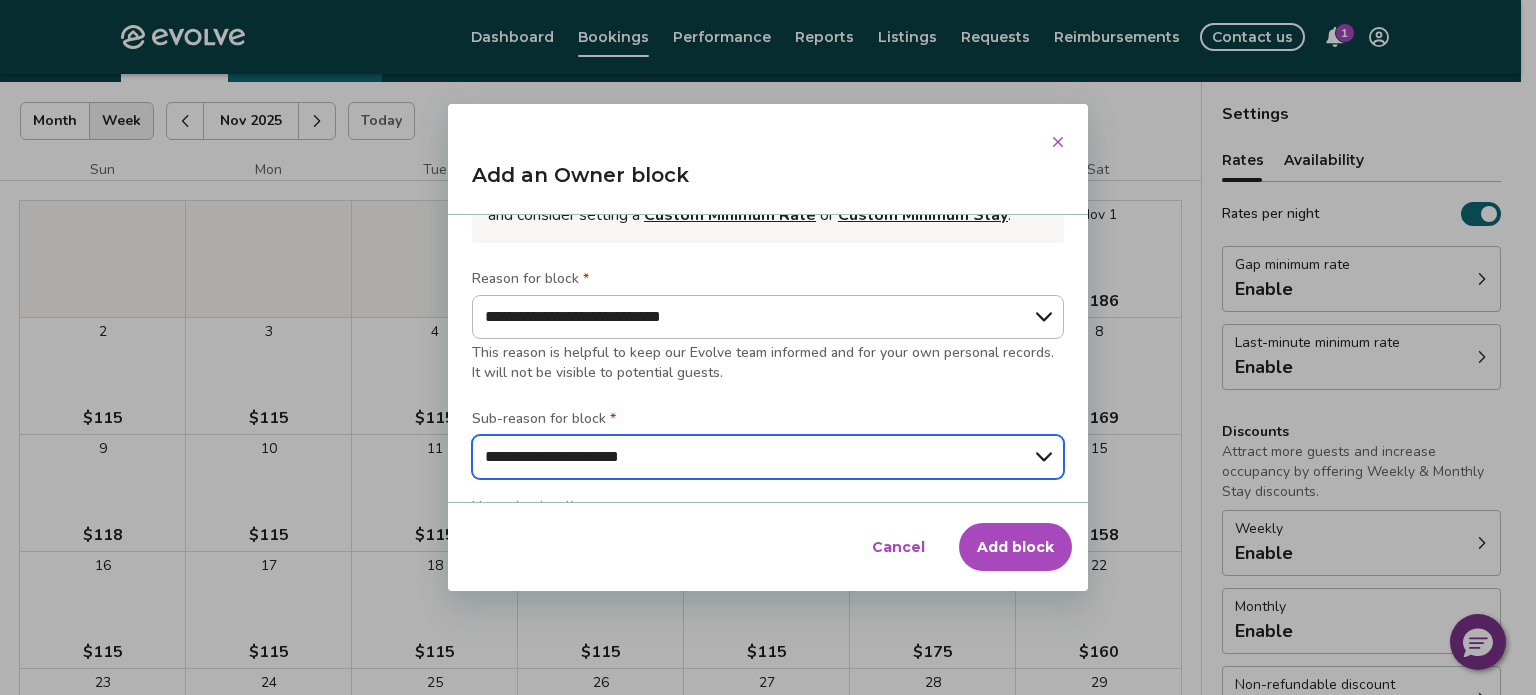 click on "**********" at bounding box center (768, 457) 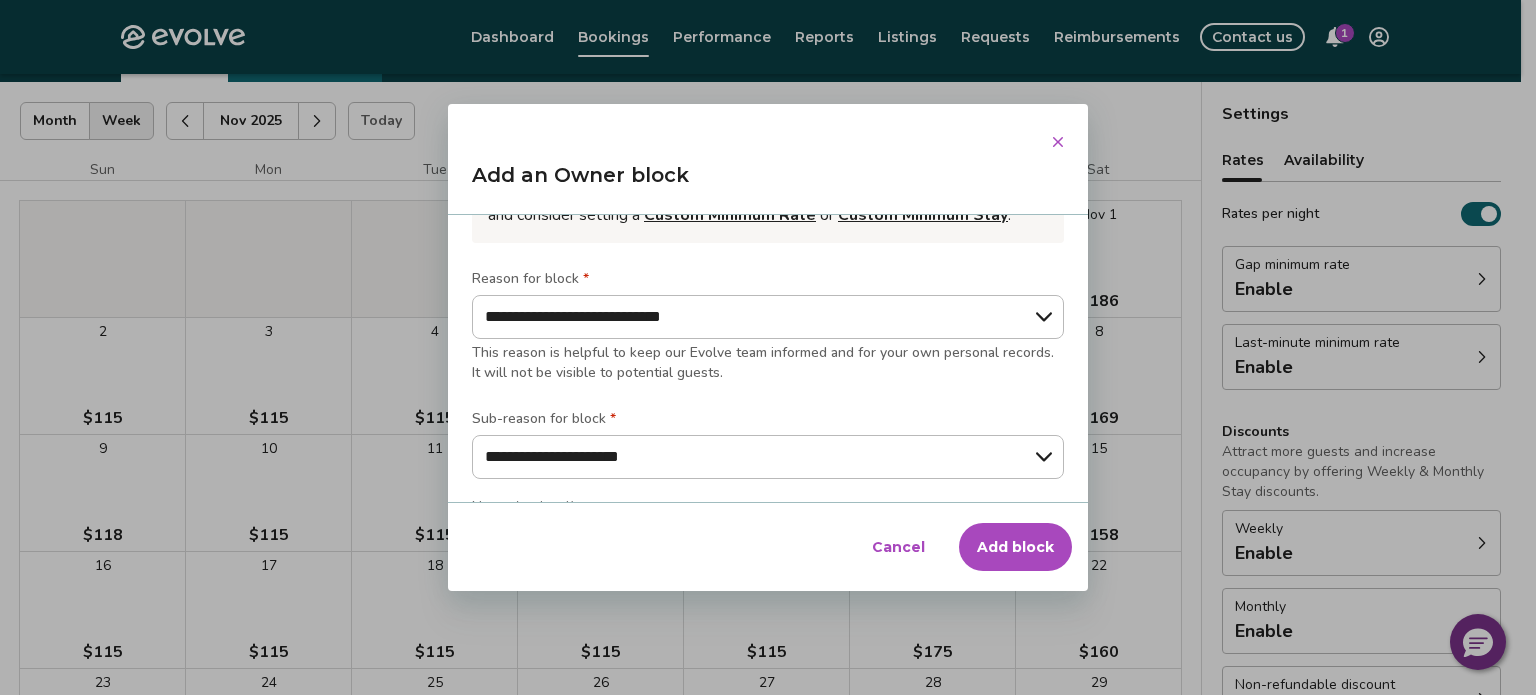 click on "Add block" at bounding box center (1015, 547) 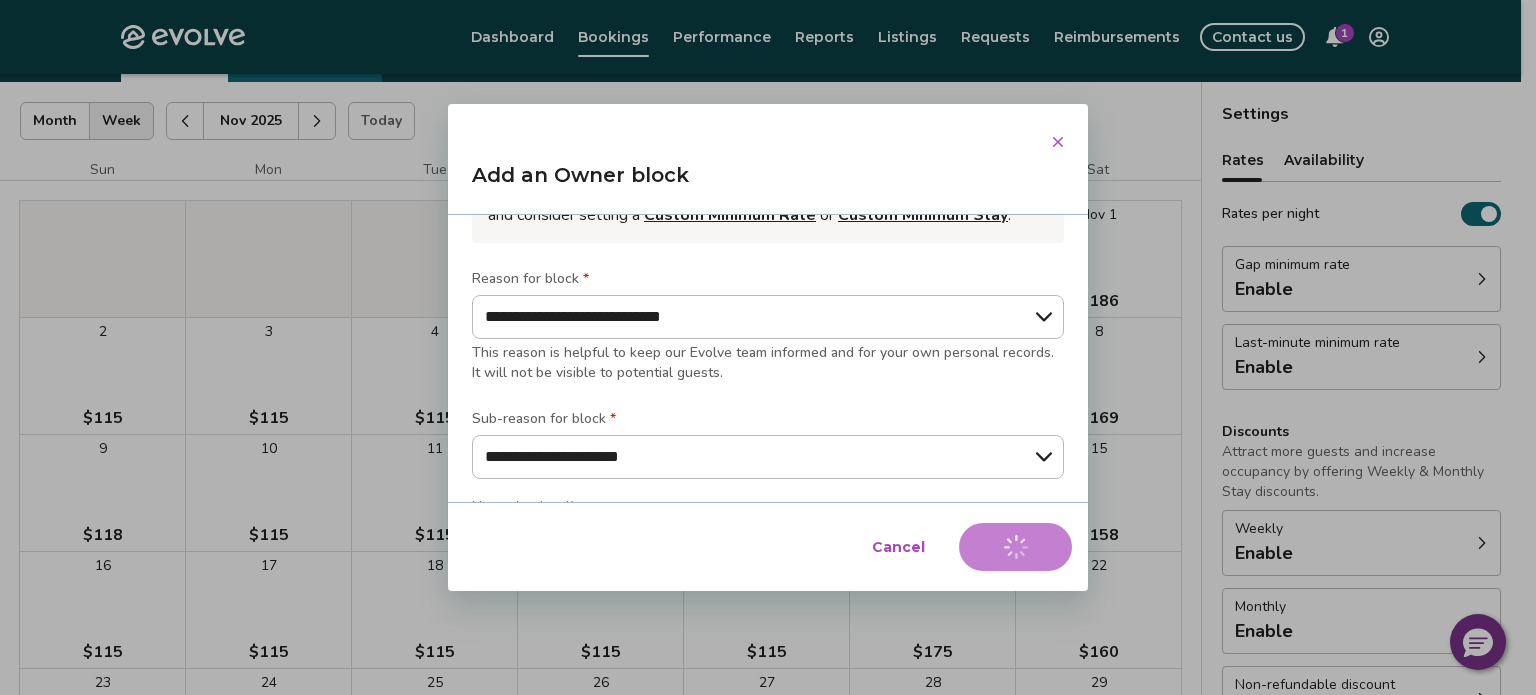 type on "*" 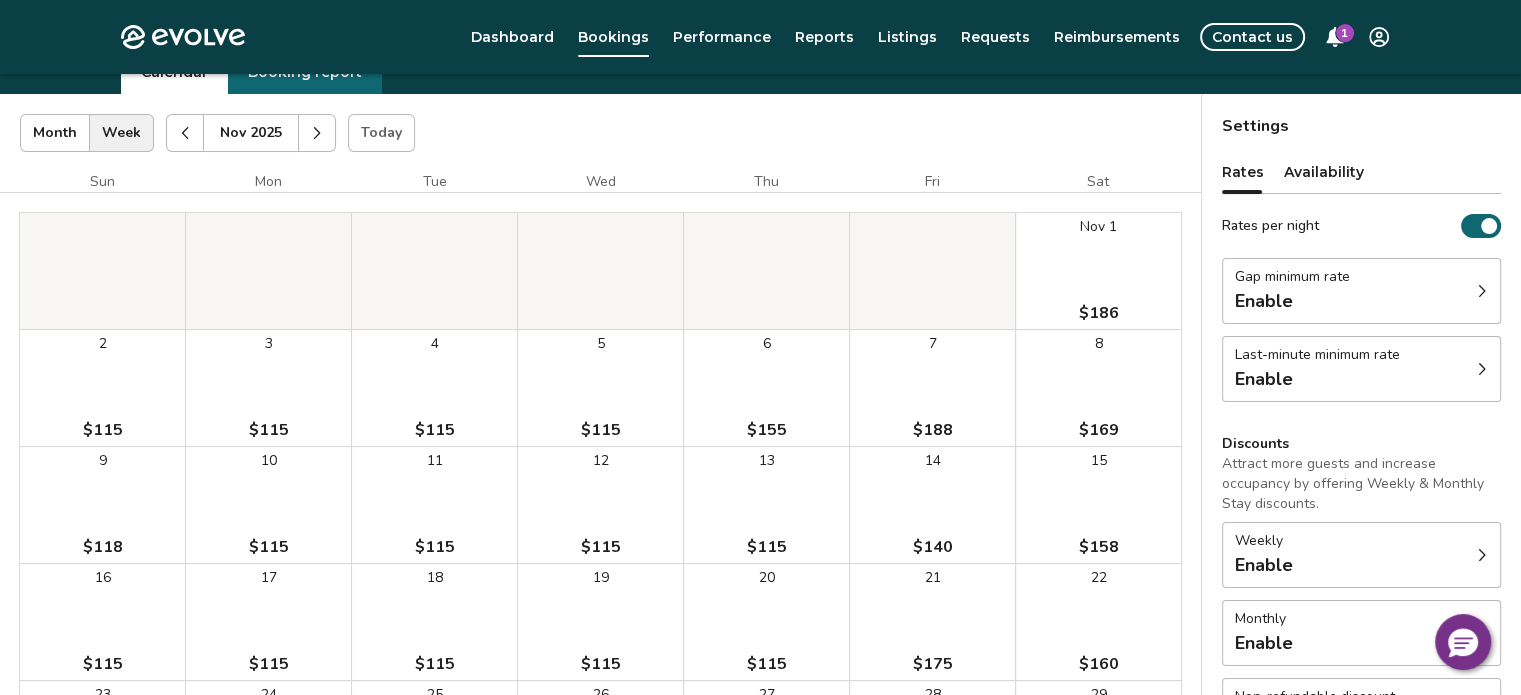 scroll, scrollTop: 46, scrollLeft: 0, axis: vertical 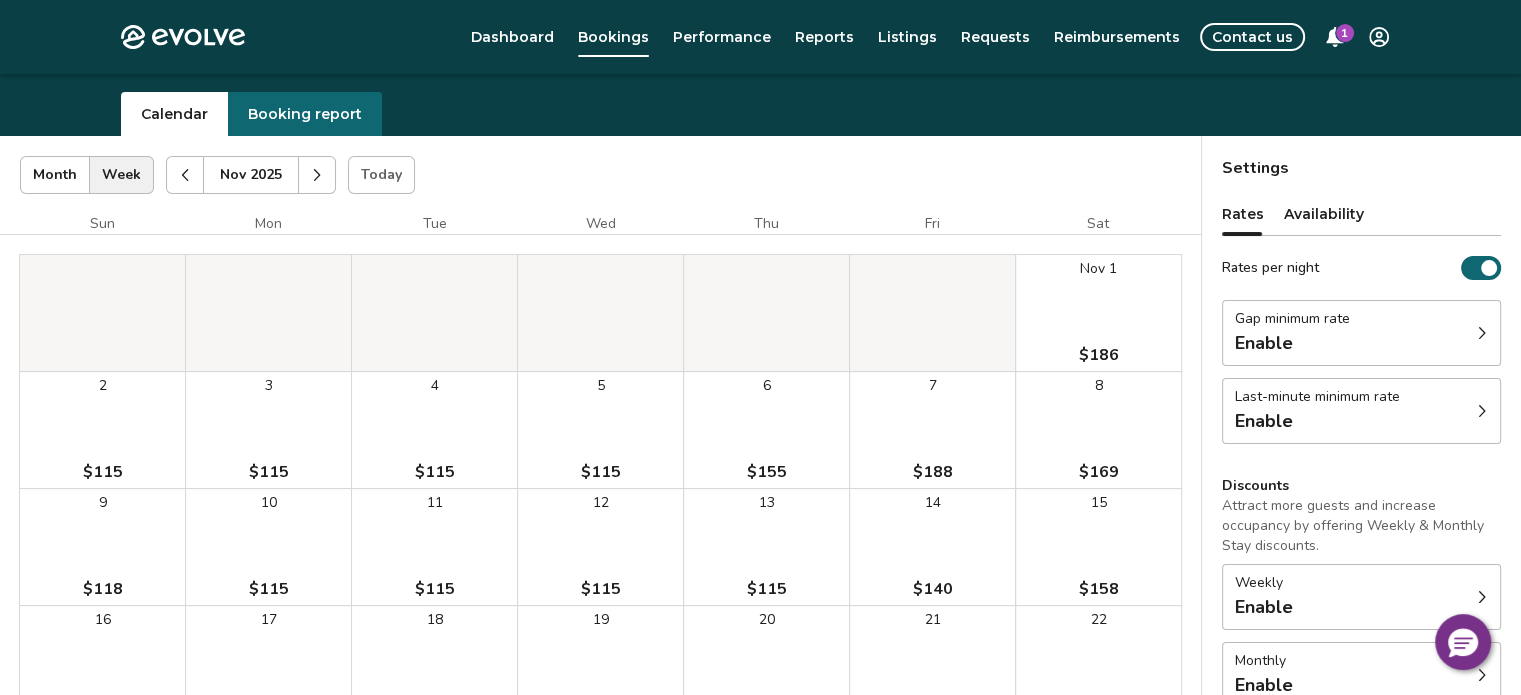 click 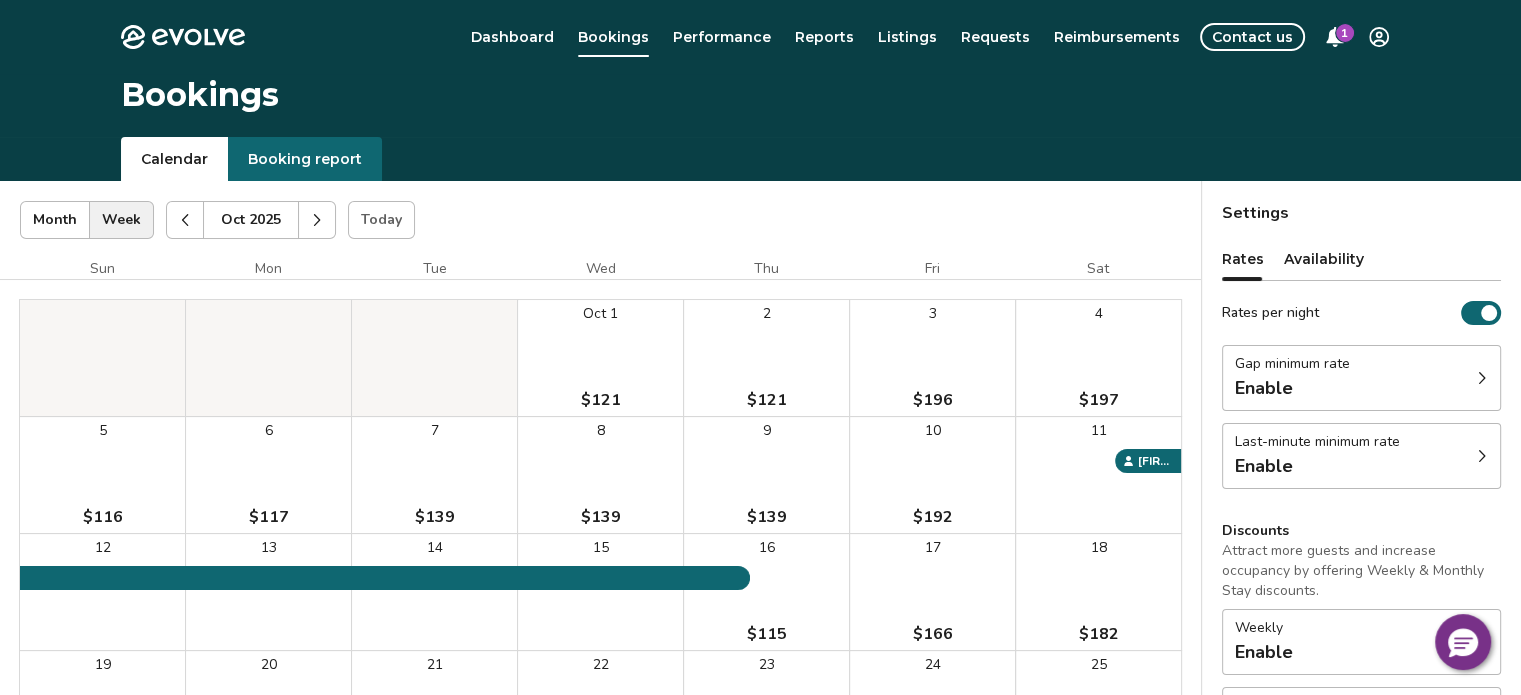 scroll, scrollTop: 0, scrollLeft: 0, axis: both 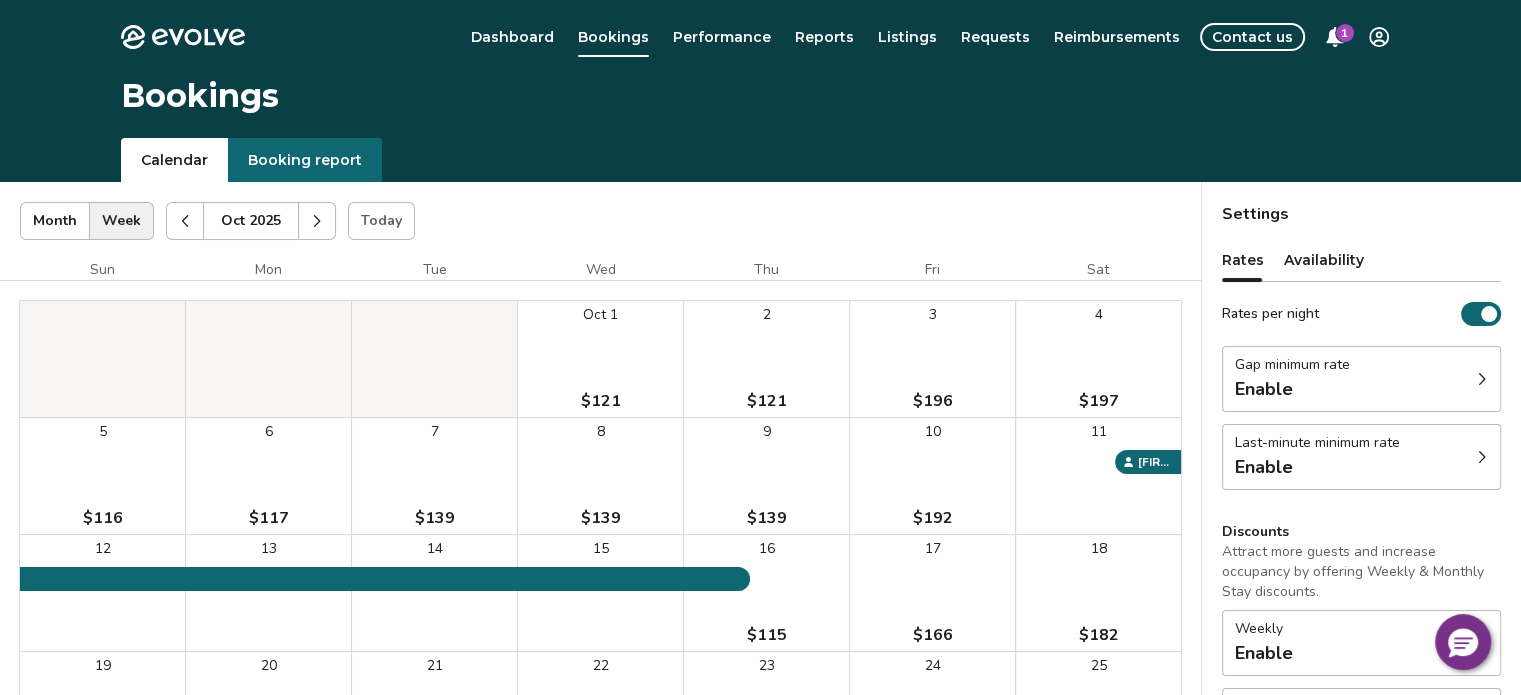 click 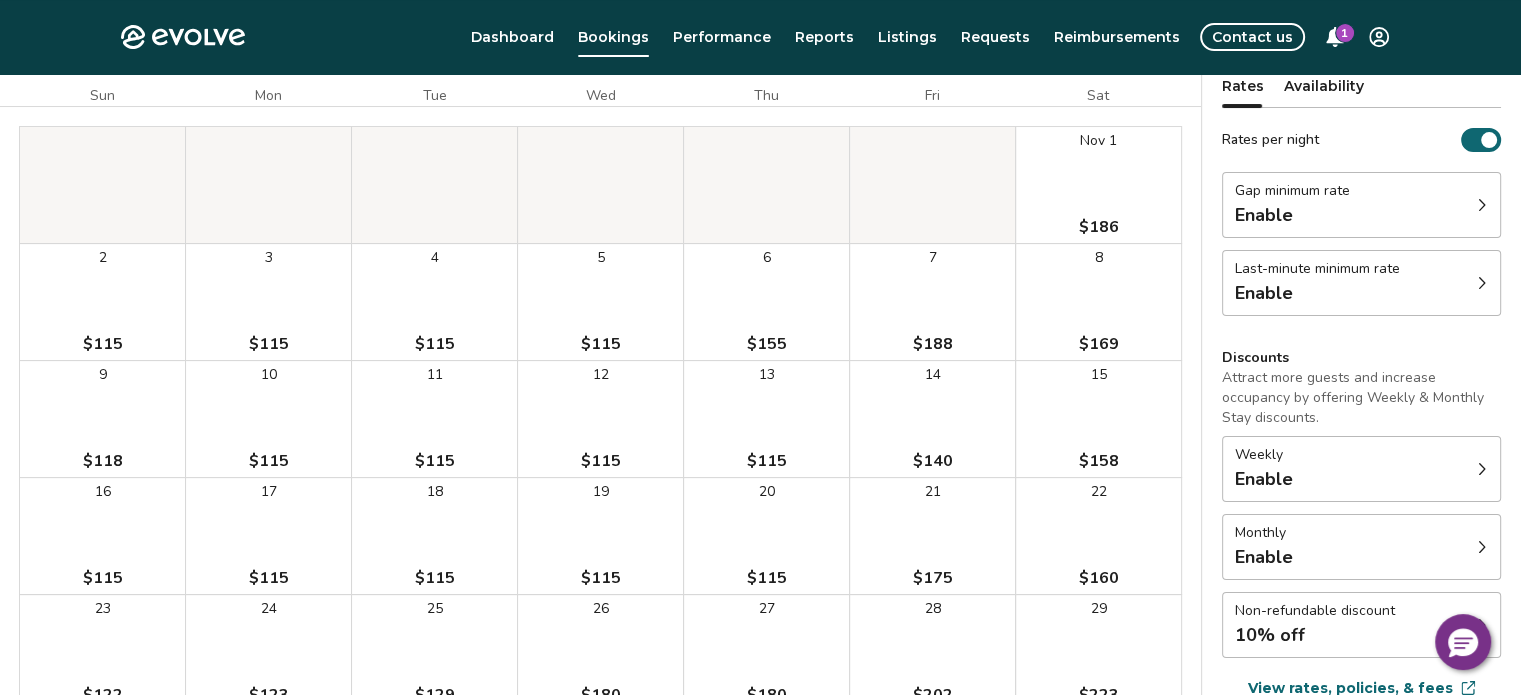 scroll, scrollTop: 0, scrollLeft: 0, axis: both 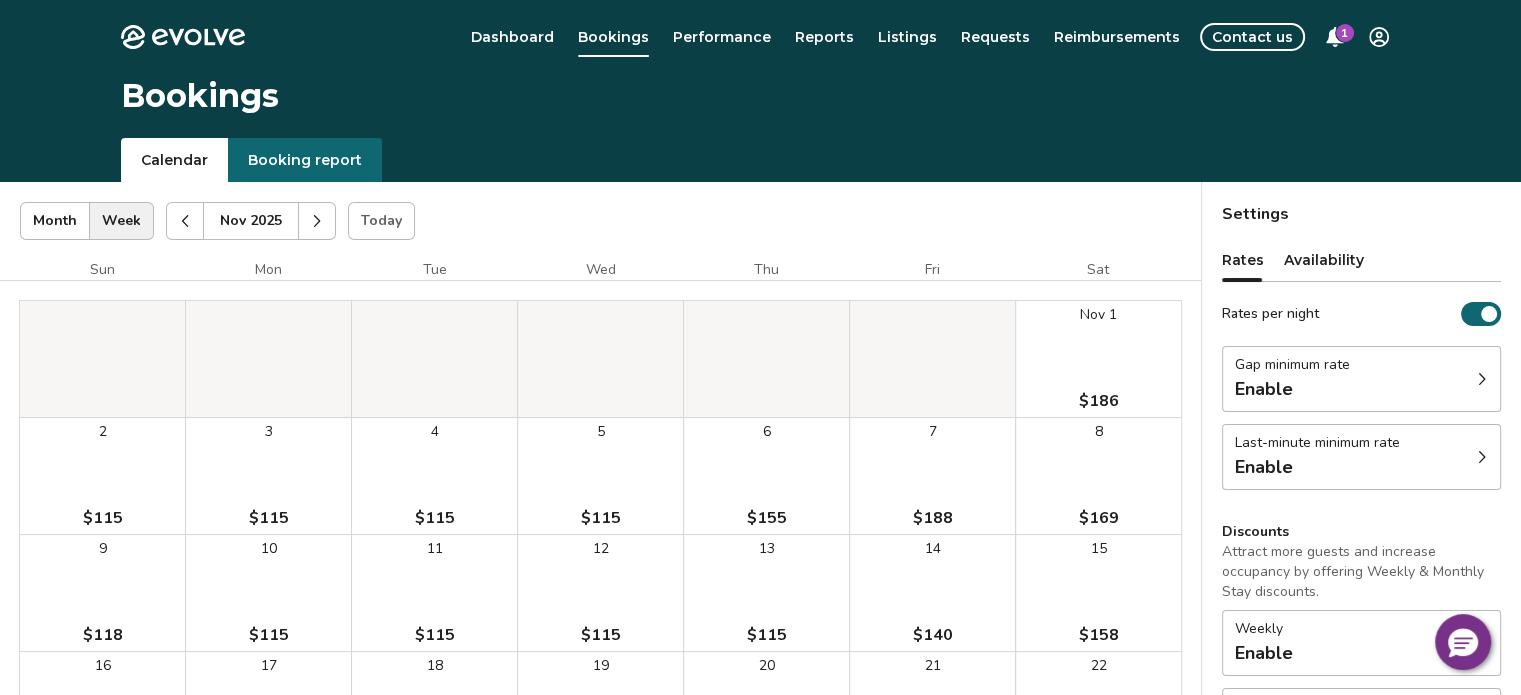 click 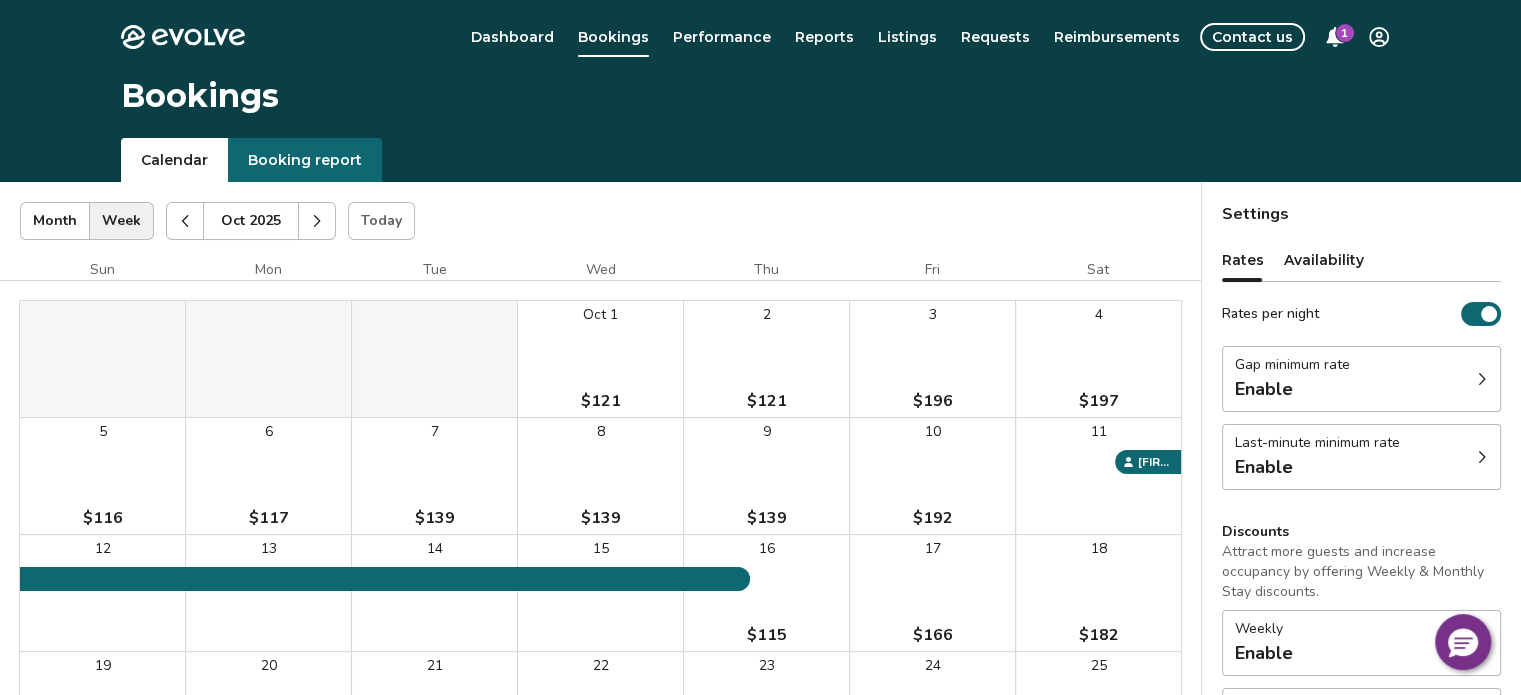 click 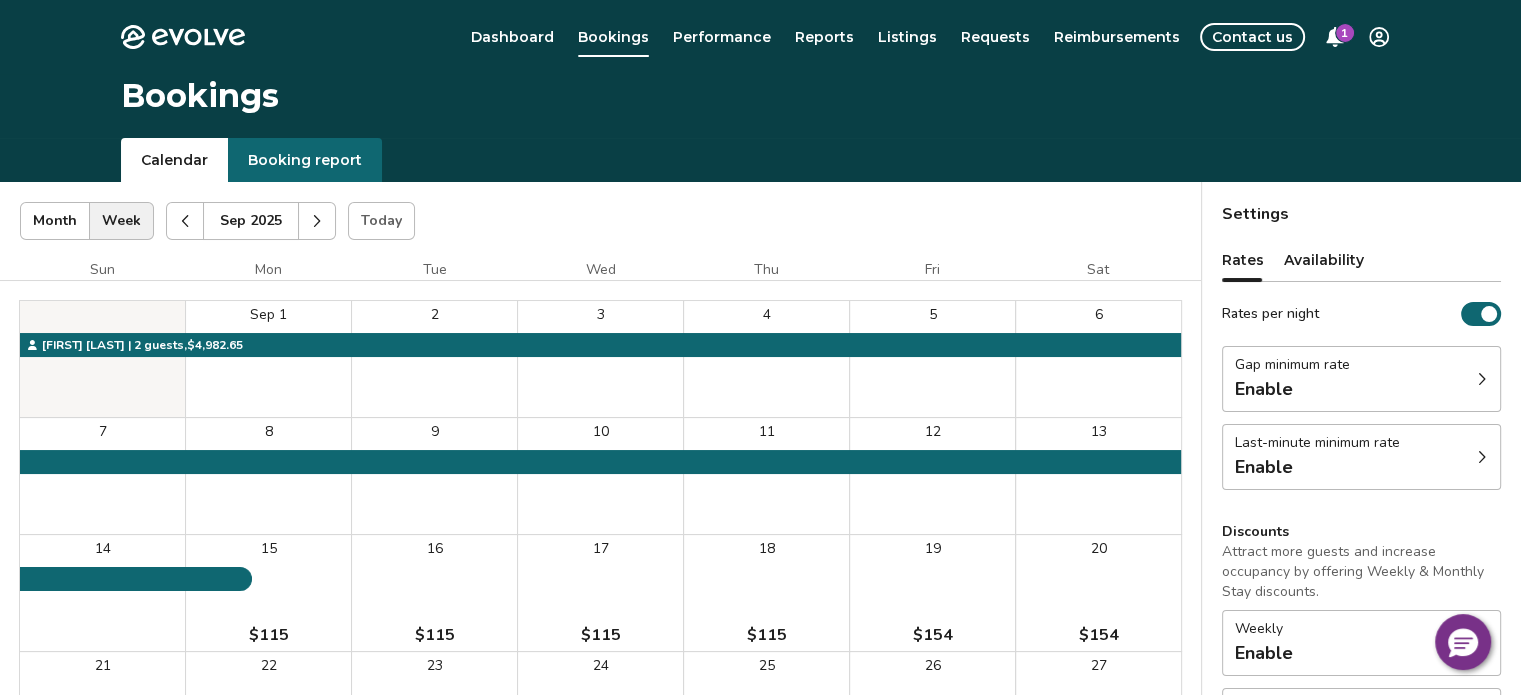 click 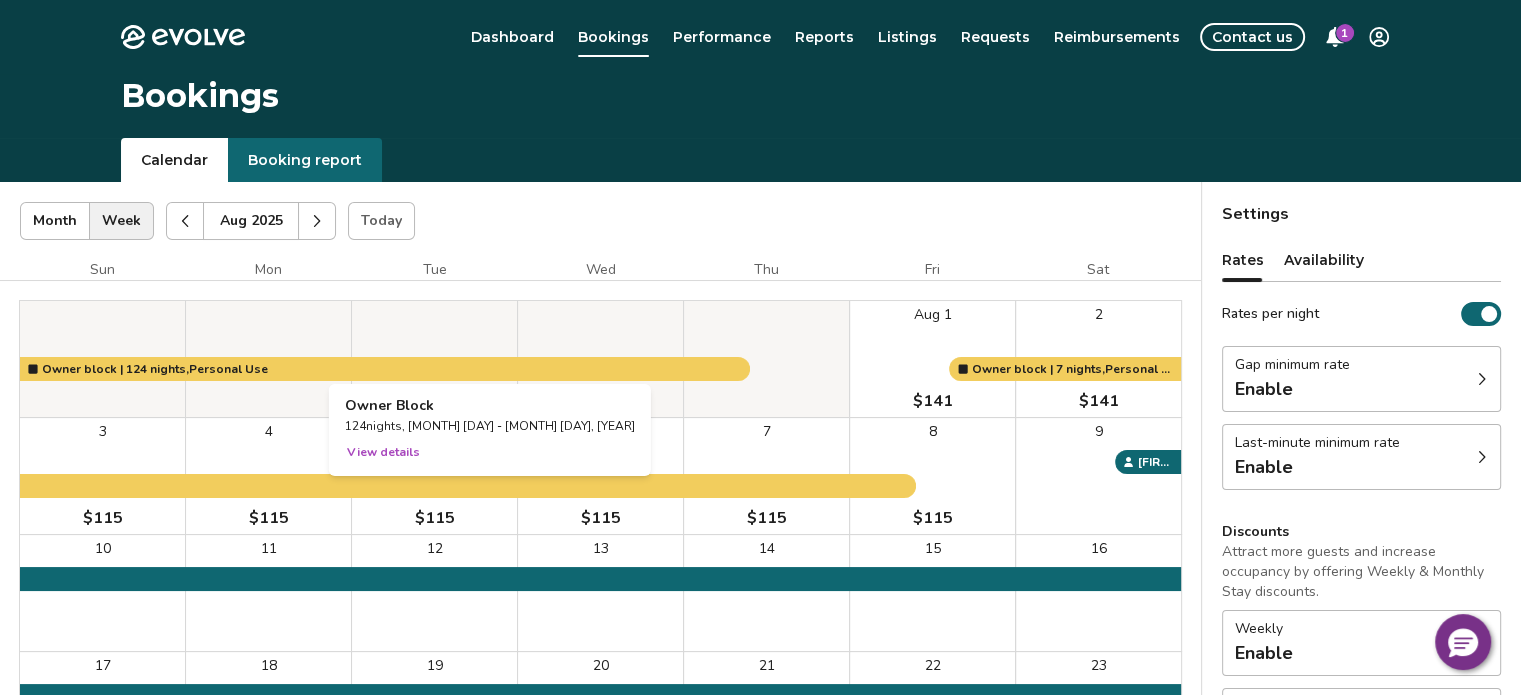 click at bounding box center (434, 359) 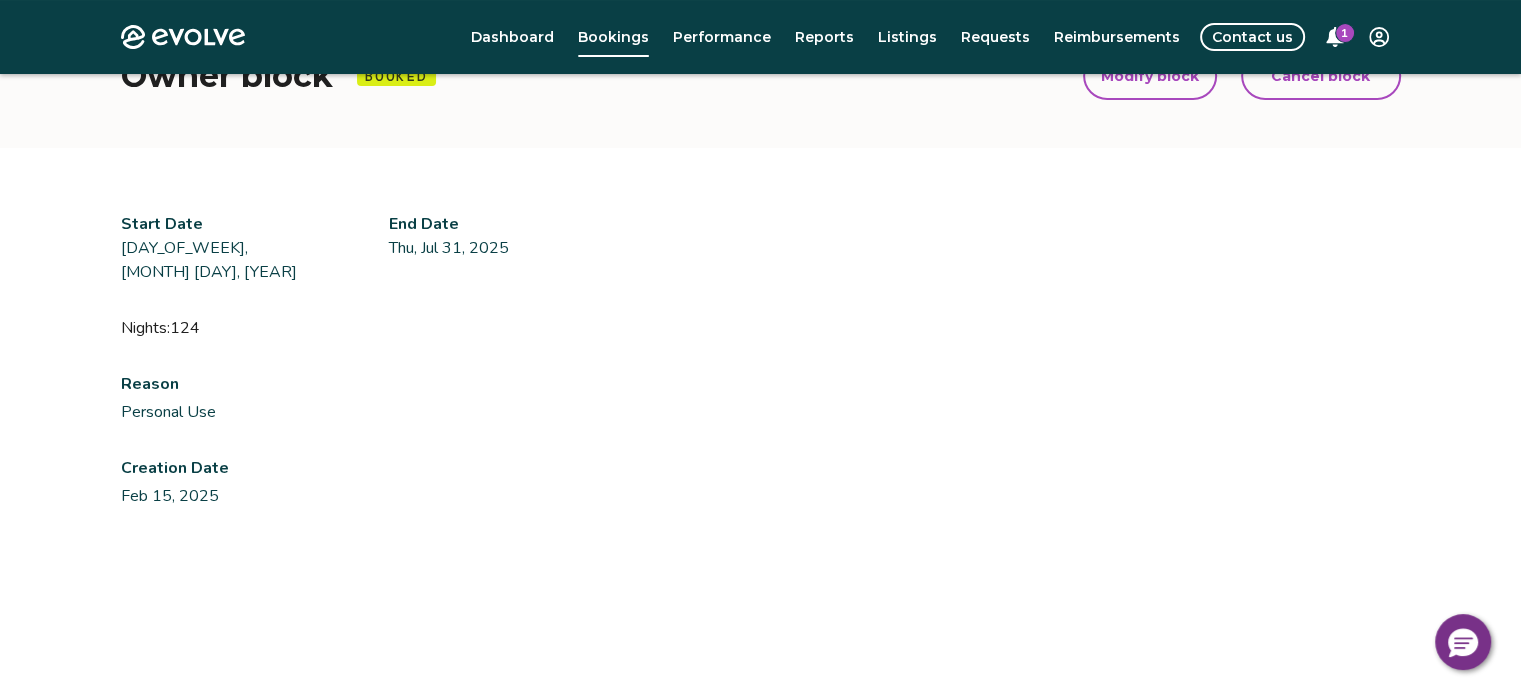 scroll, scrollTop: 0, scrollLeft: 0, axis: both 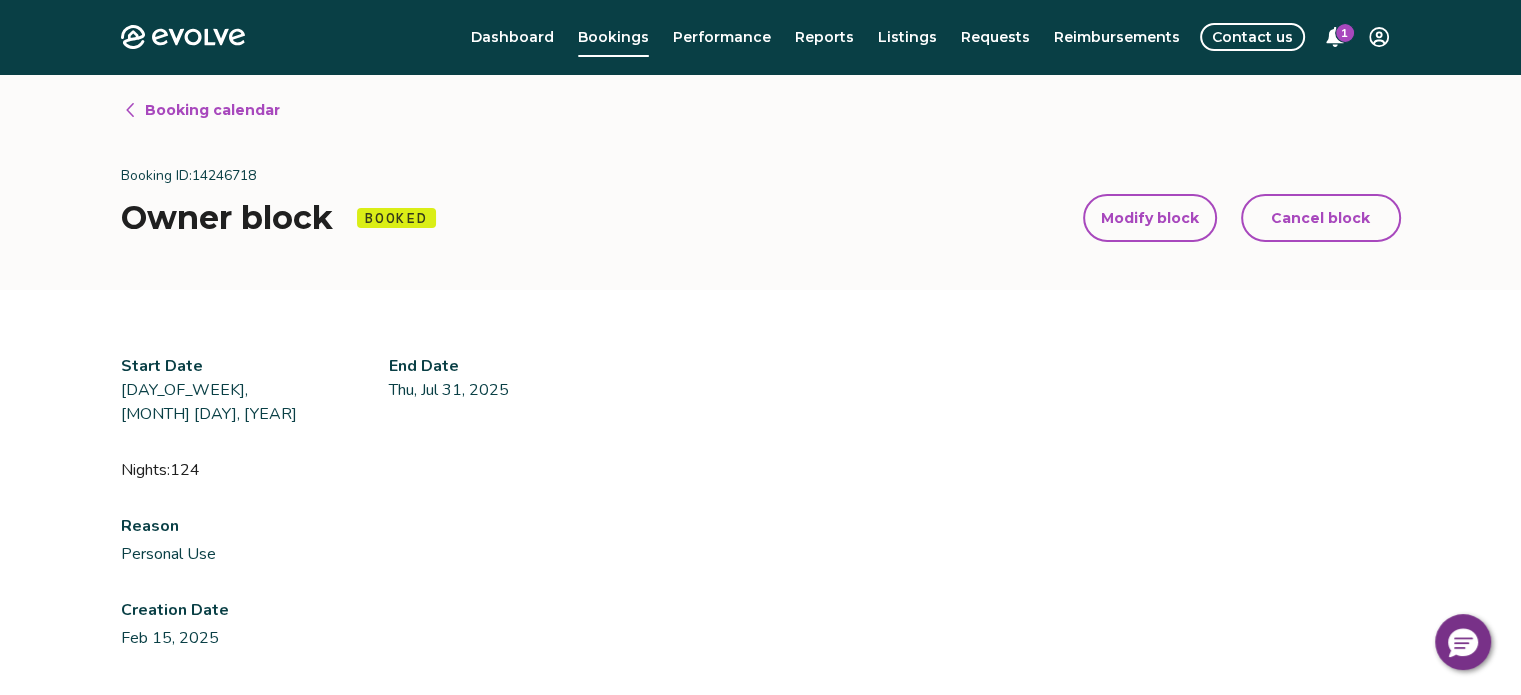 click 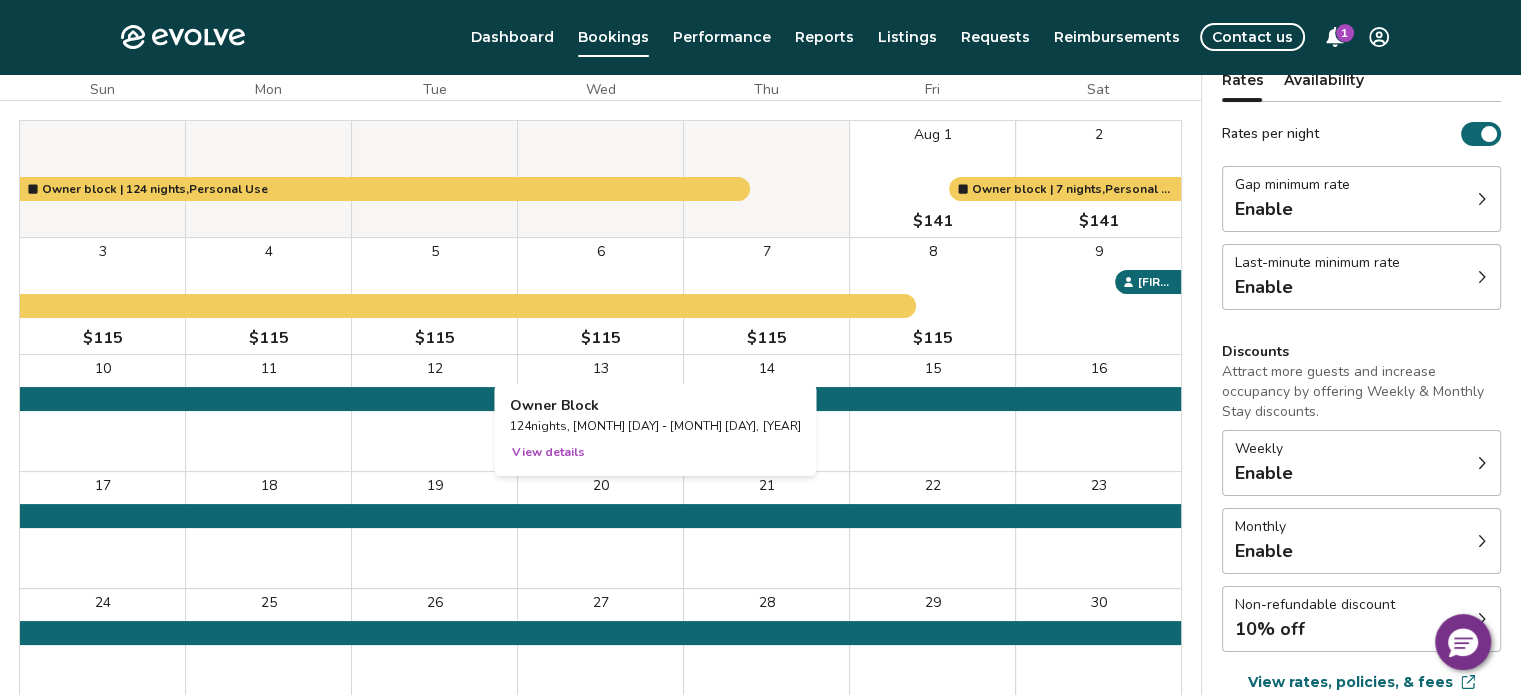 scroll, scrollTop: 0, scrollLeft: 0, axis: both 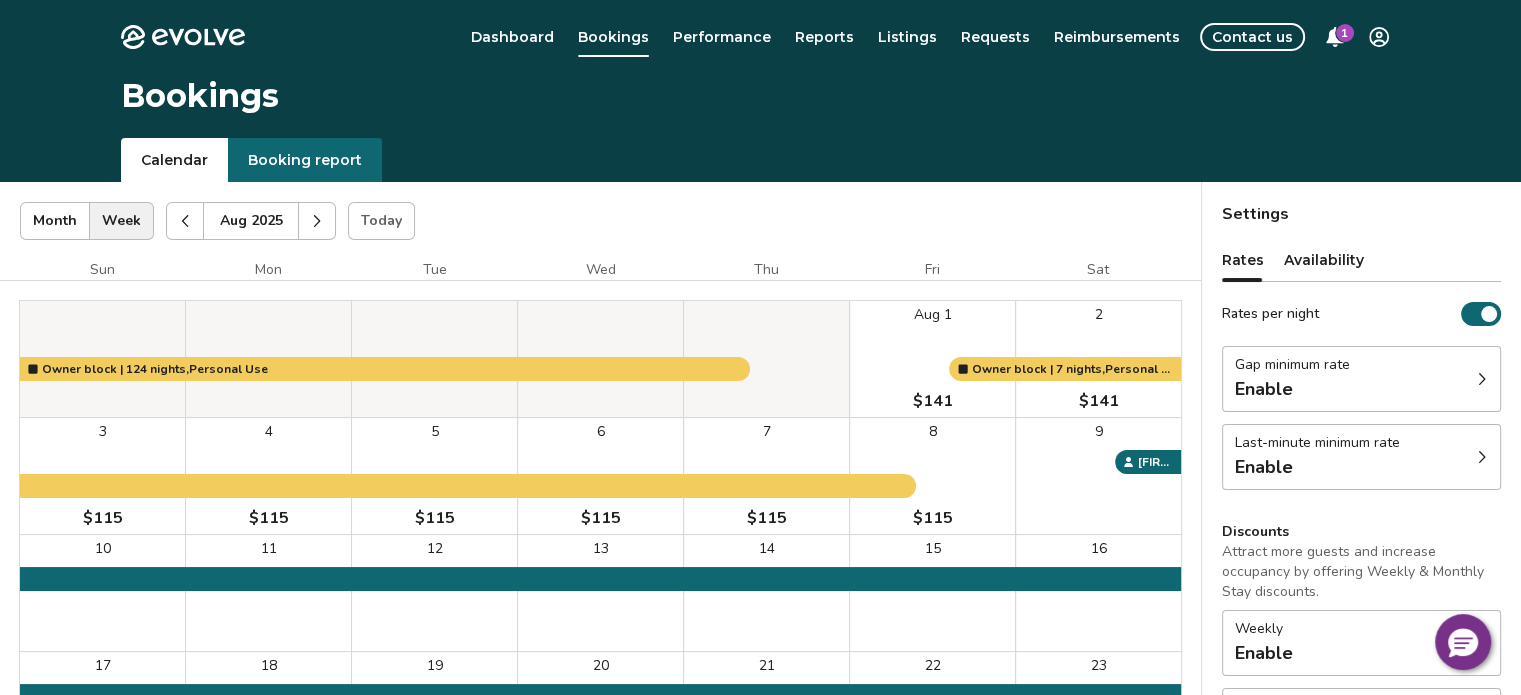click at bounding box center [317, 221] 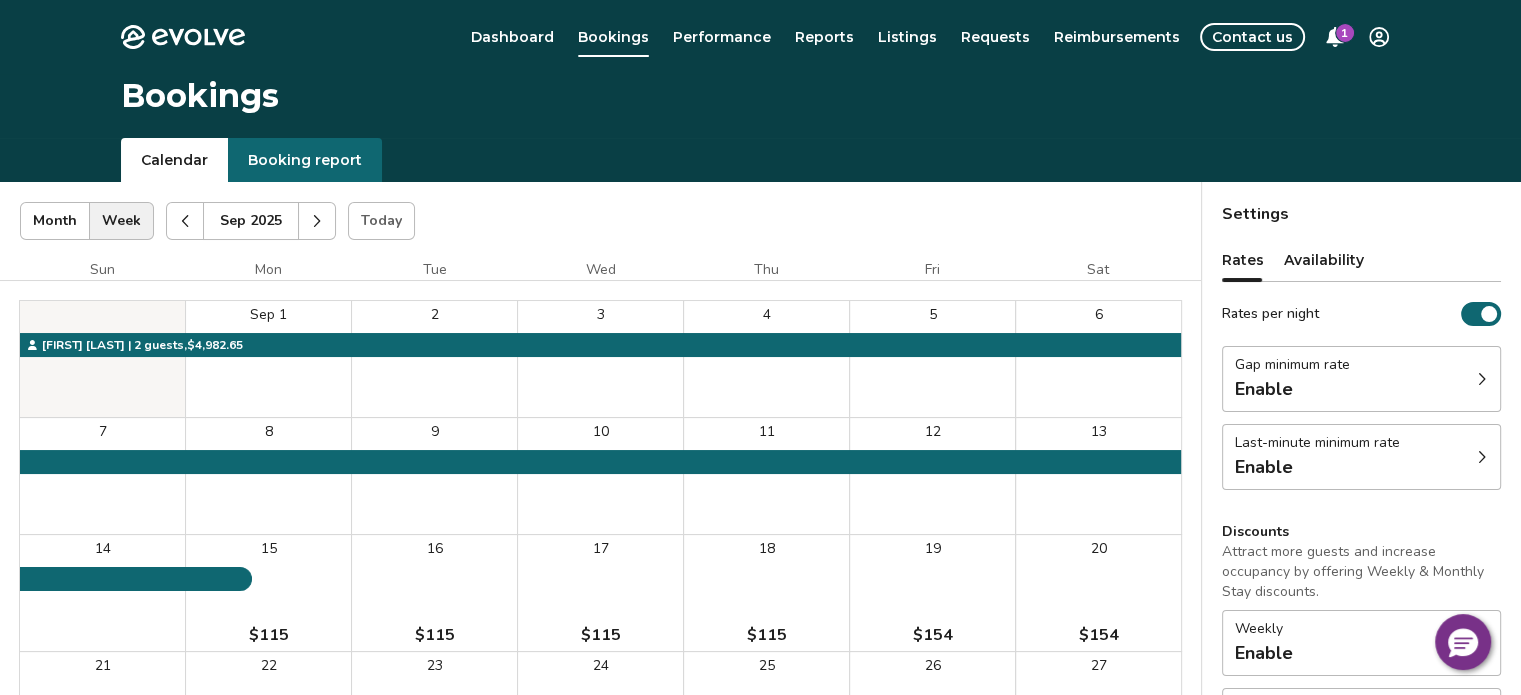 click 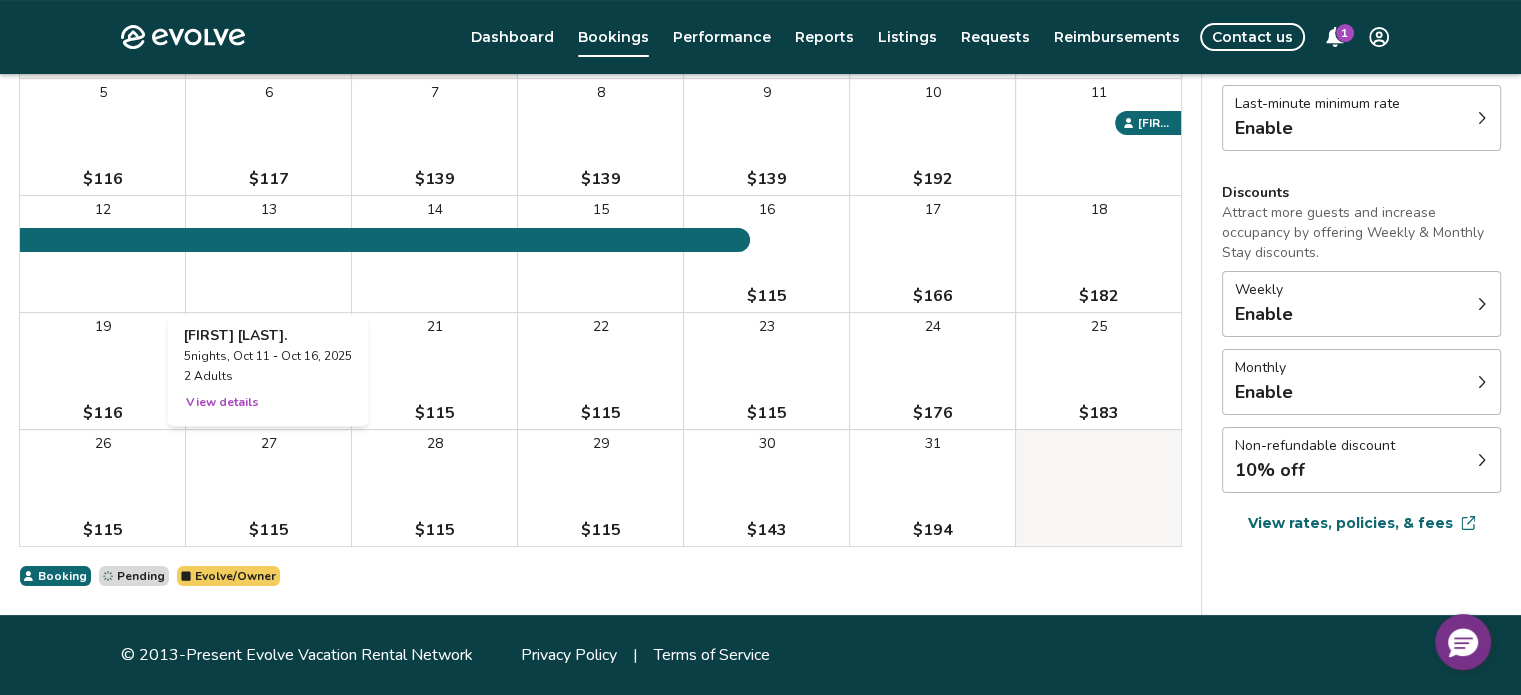scroll, scrollTop: 0, scrollLeft: 0, axis: both 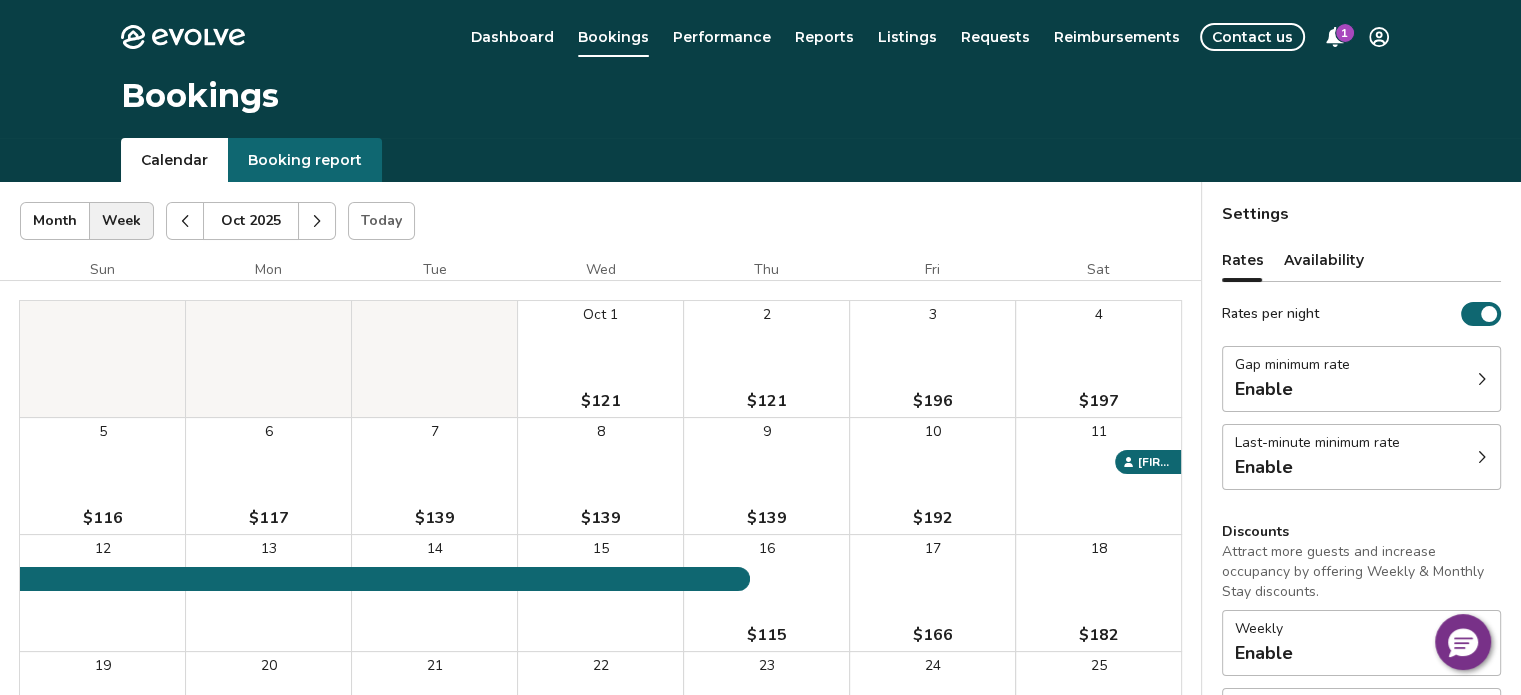 click 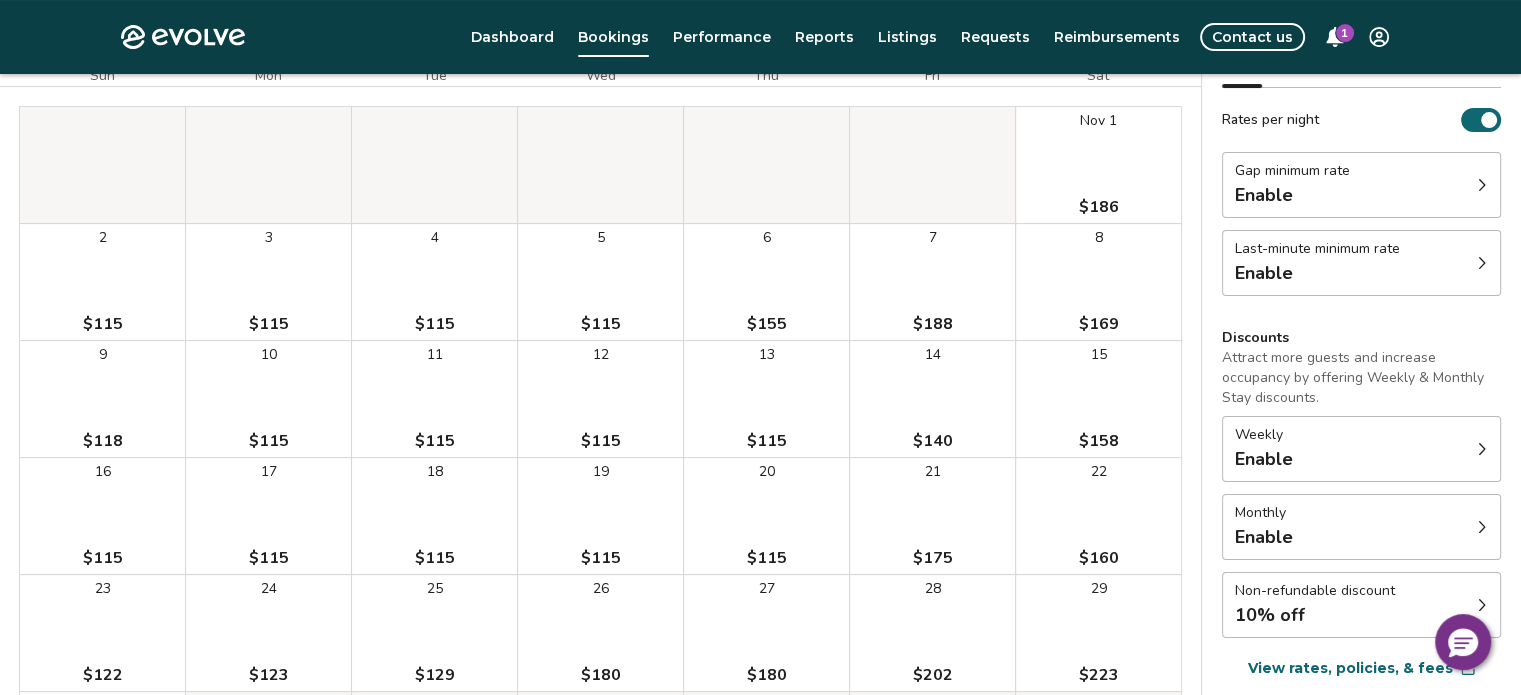 scroll, scrollTop: 0, scrollLeft: 0, axis: both 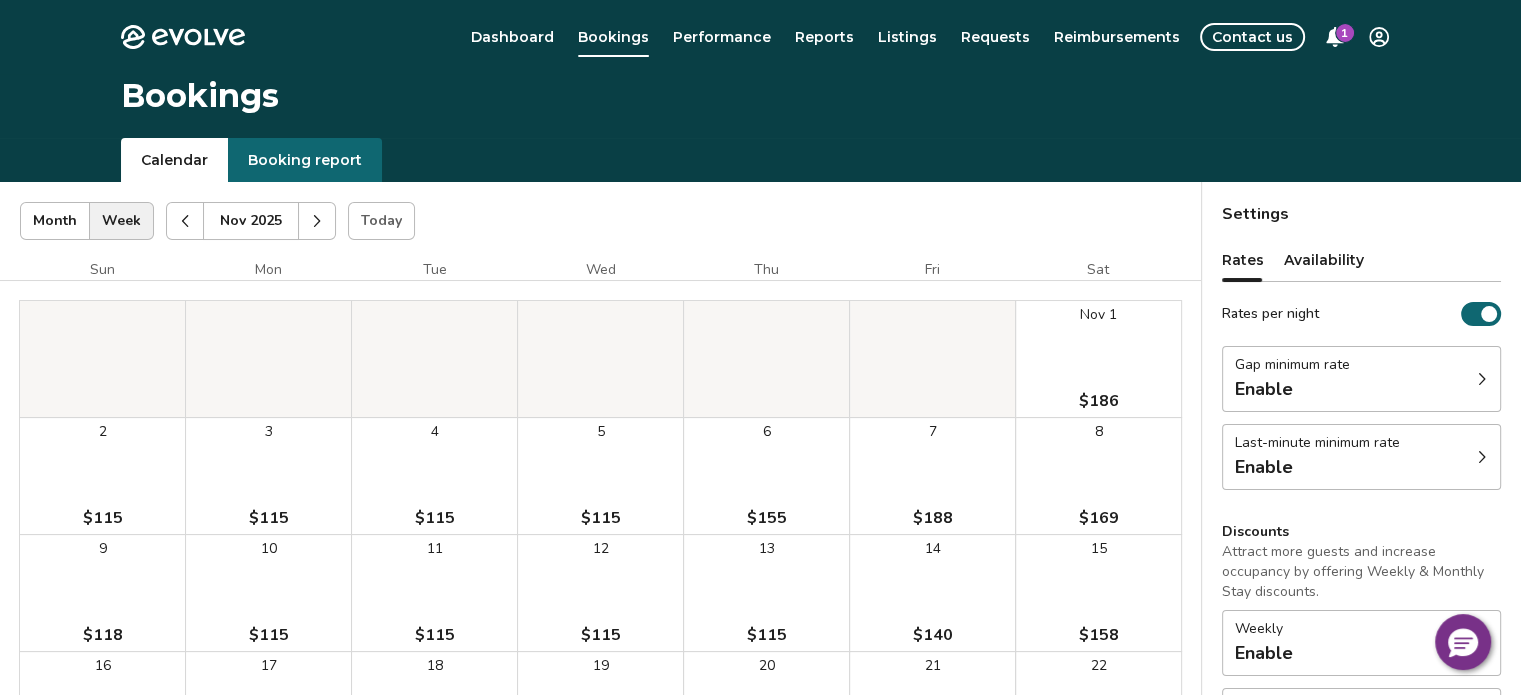 click at bounding box center (185, 221) 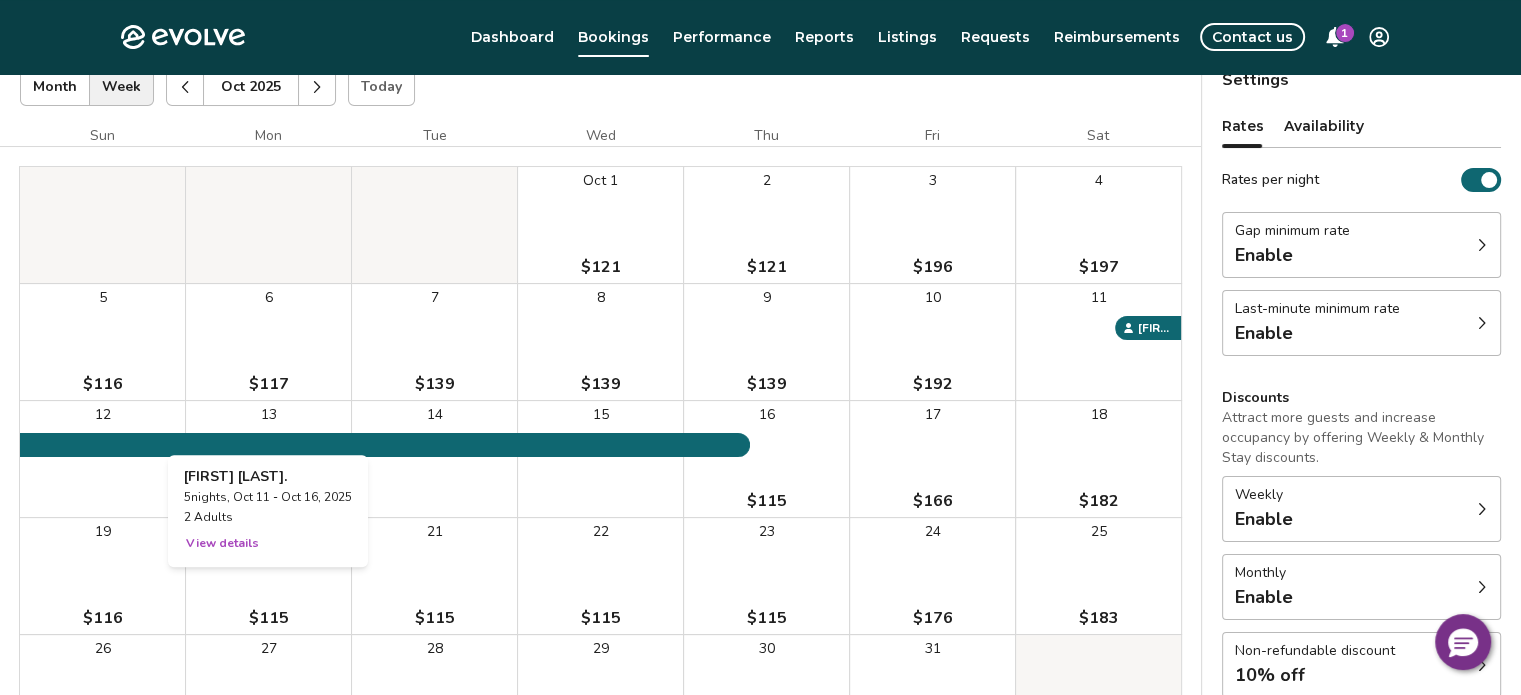 scroll, scrollTop: 0, scrollLeft: 0, axis: both 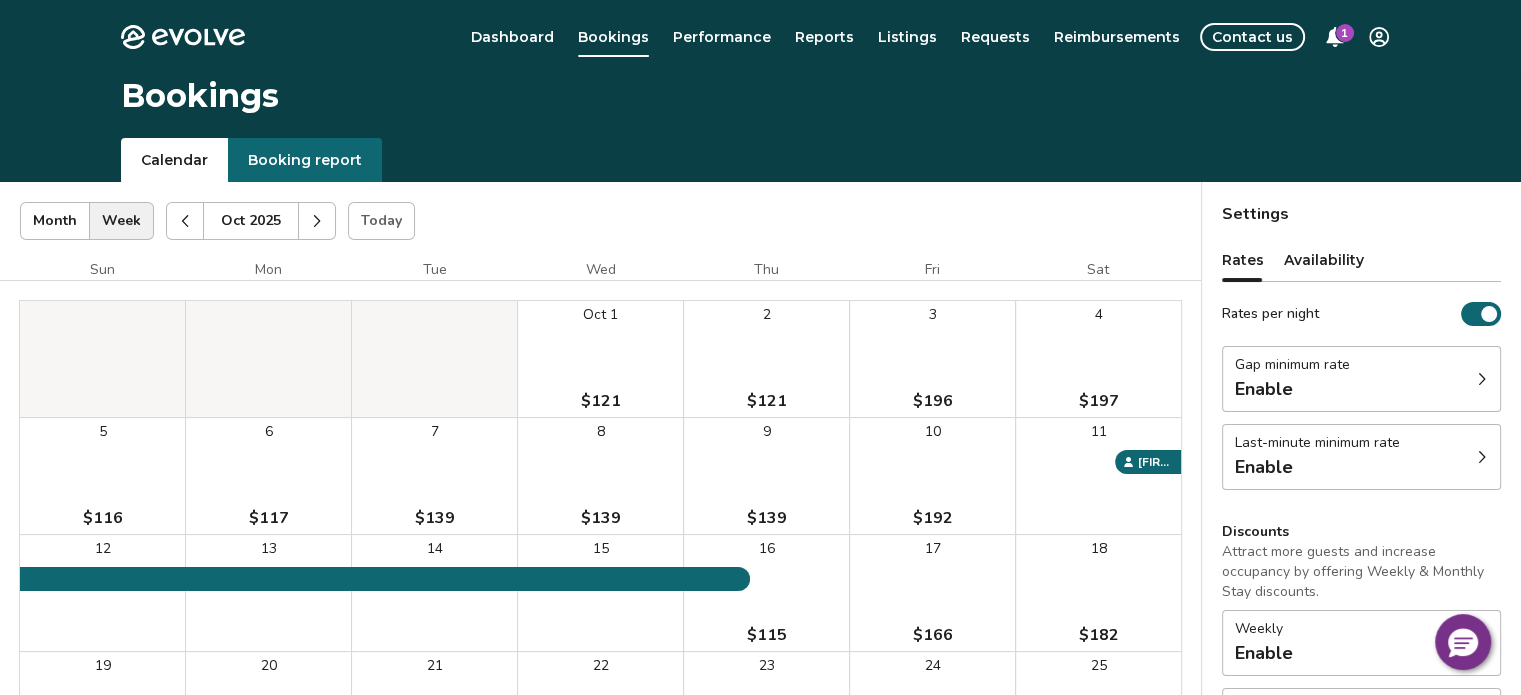 click at bounding box center (185, 221) 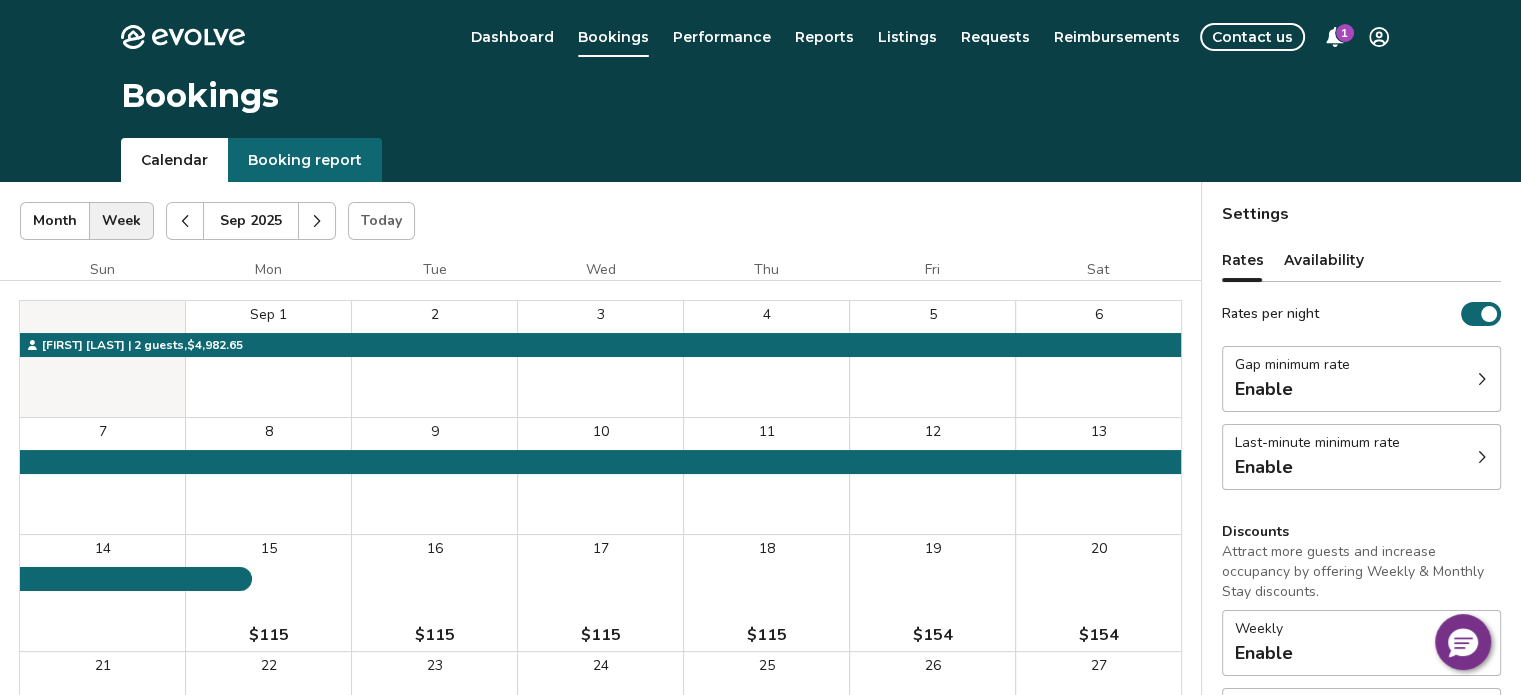 click at bounding box center [185, 221] 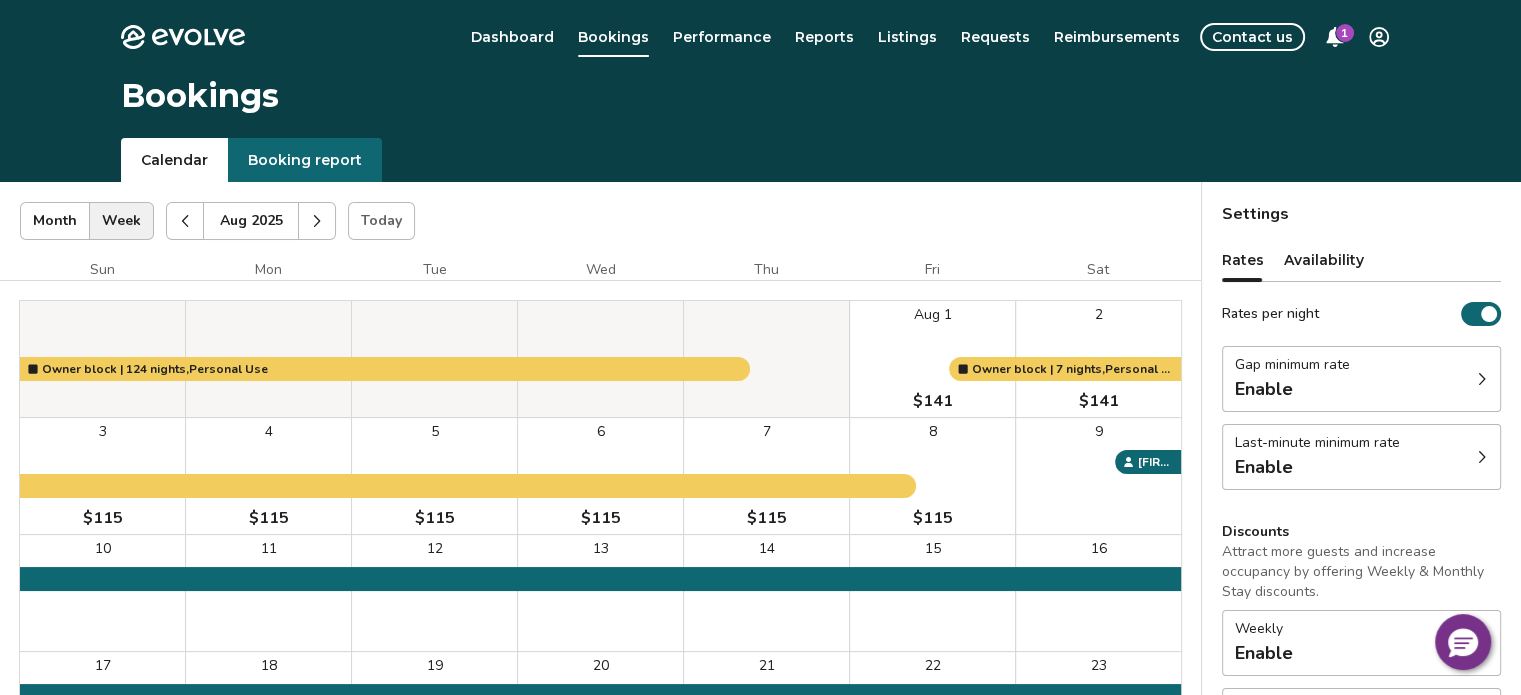 click at bounding box center (185, 221) 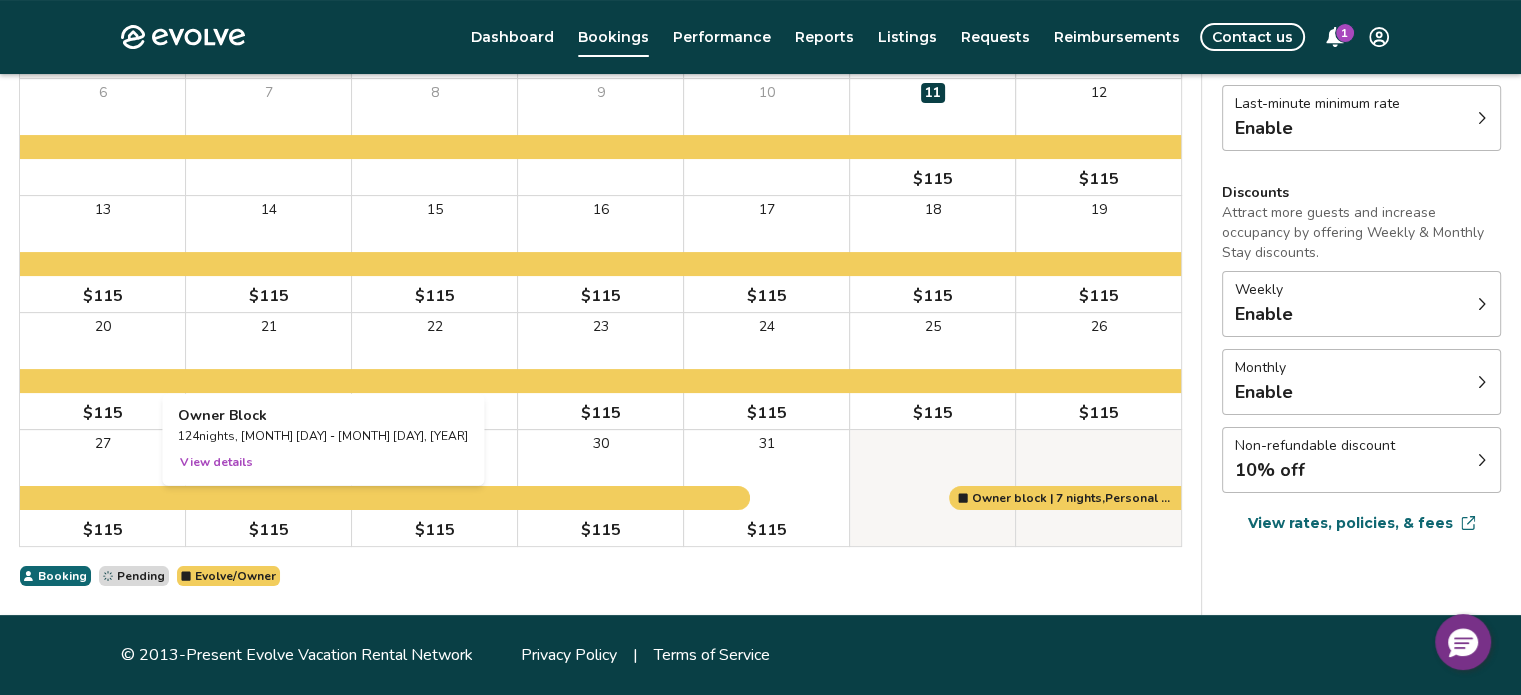 scroll, scrollTop: 0, scrollLeft: 0, axis: both 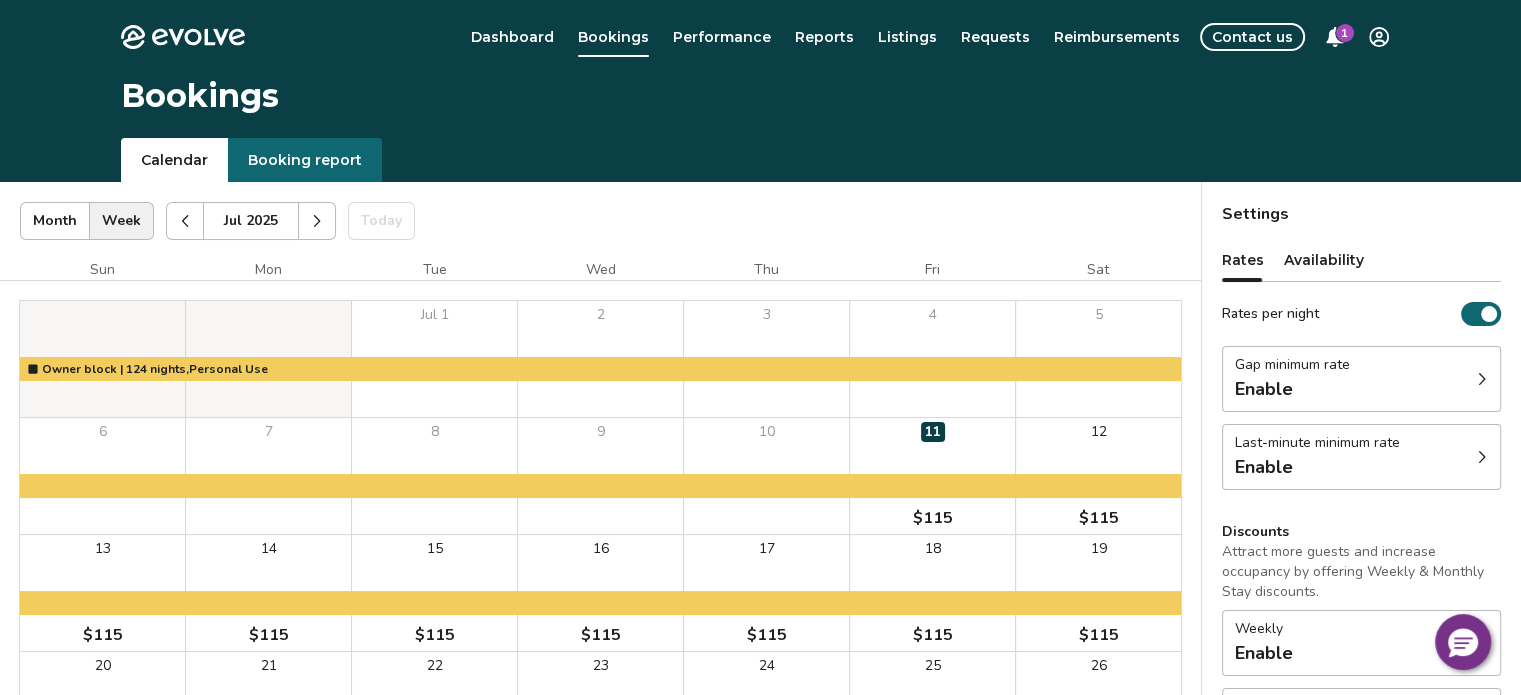 click 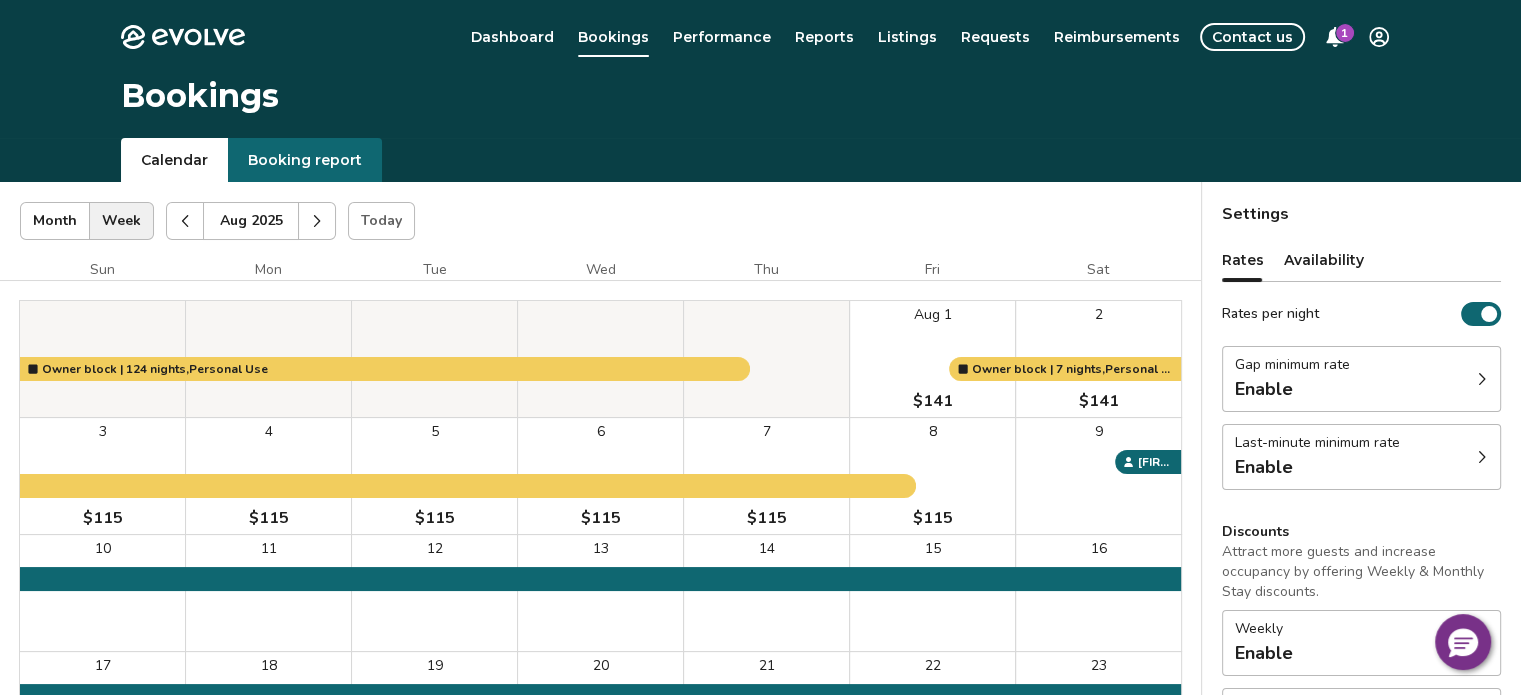 click 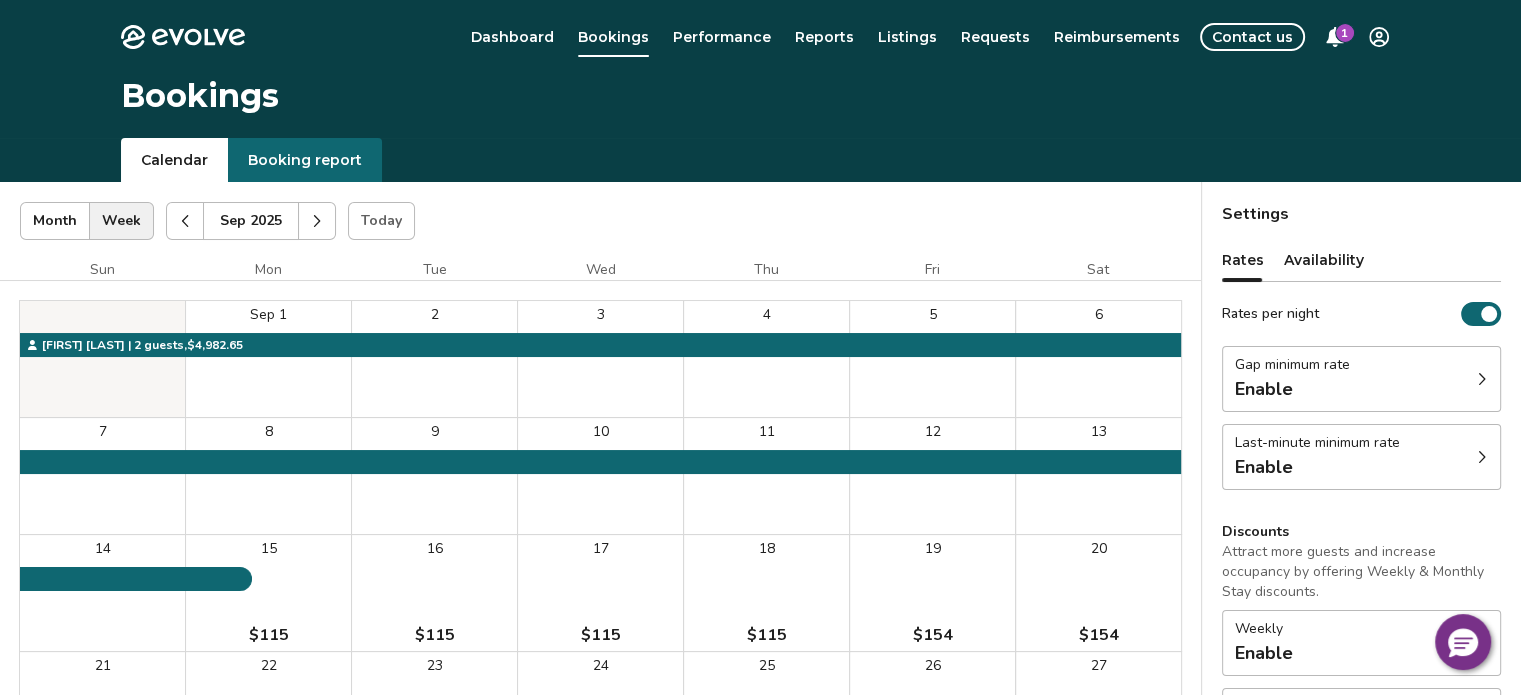 click 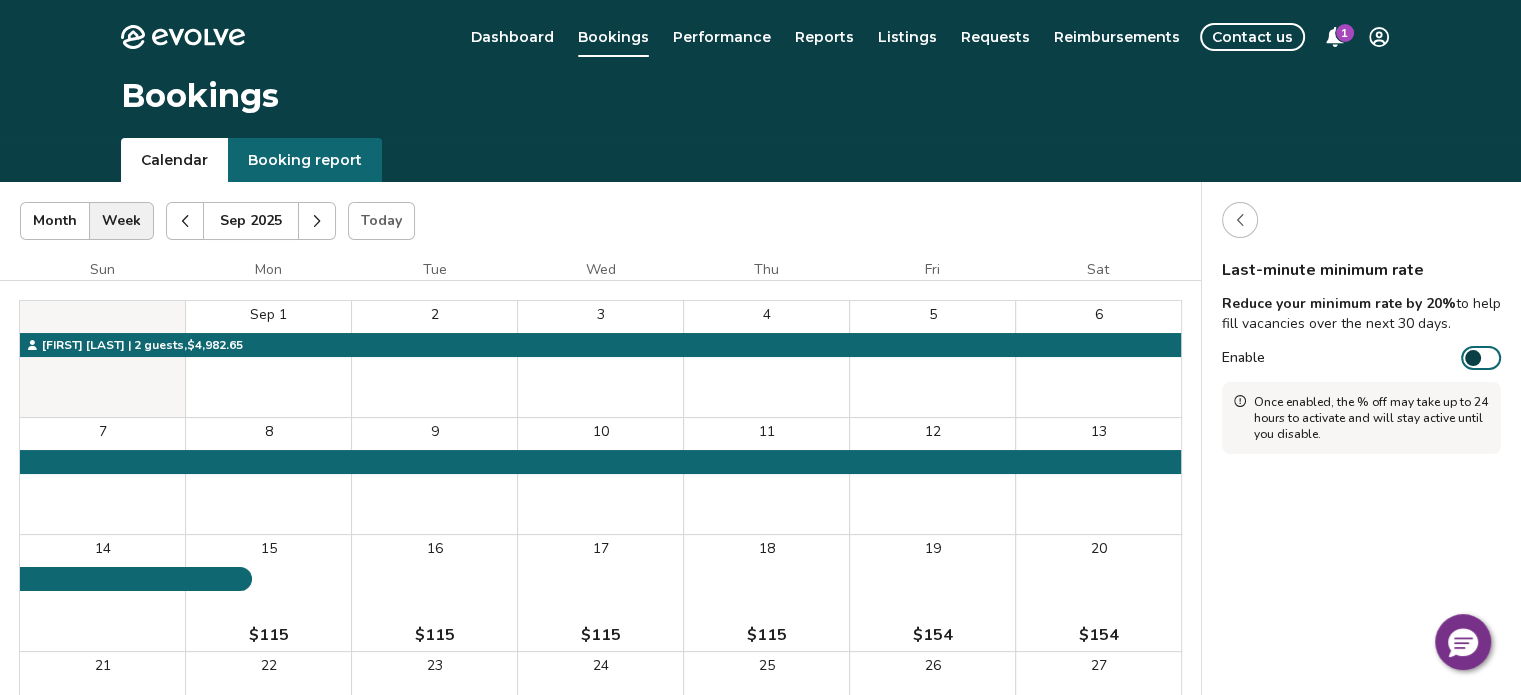 click 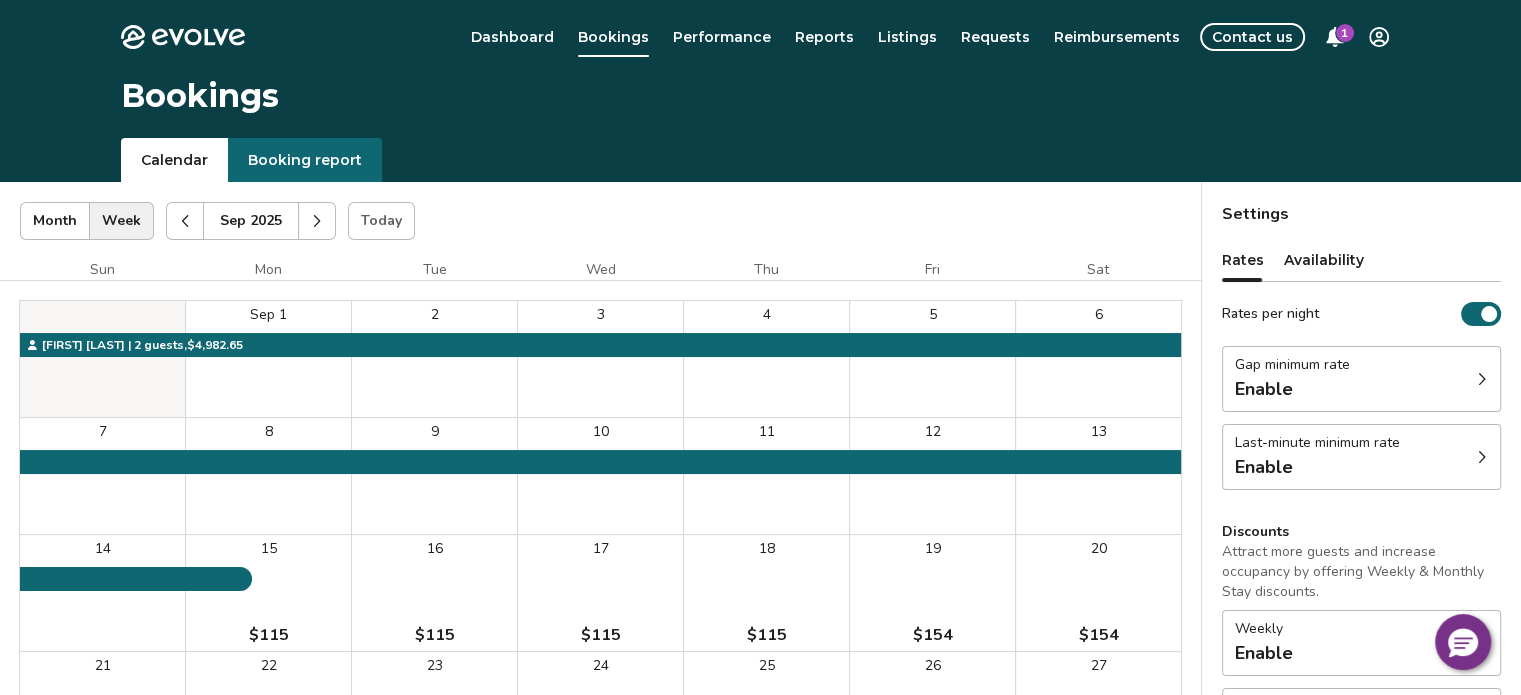 click 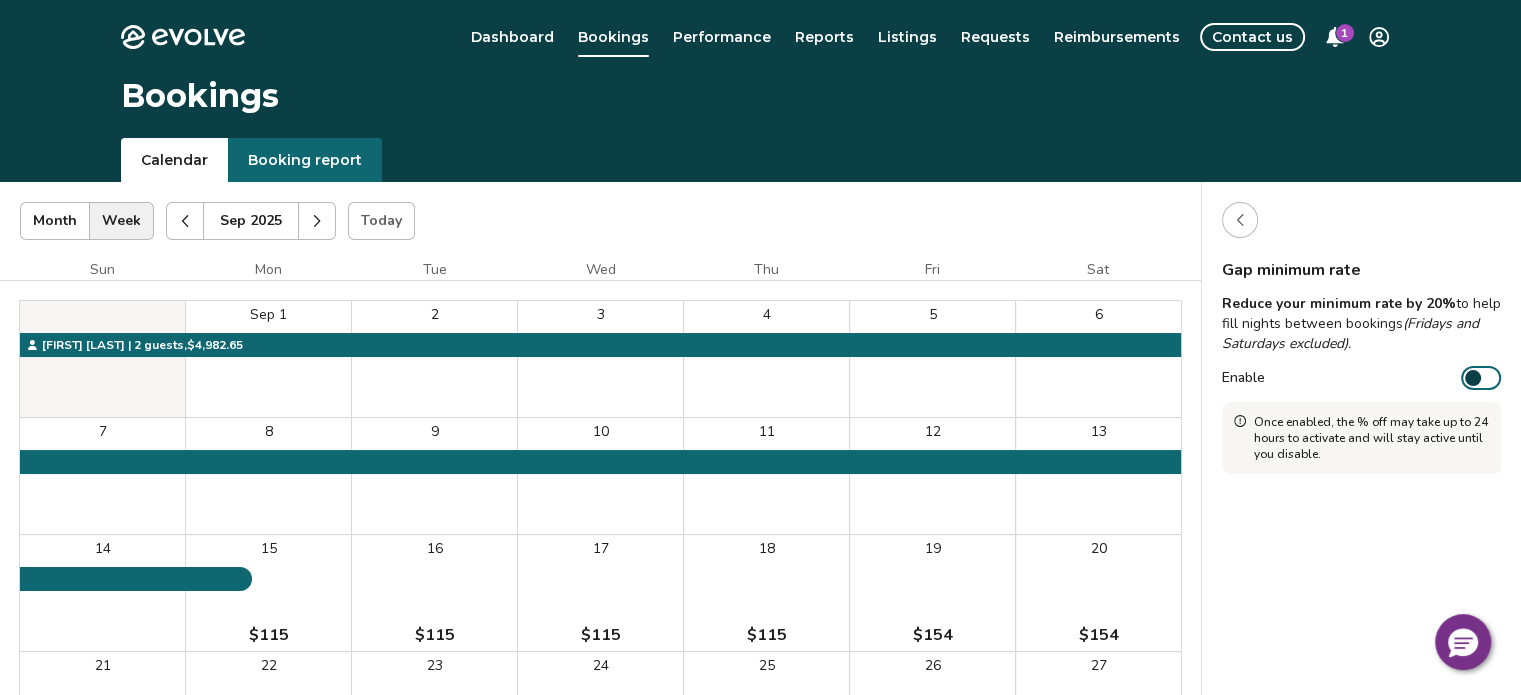 click 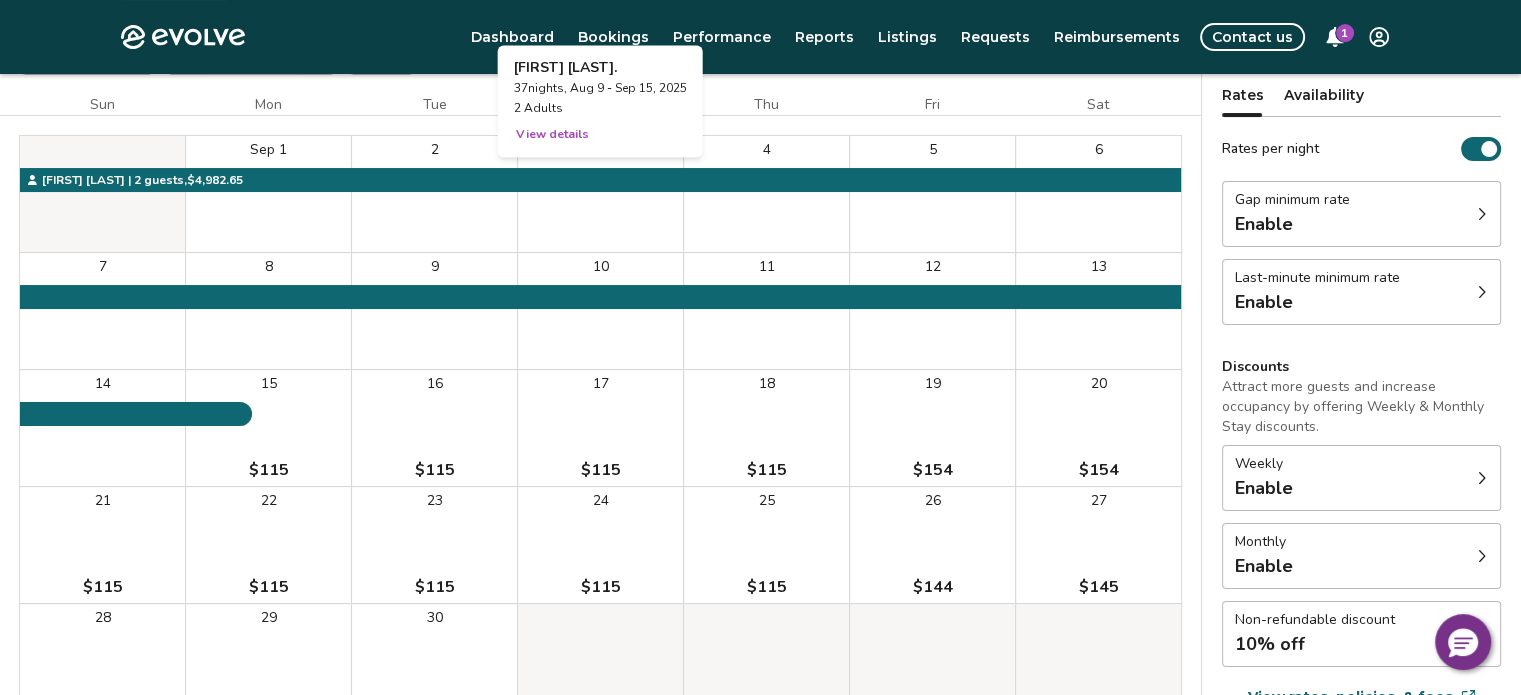 scroll, scrollTop: 0, scrollLeft: 0, axis: both 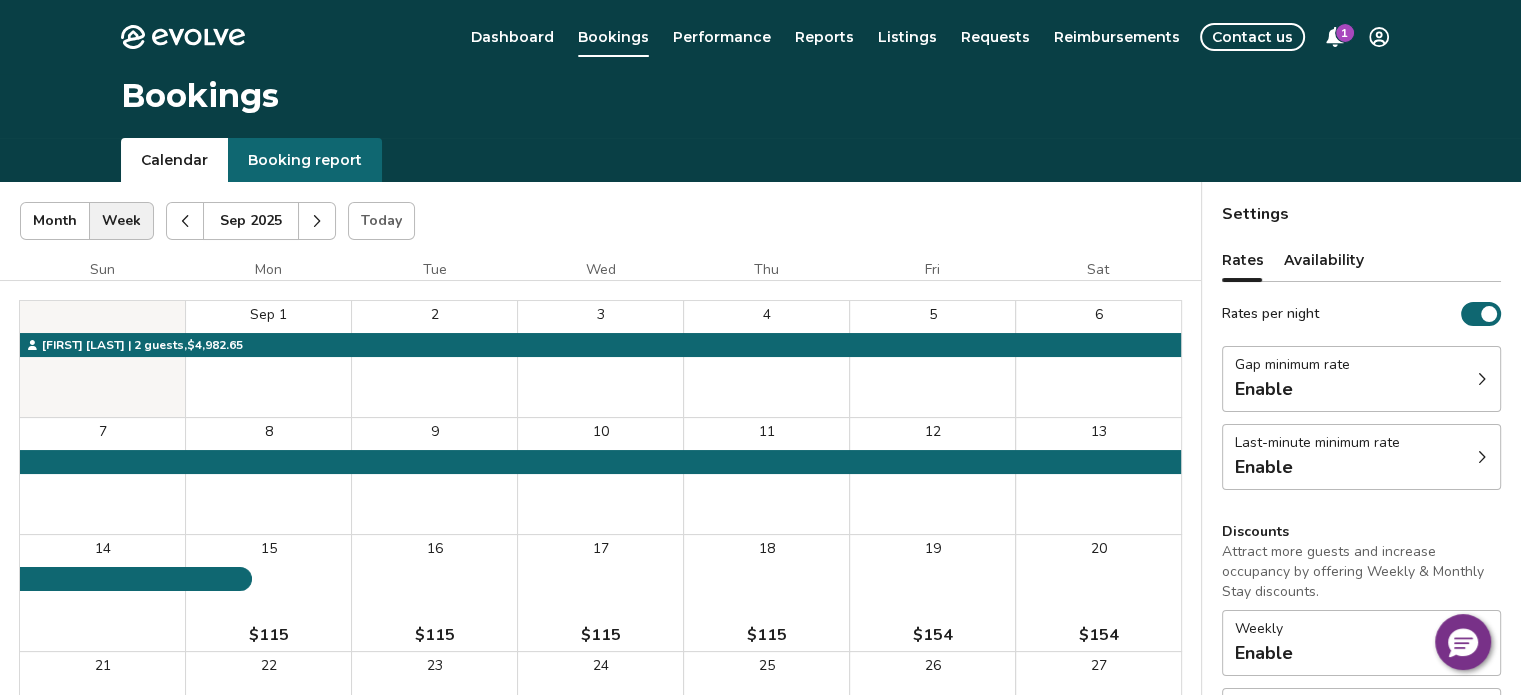 click at bounding box center (317, 221) 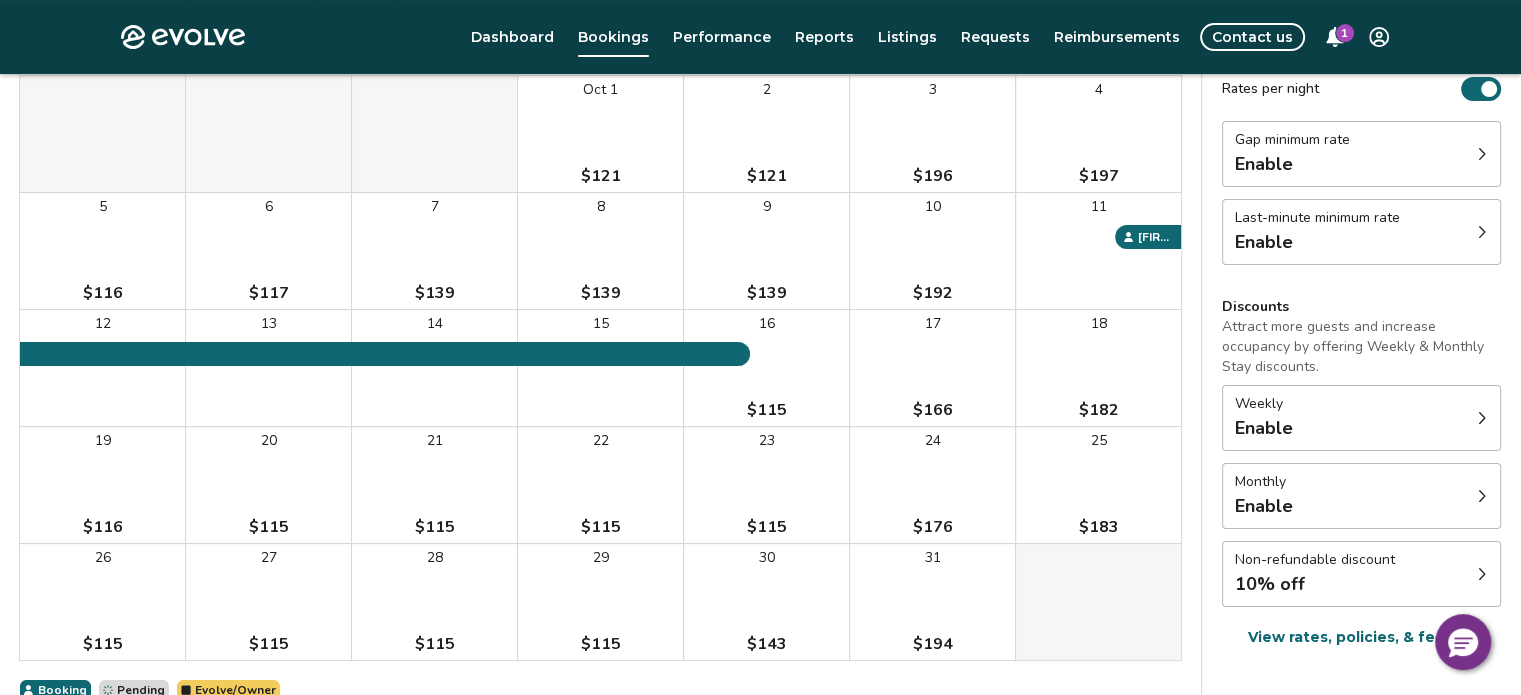 scroll, scrollTop: 0, scrollLeft: 0, axis: both 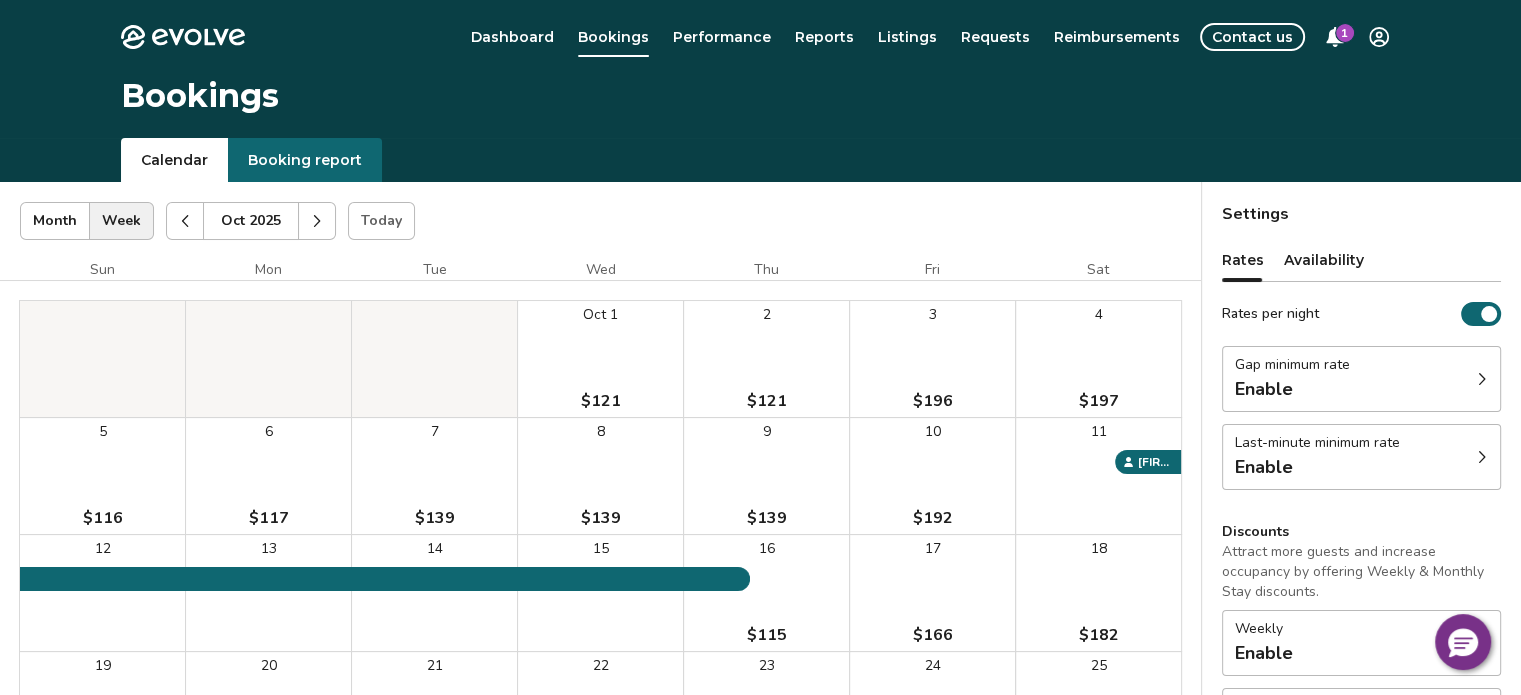 click 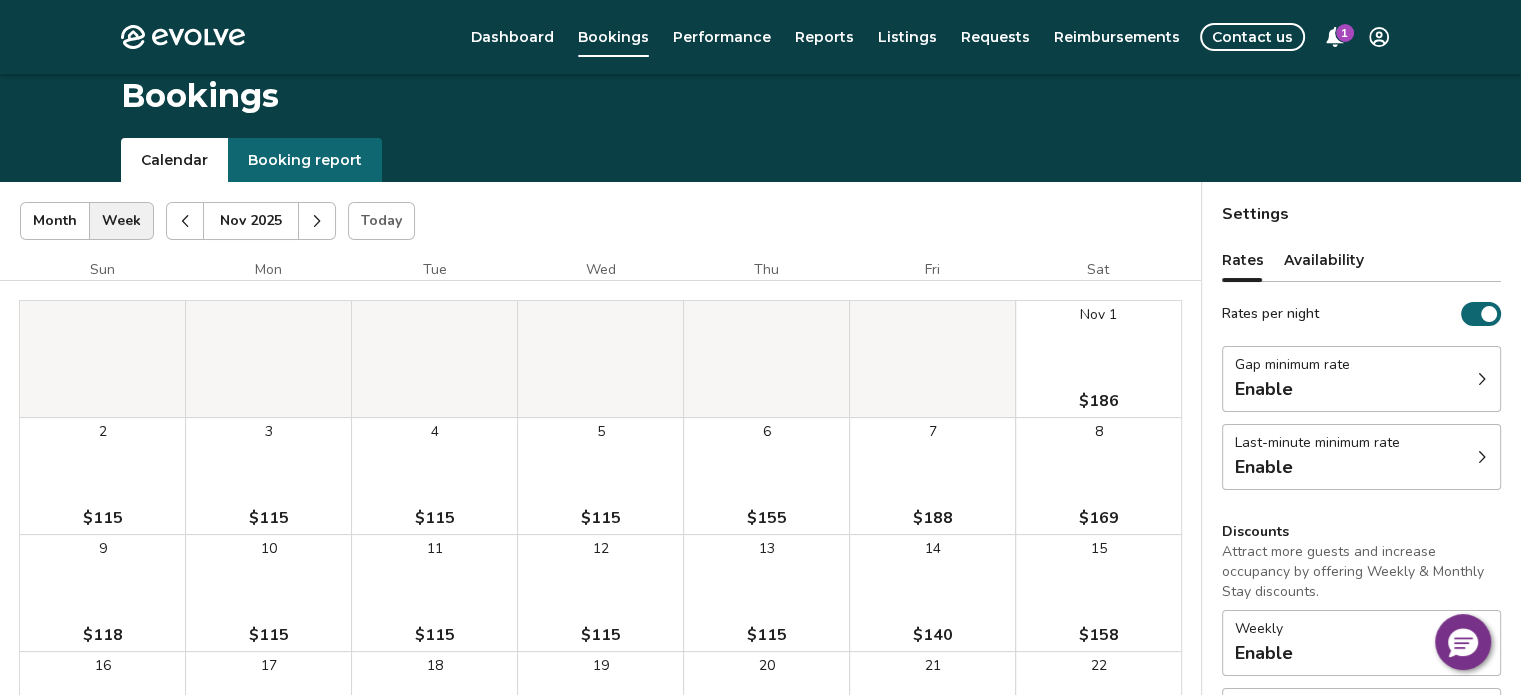 scroll, scrollTop: 446, scrollLeft: 0, axis: vertical 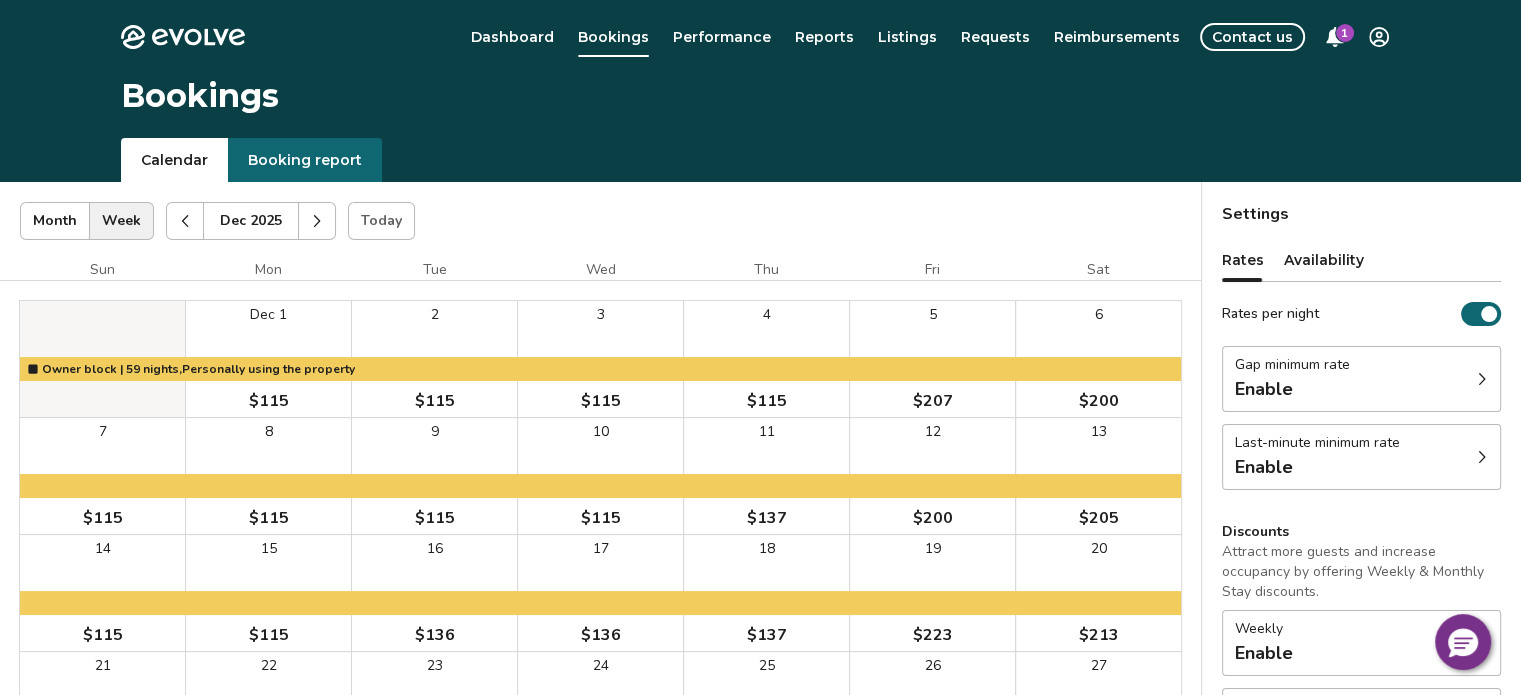click 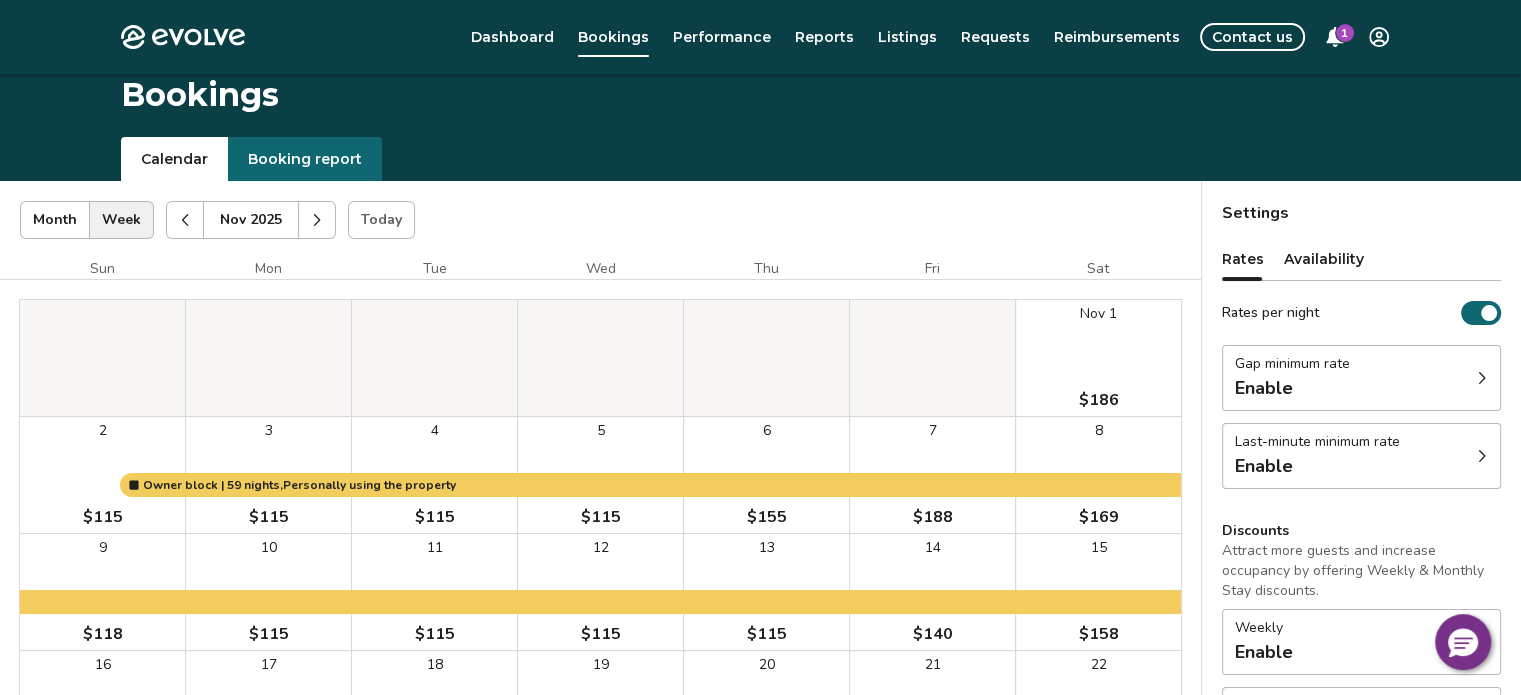 scroll, scrollTop: 0, scrollLeft: 0, axis: both 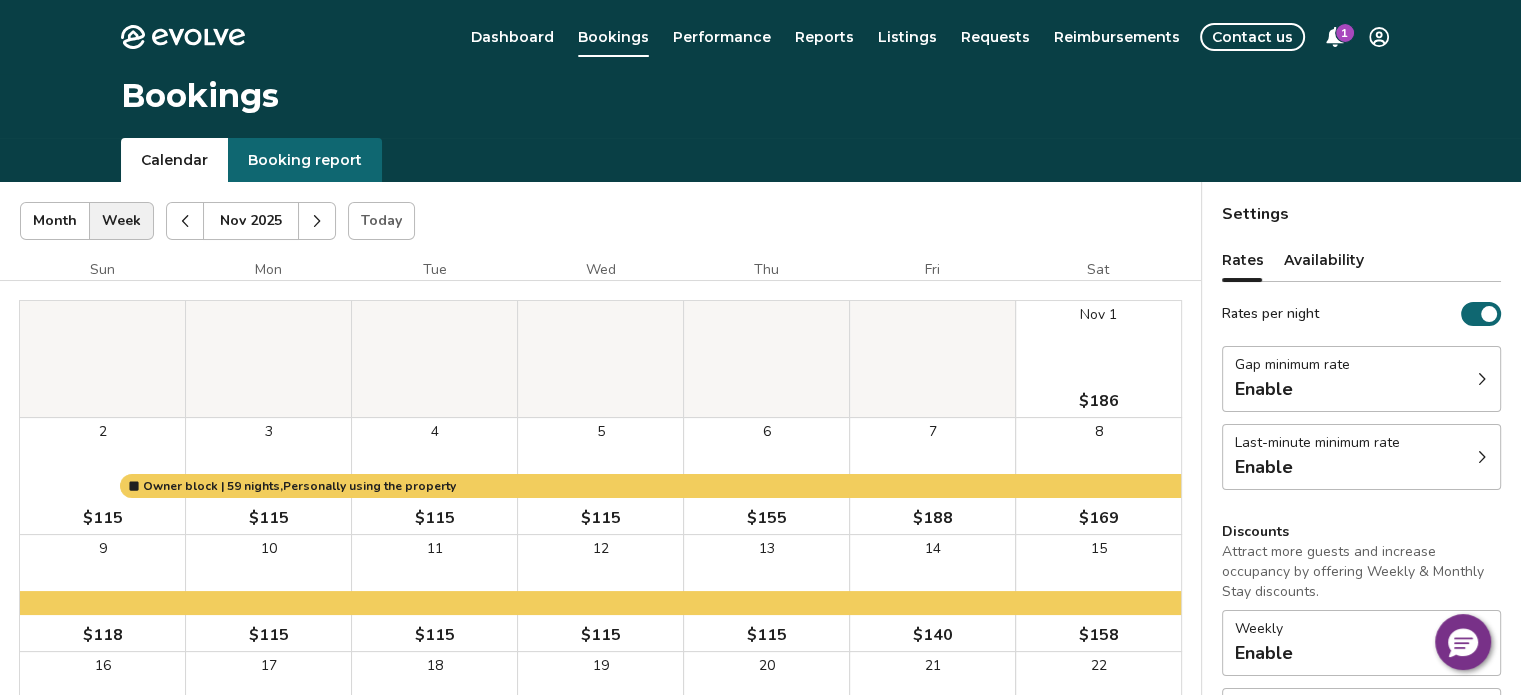click 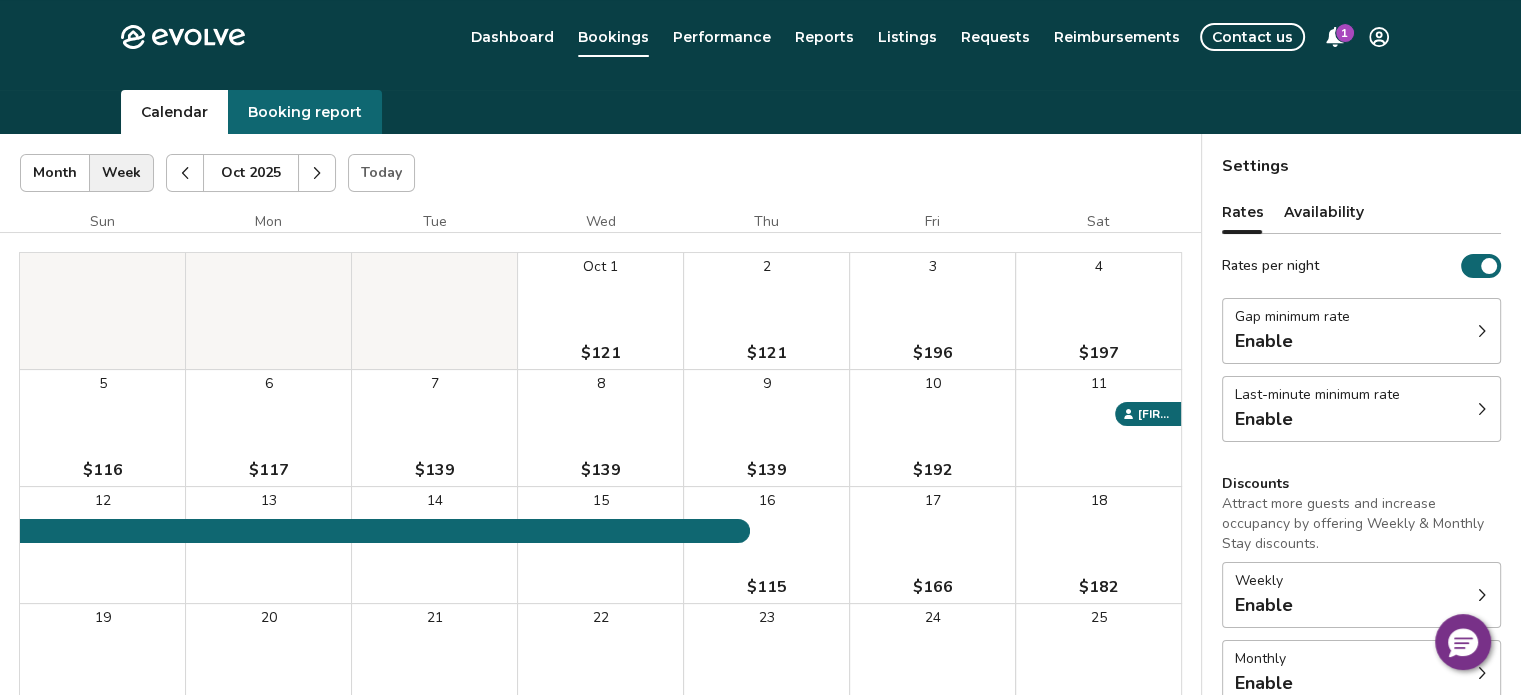 scroll, scrollTop: 0, scrollLeft: 0, axis: both 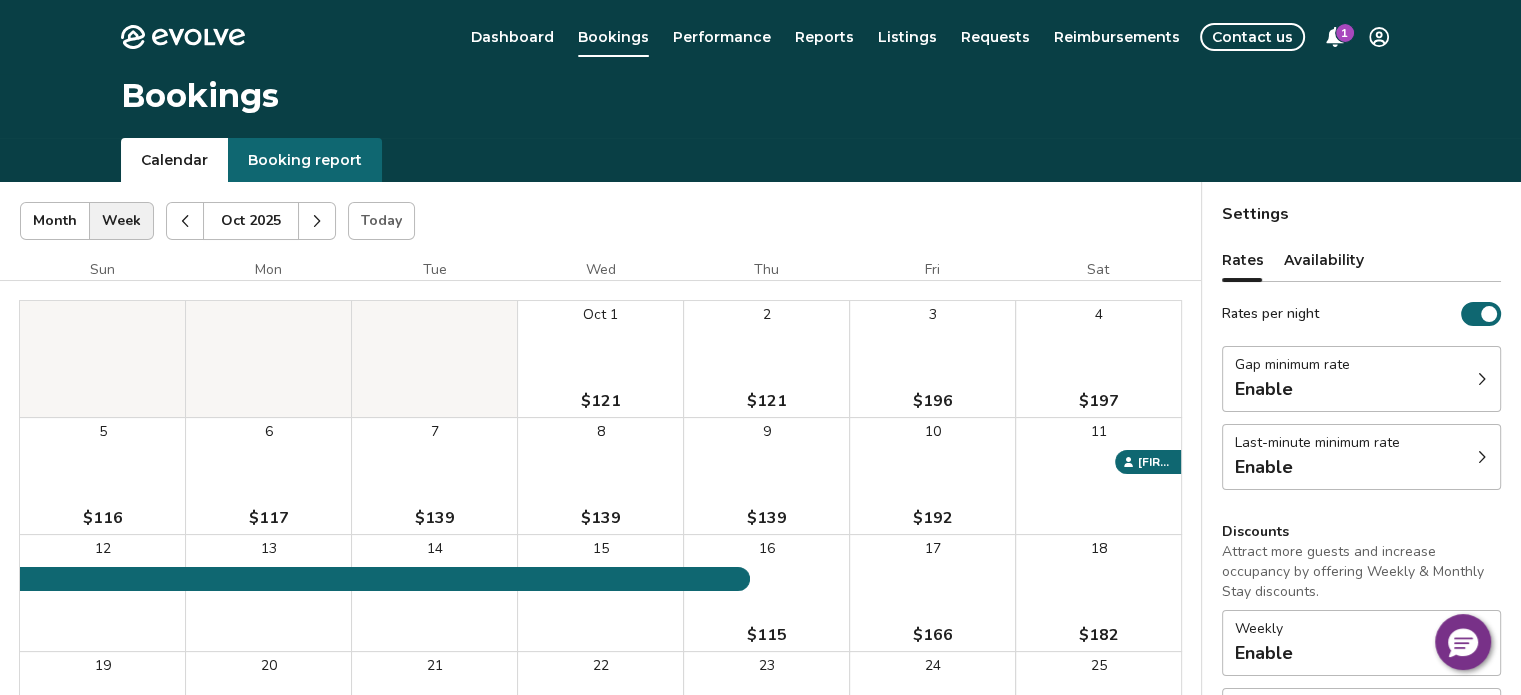 click 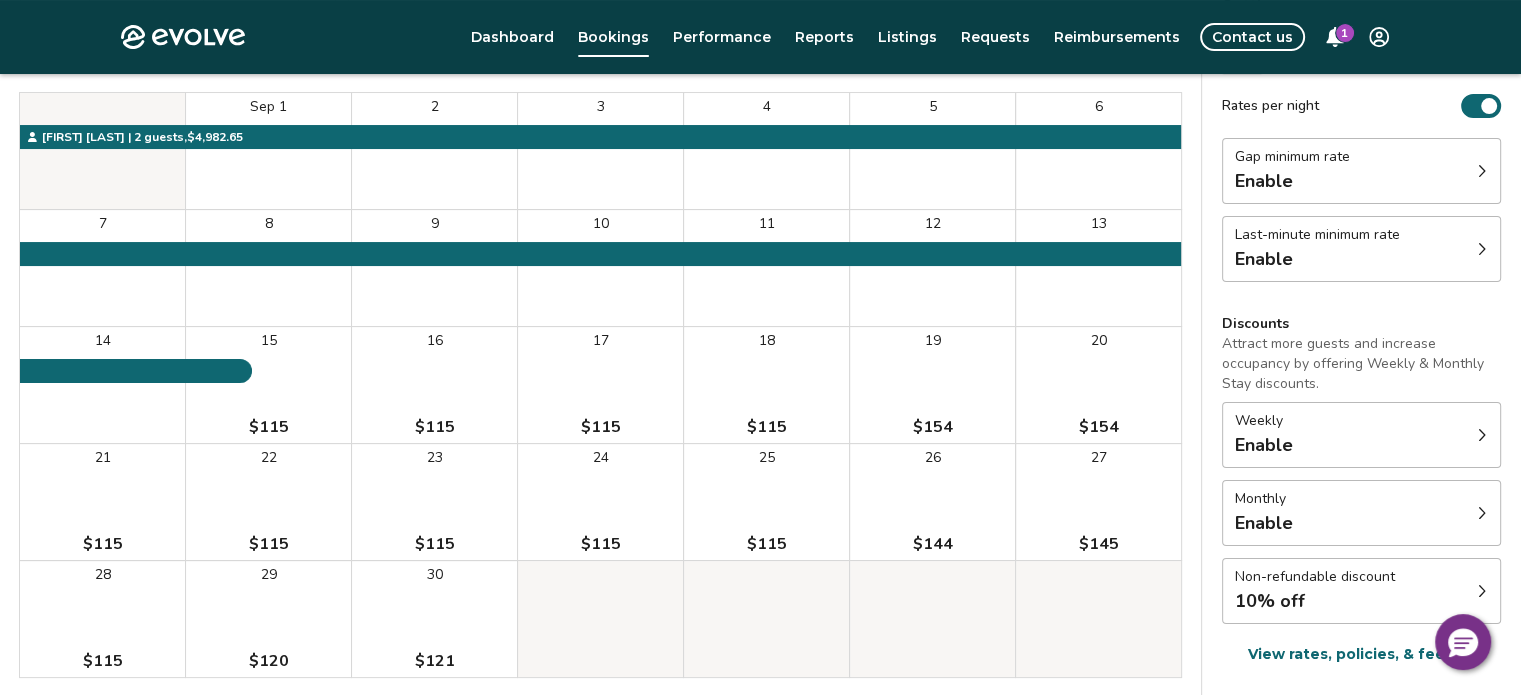 scroll, scrollTop: 100, scrollLeft: 0, axis: vertical 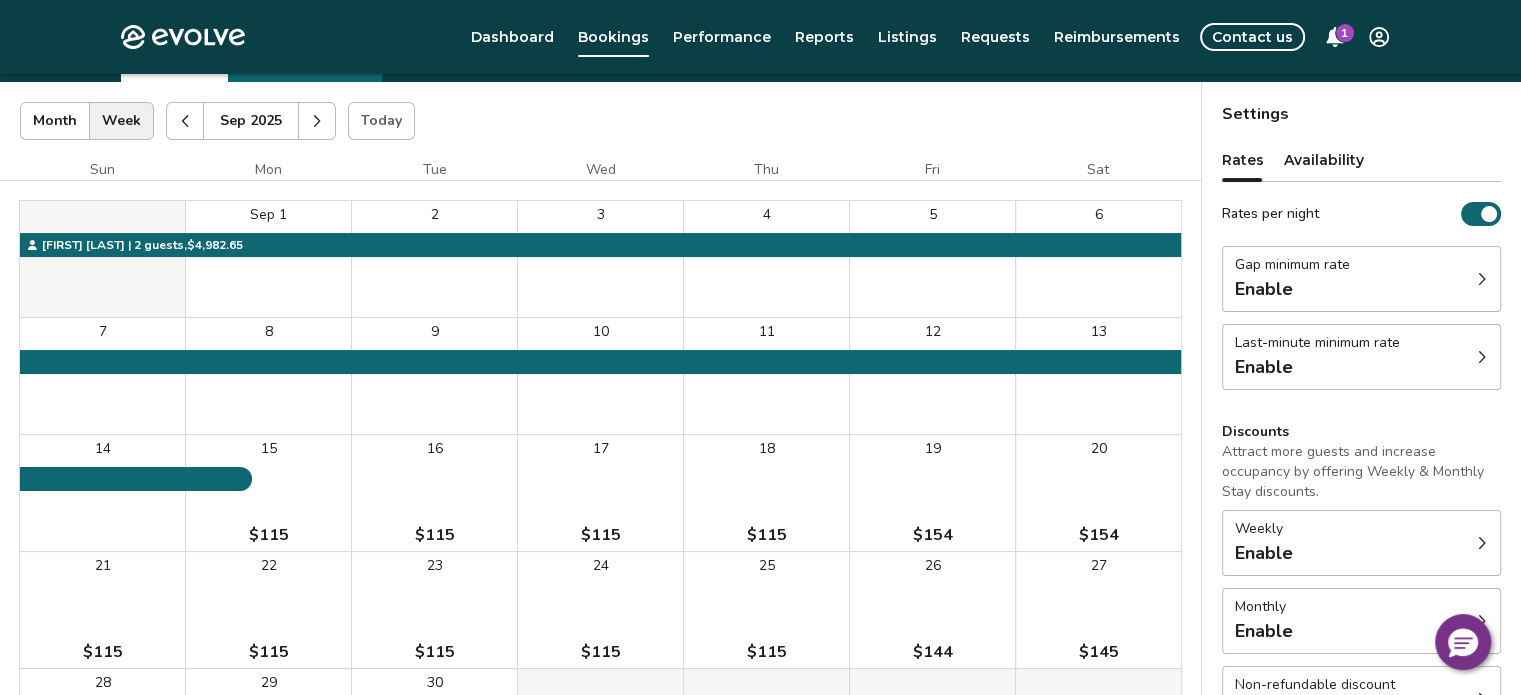 click 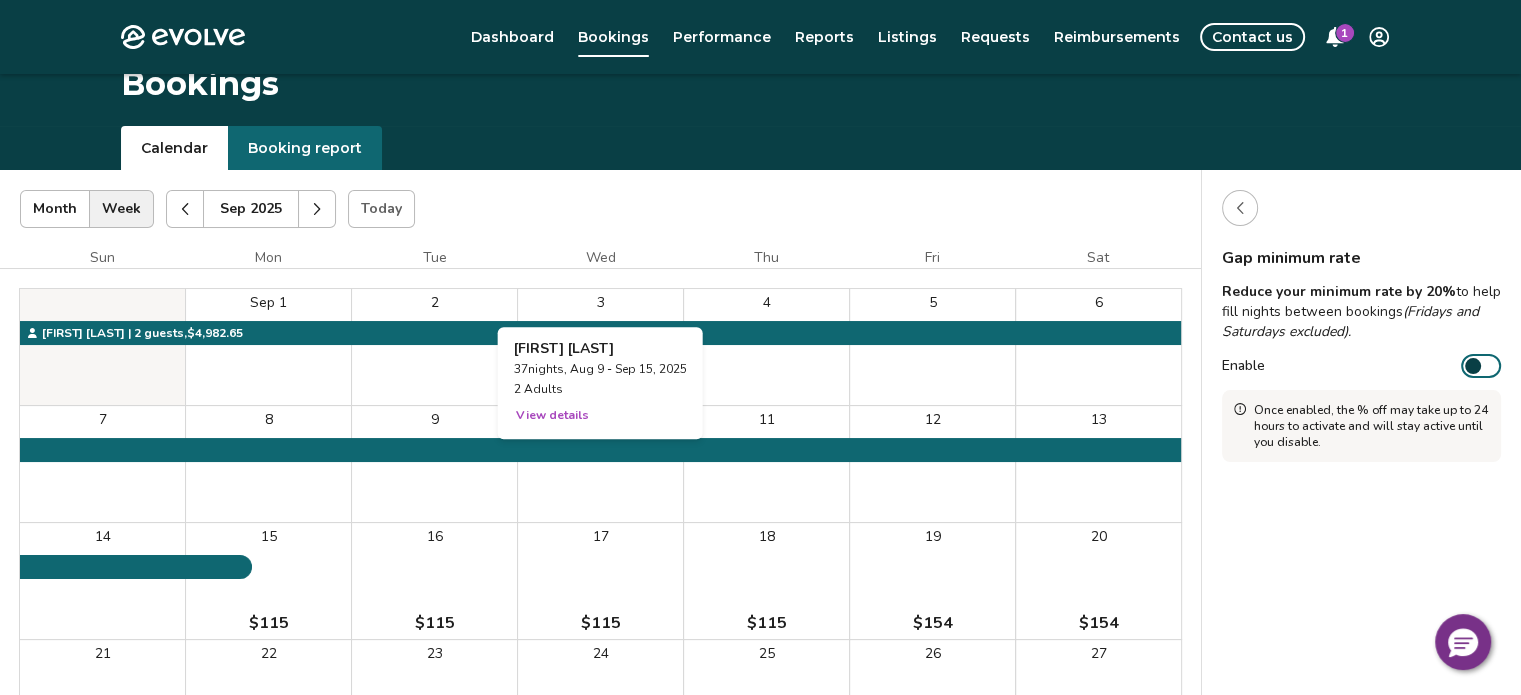 scroll, scrollTop: 0, scrollLeft: 0, axis: both 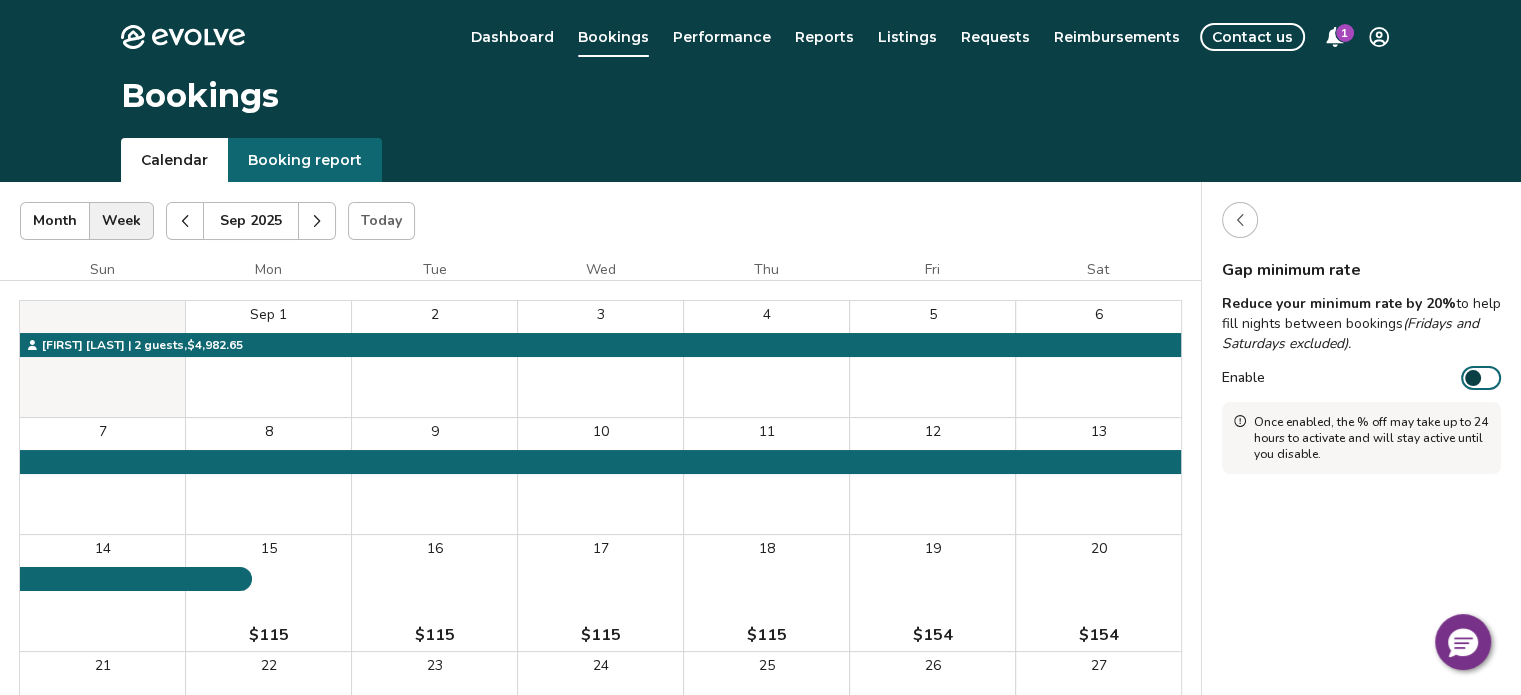 click 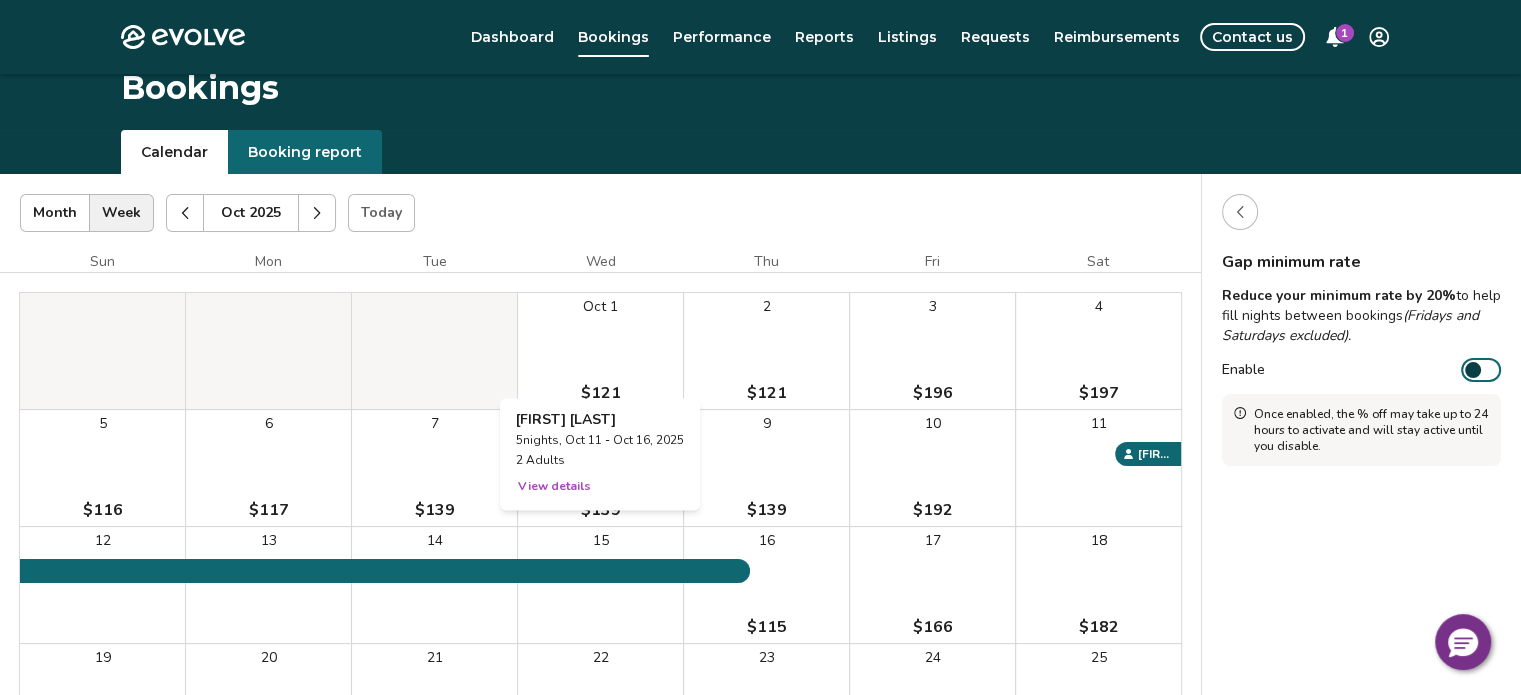 scroll, scrollTop: 0, scrollLeft: 0, axis: both 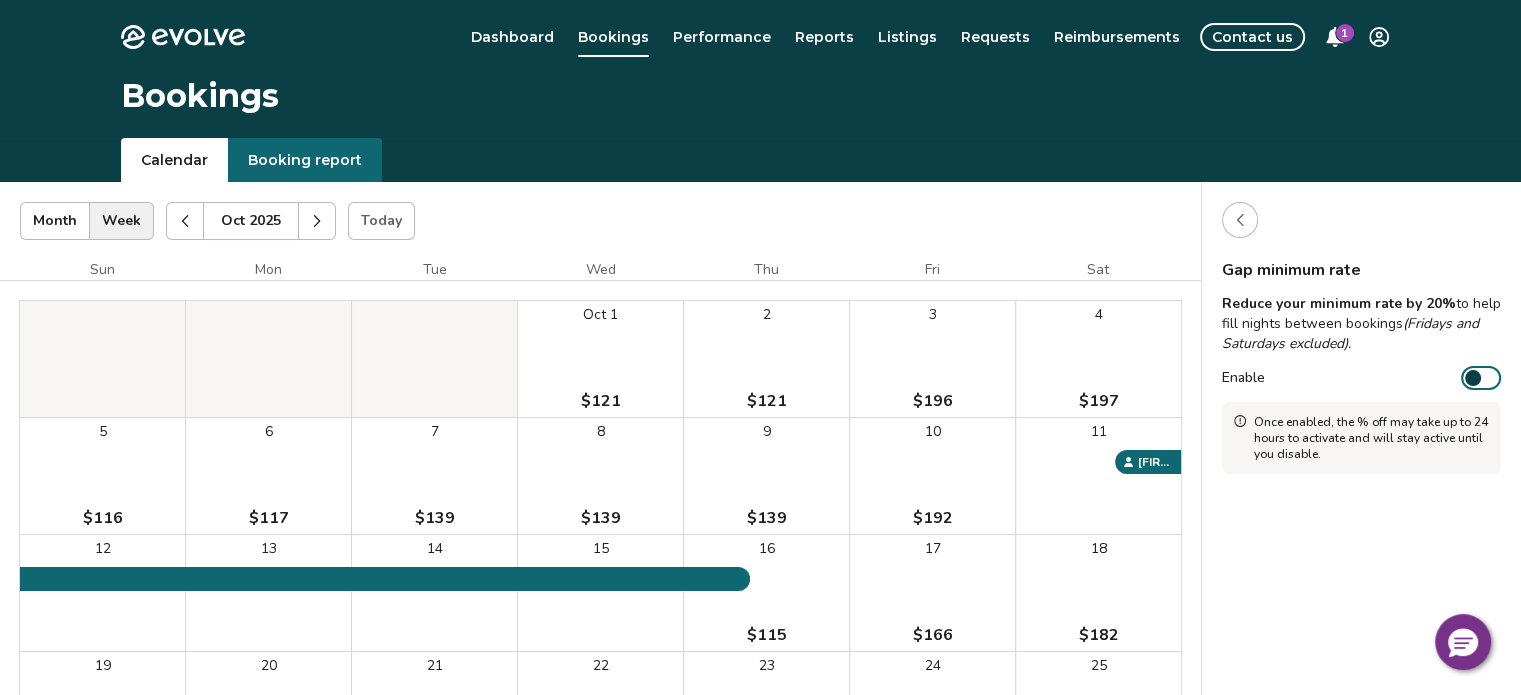 click 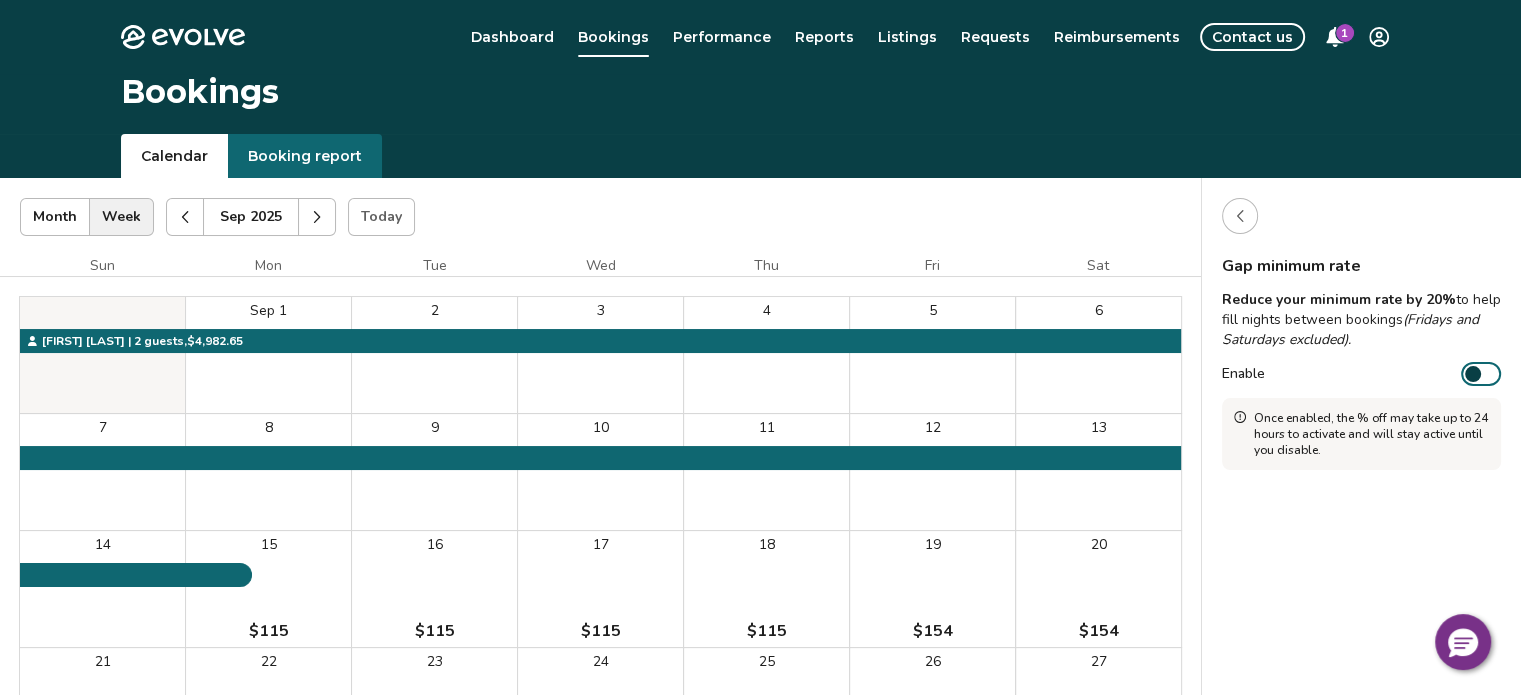 scroll, scrollTop: 0, scrollLeft: 0, axis: both 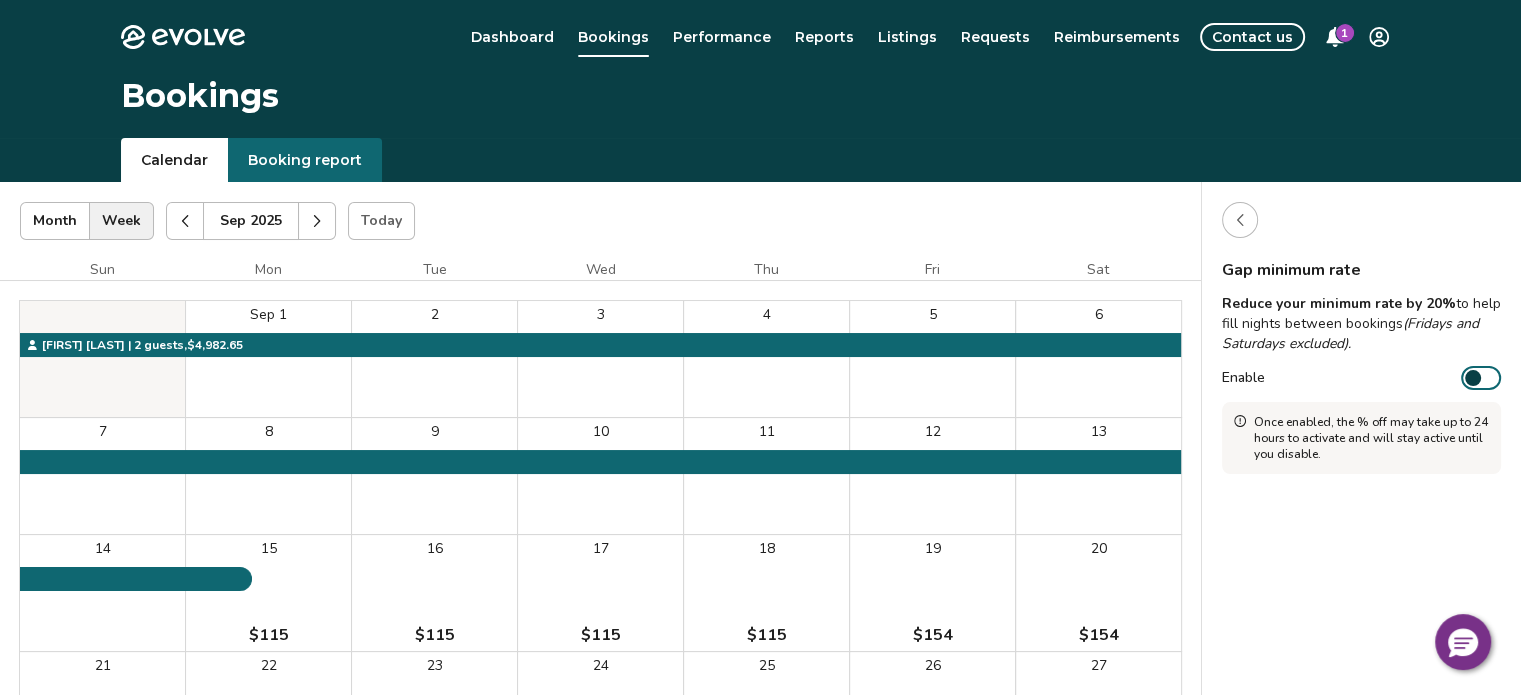 click on "1" at bounding box center [1345, 33] 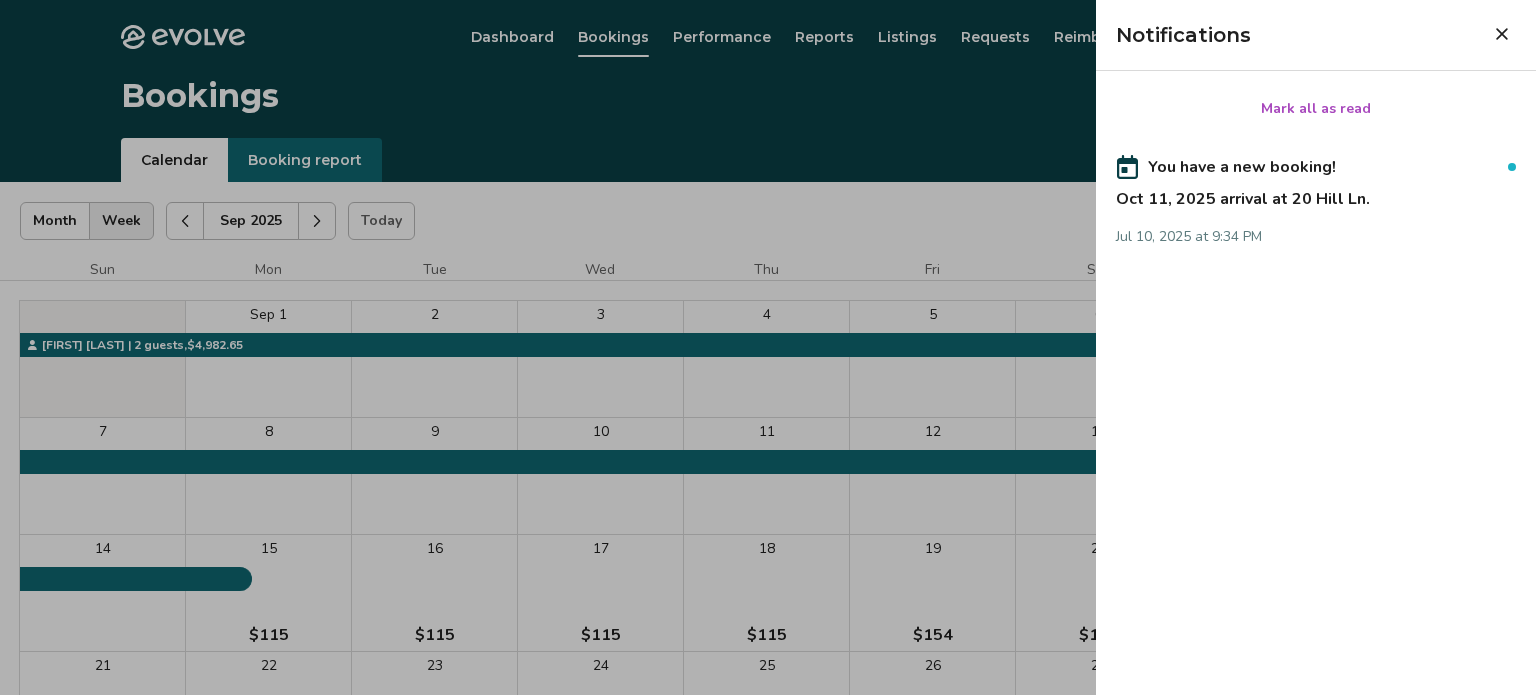 click 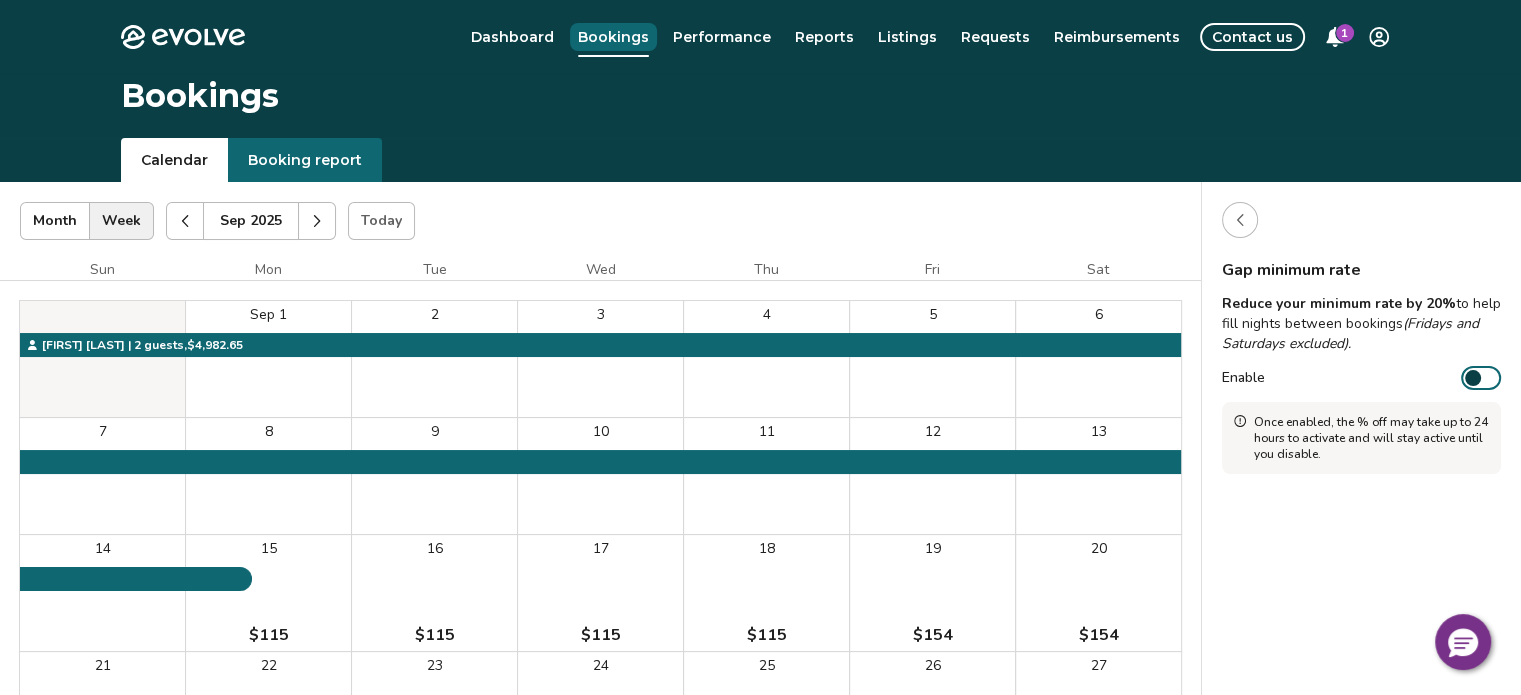 click on "Bookings" at bounding box center (613, 37) 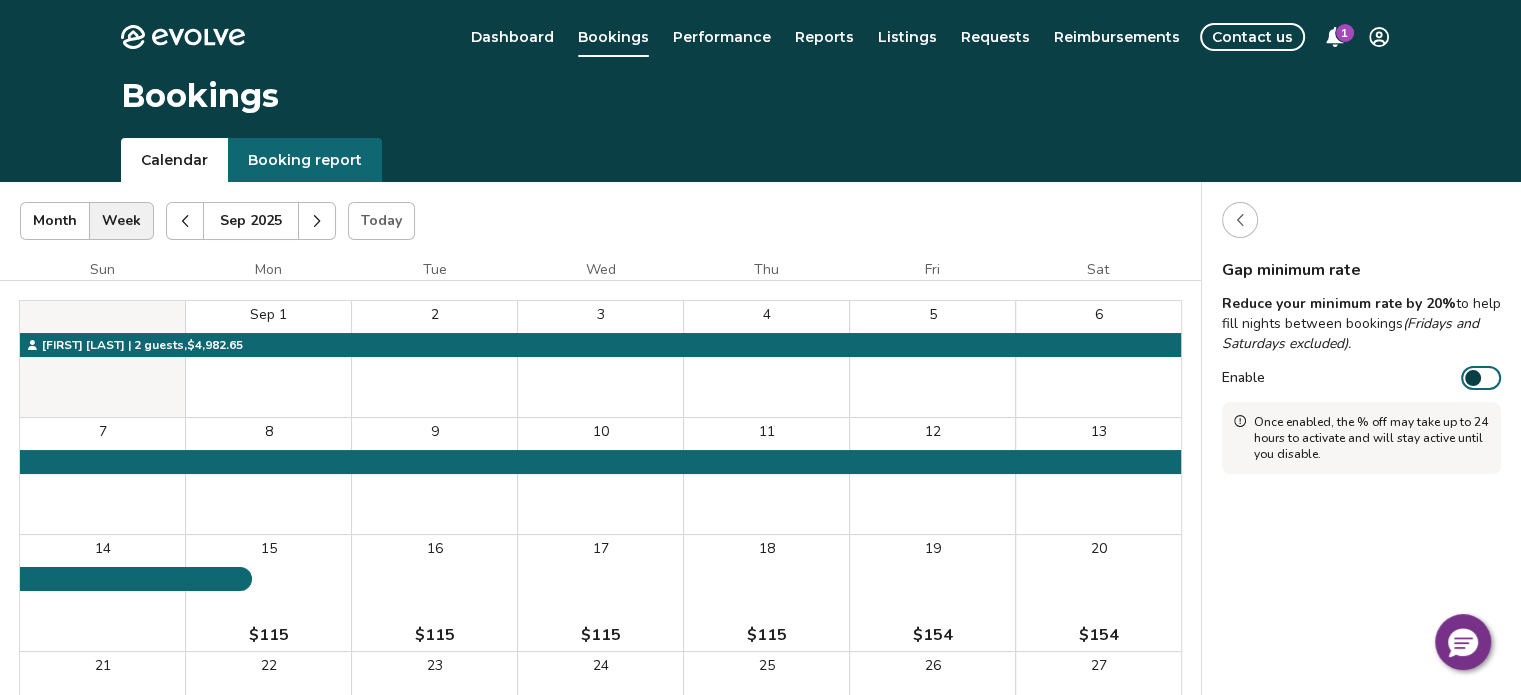 click on "Booking report" at bounding box center (305, 160) 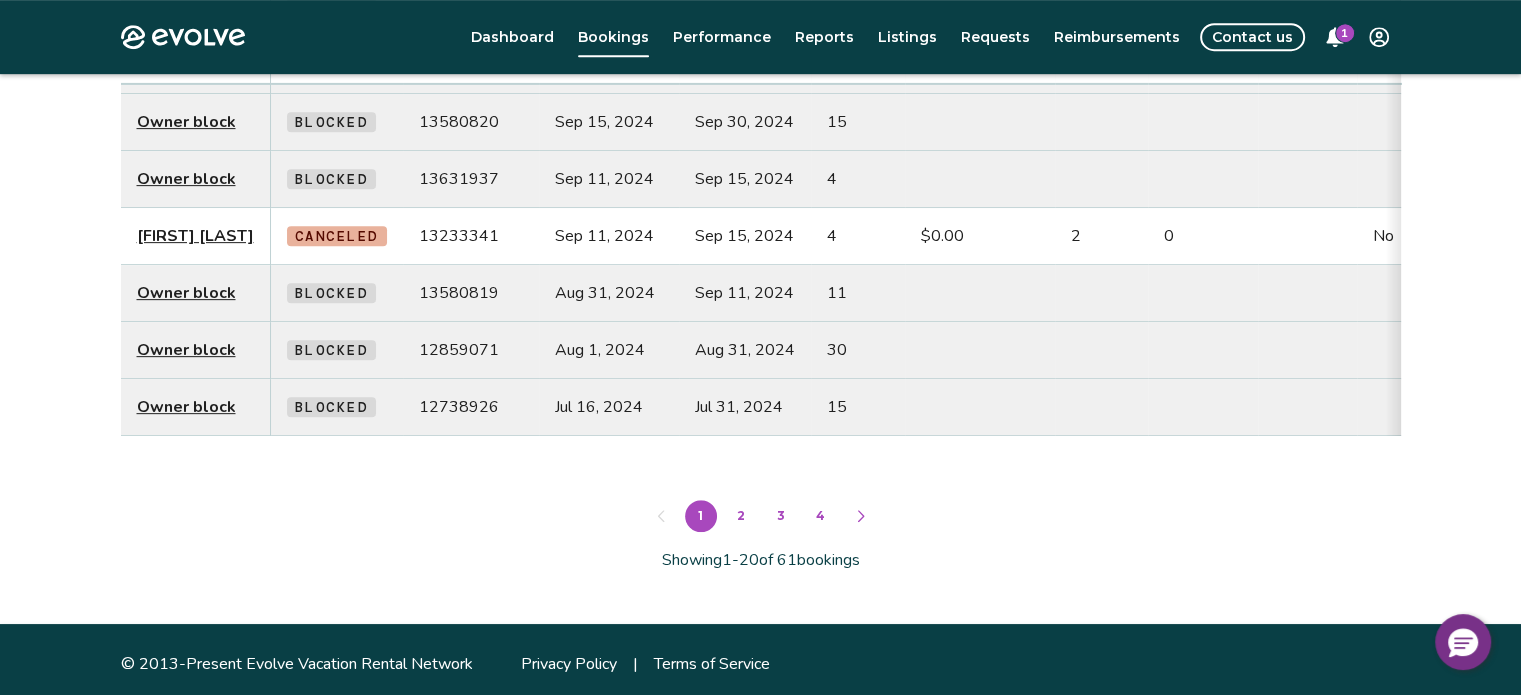 scroll, scrollTop: 1076, scrollLeft: 0, axis: vertical 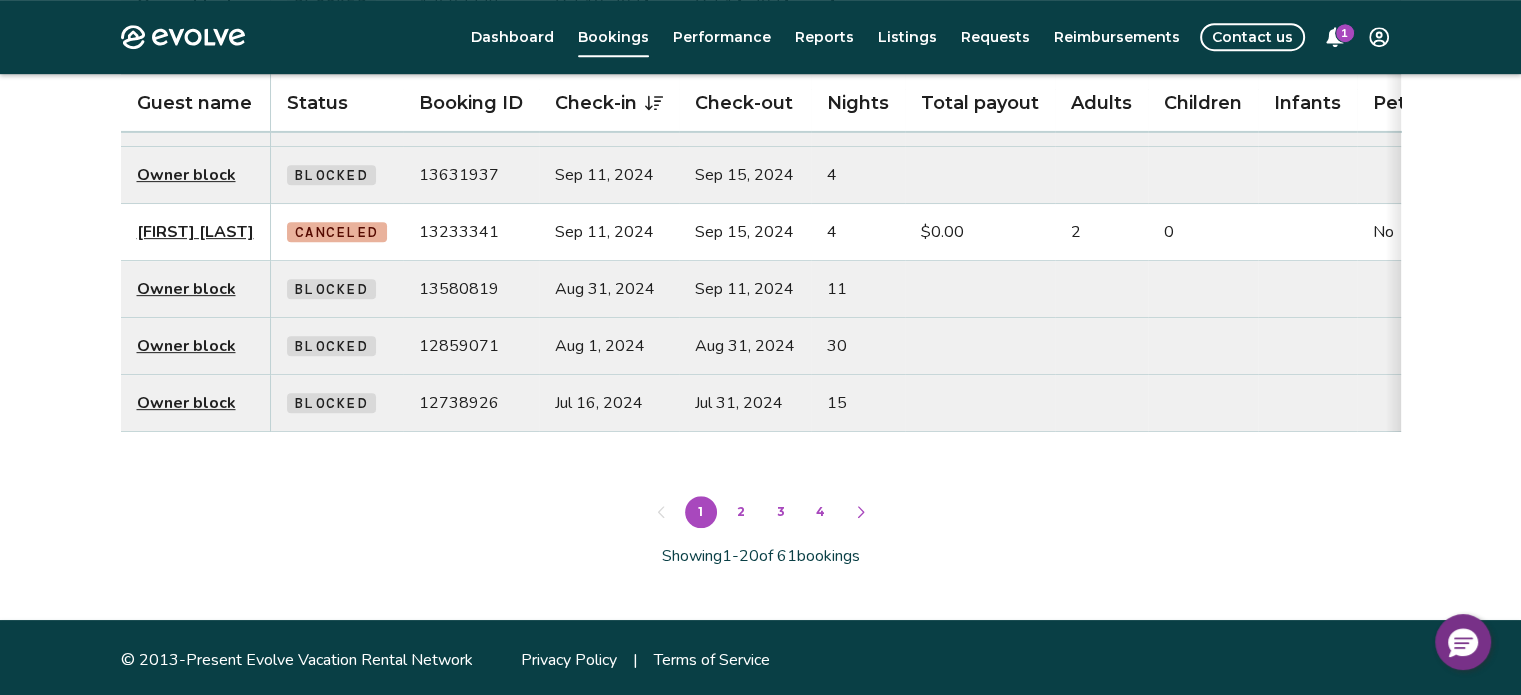 click on "2" at bounding box center (741, 512) 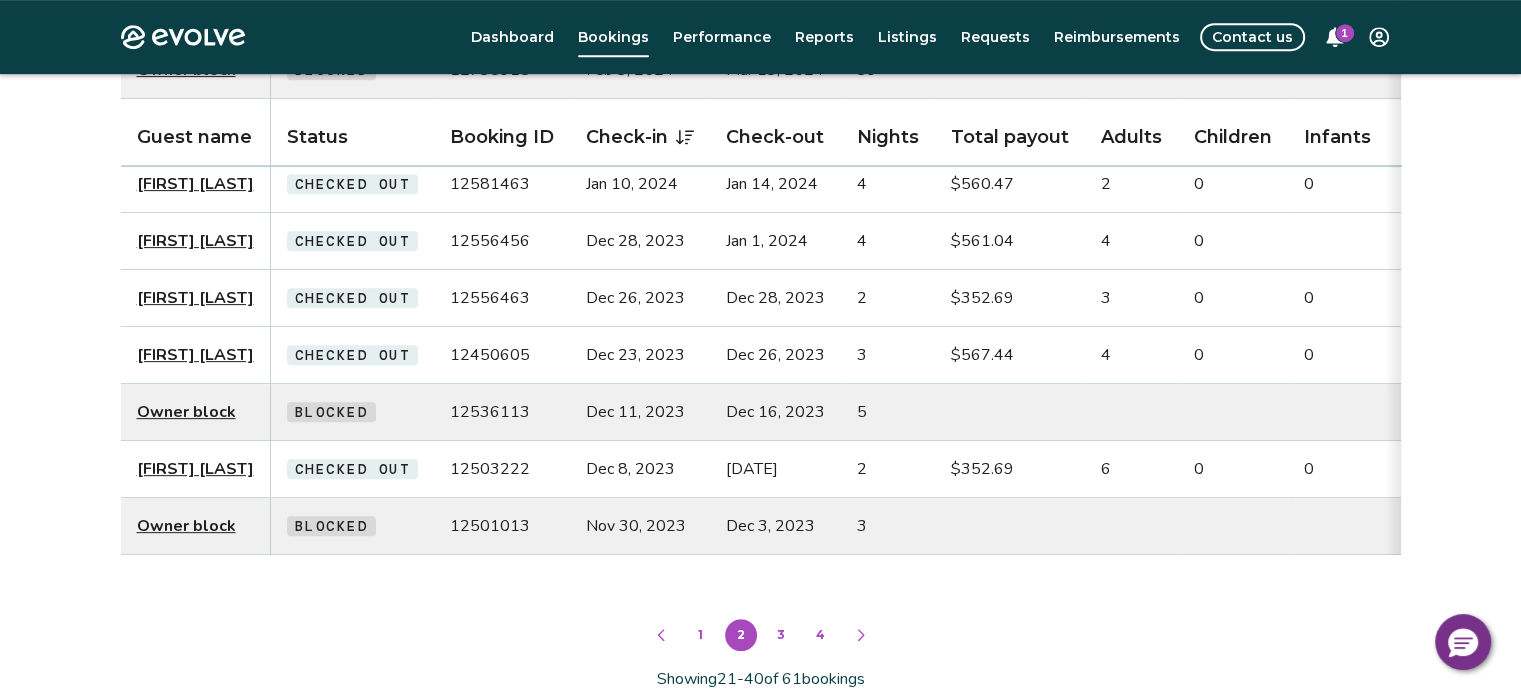 scroll, scrollTop: 988, scrollLeft: 0, axis: vertical 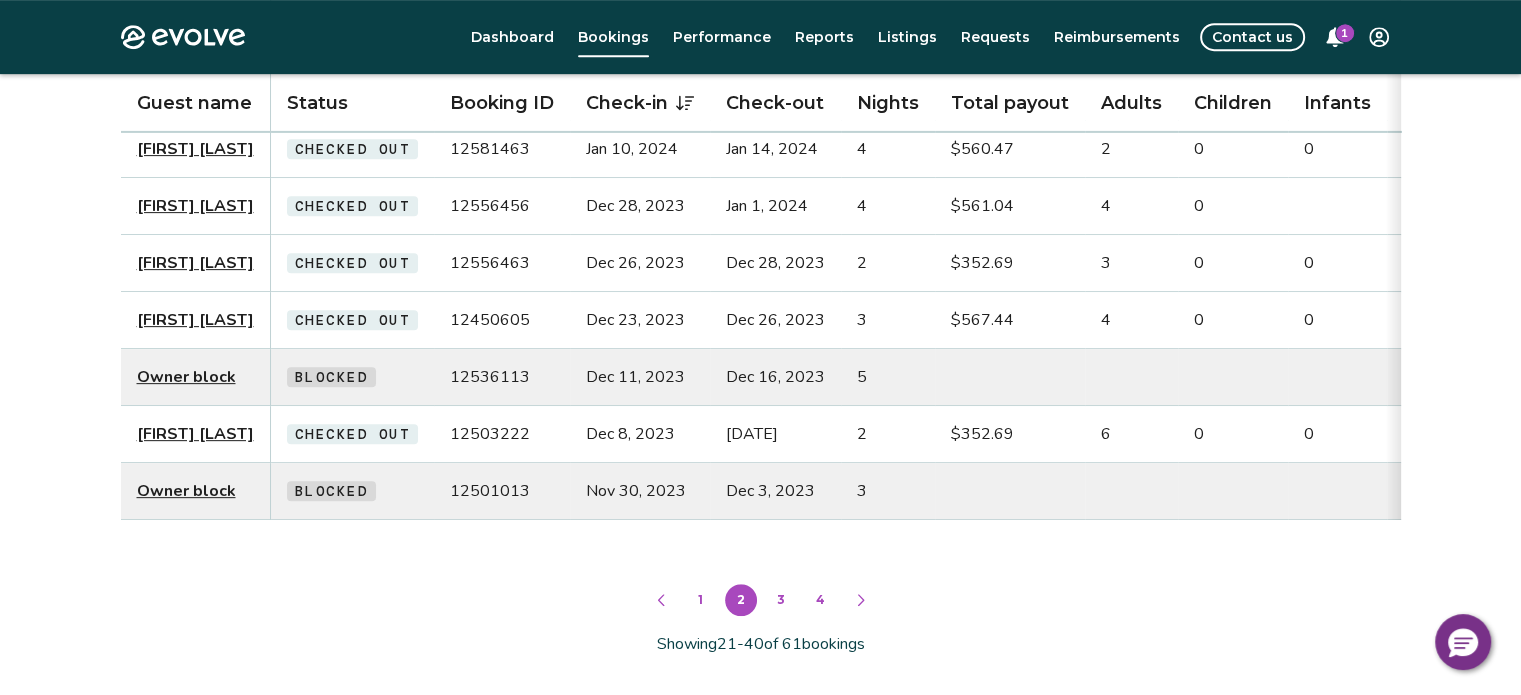 click on "3" at bounding box center (781, 600) 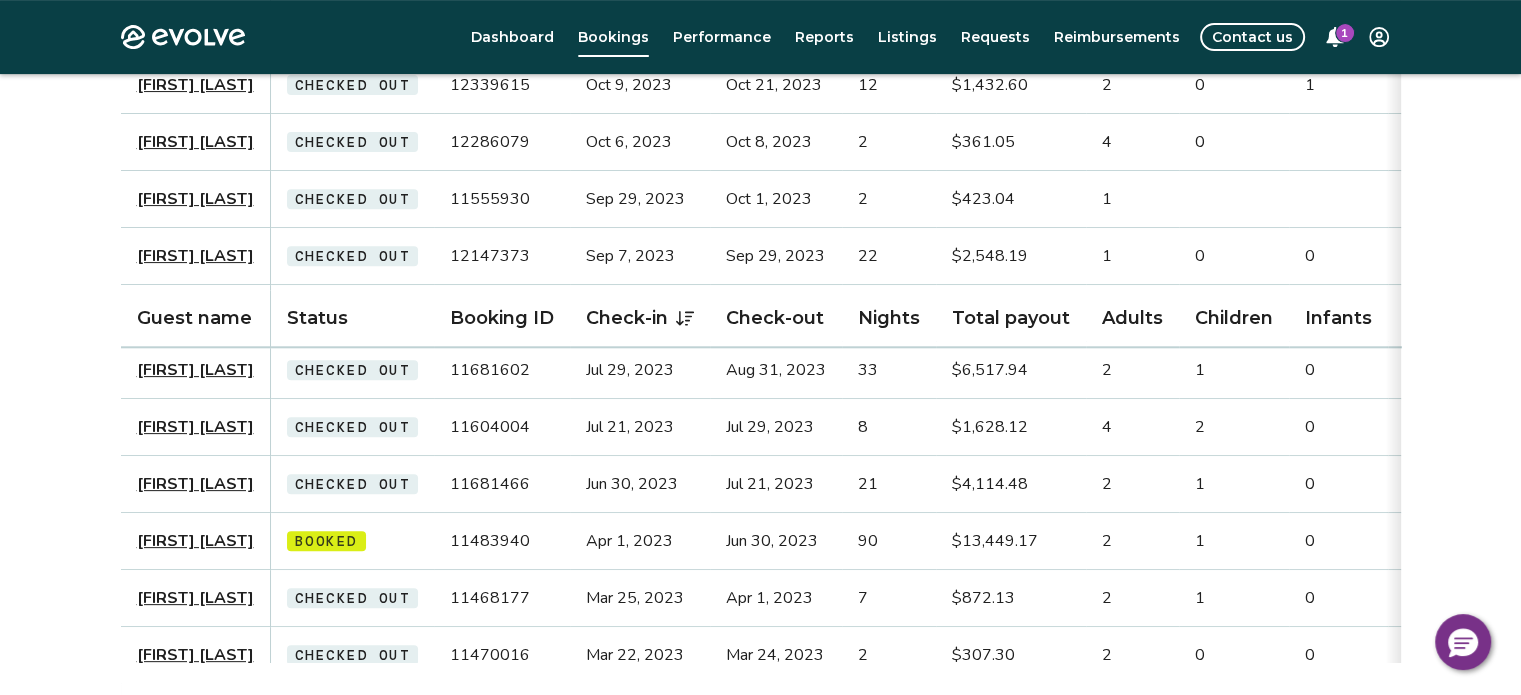 scroll, scrollTop: 988, scrollLeft: 0, axis: vertical 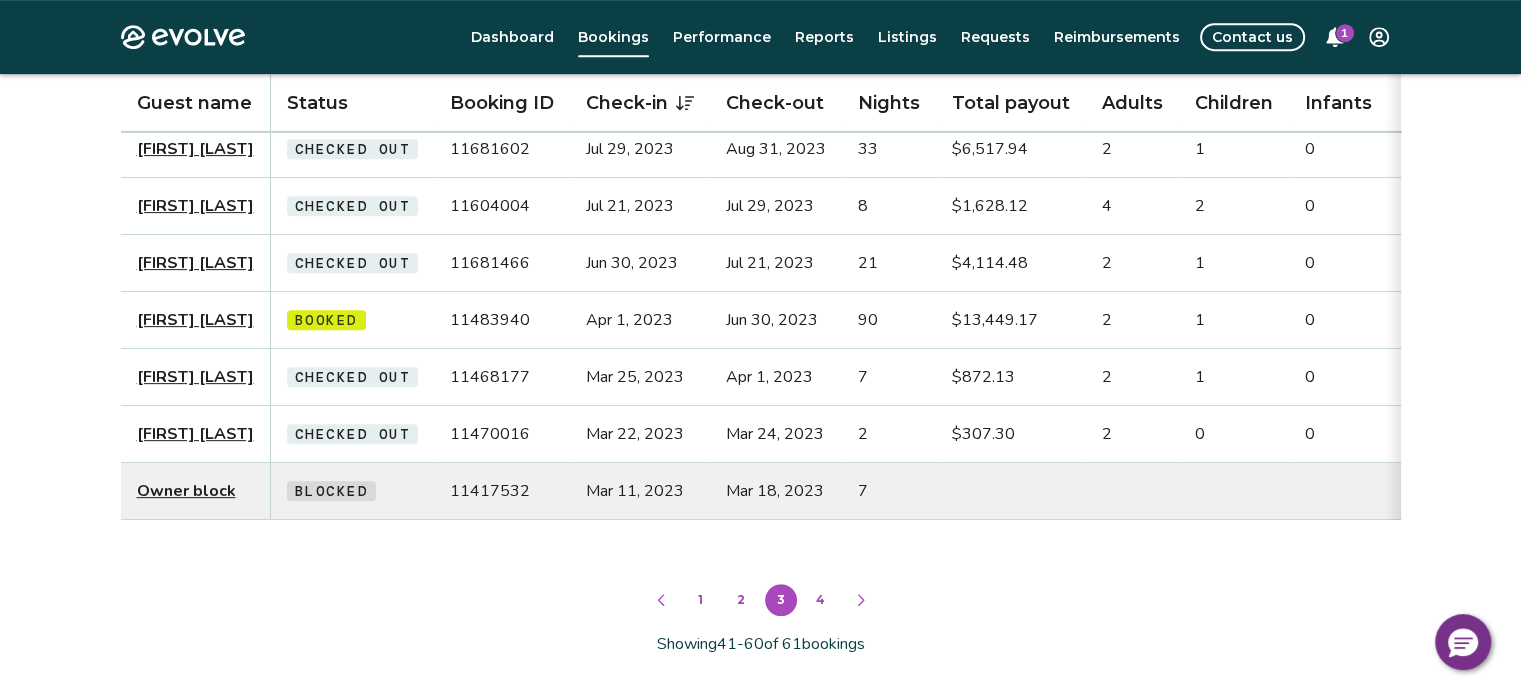 click on "4" at bounding box center (821, 600) 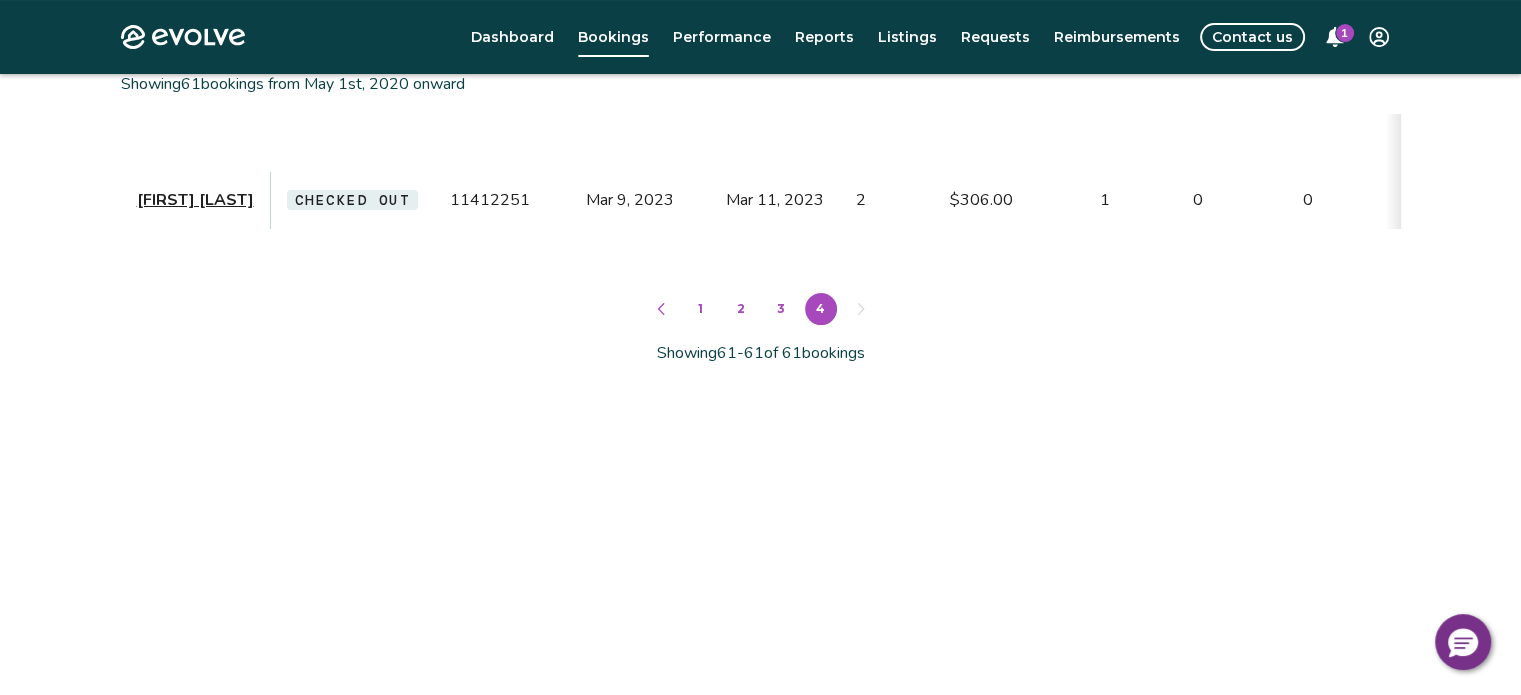 scroll, scrollTop: 0, scrollLeft: 0, axis: both 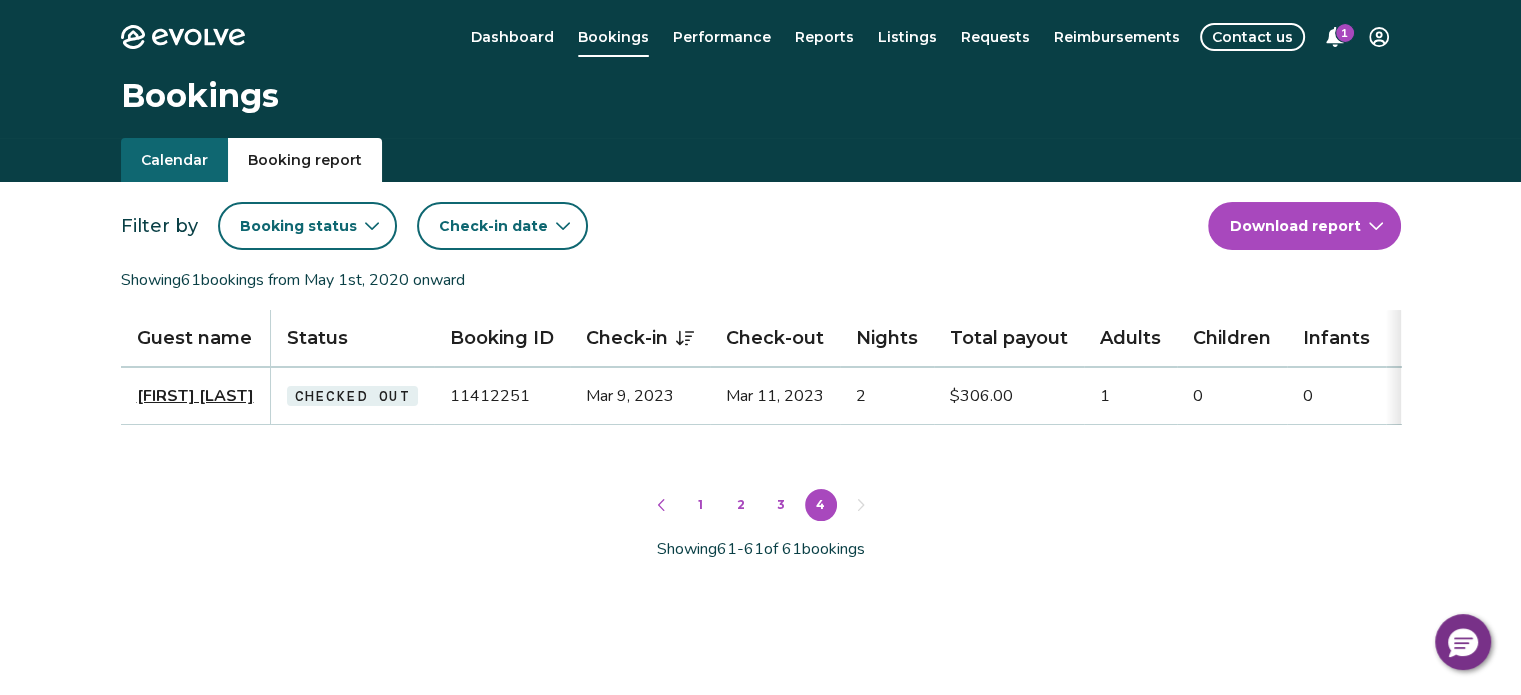 click on "1" at bounding box center [701, 505] 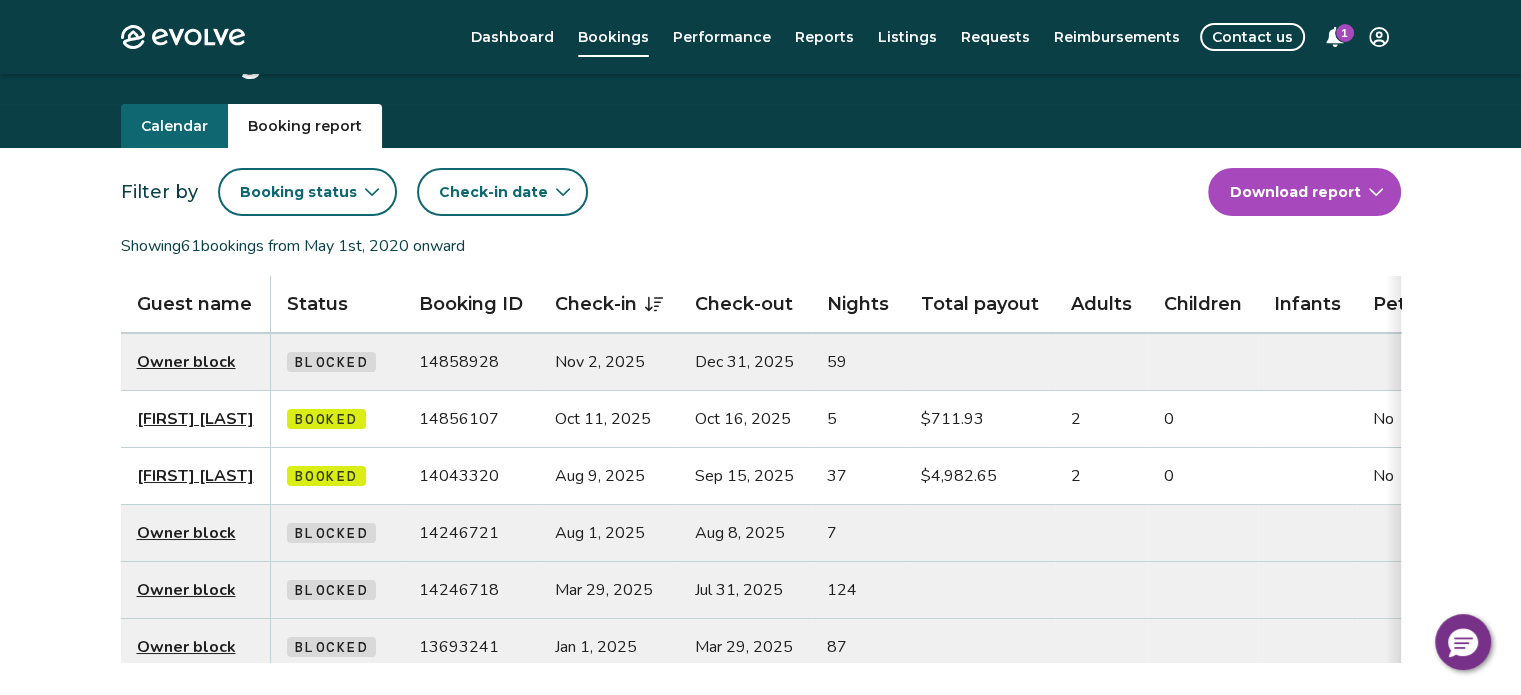 scroll, scrollTop: 0, scrollLeft: 0, axis: both 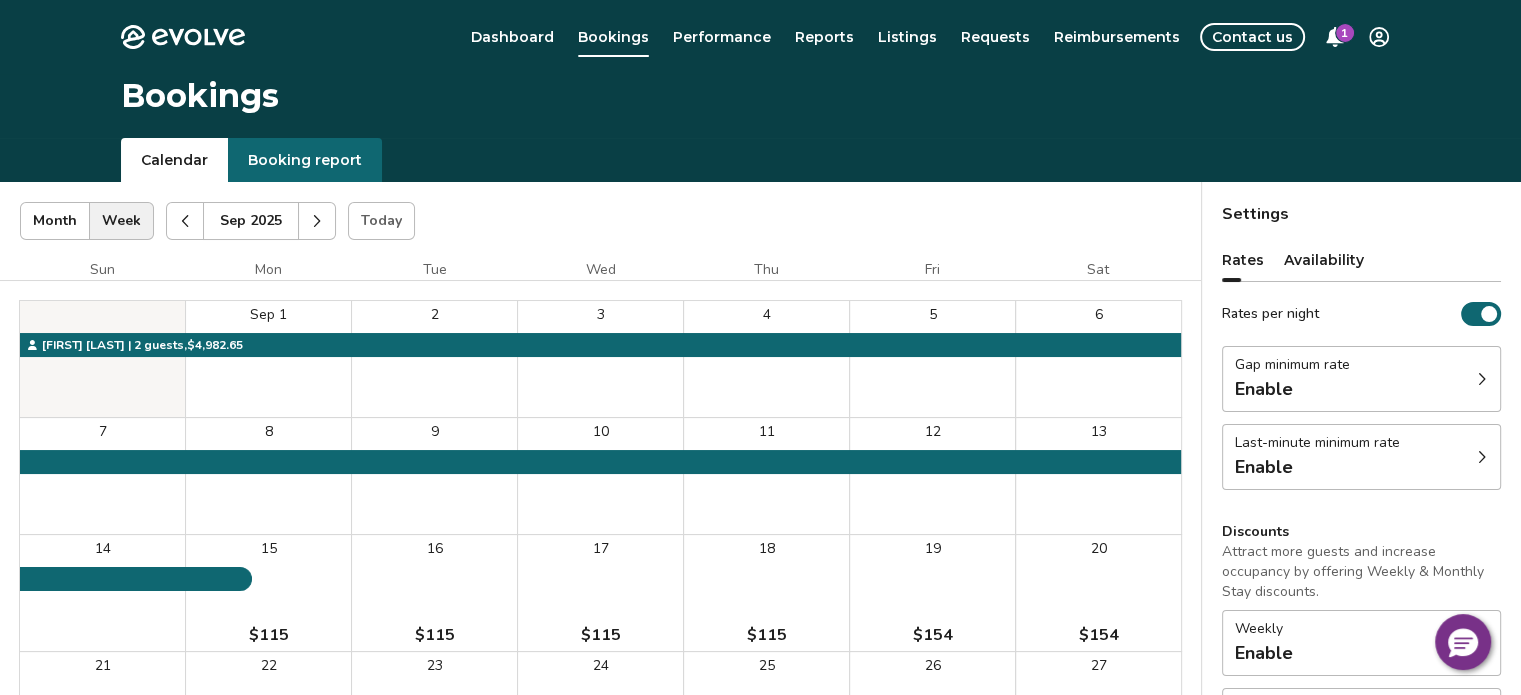 click on "Calendar" at bounding box center [174, 160] 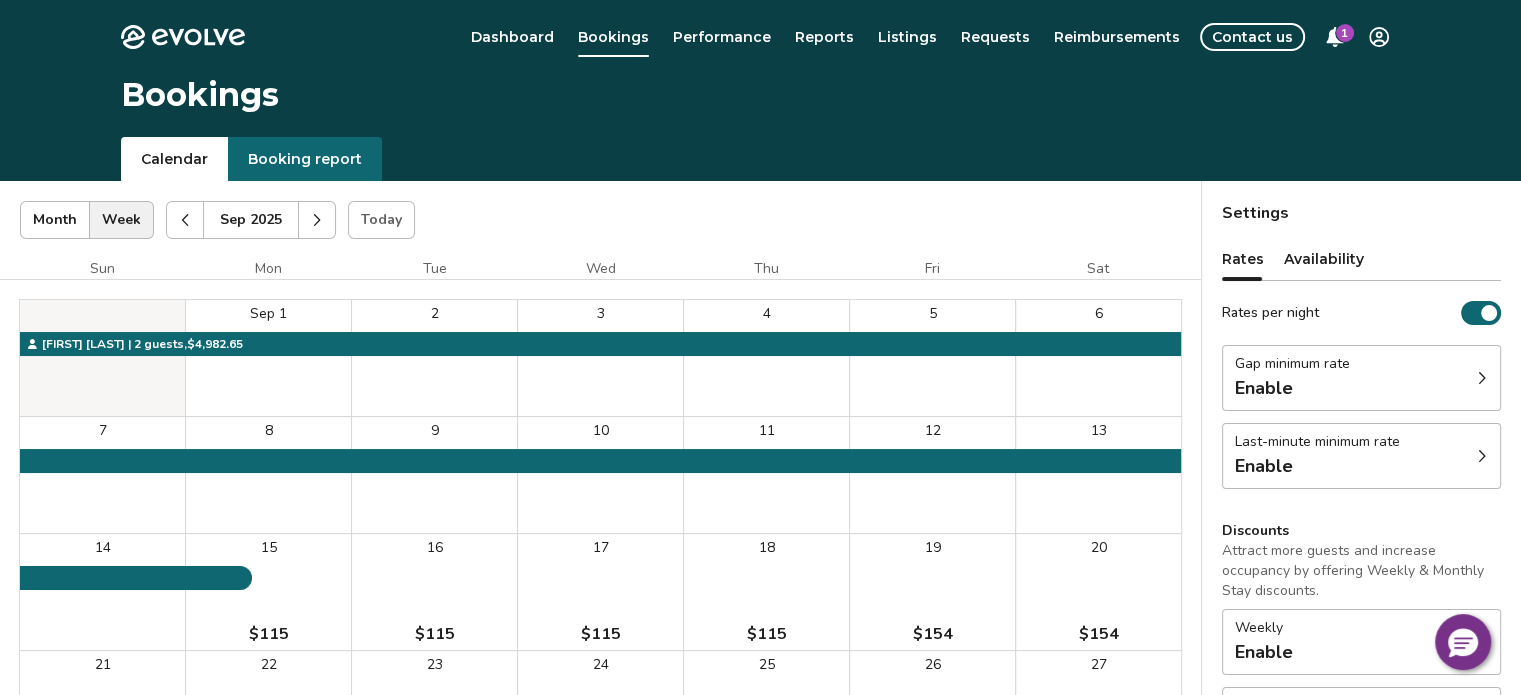 scroll, scrollTop: 0, scrollLeft: 0, axis: both 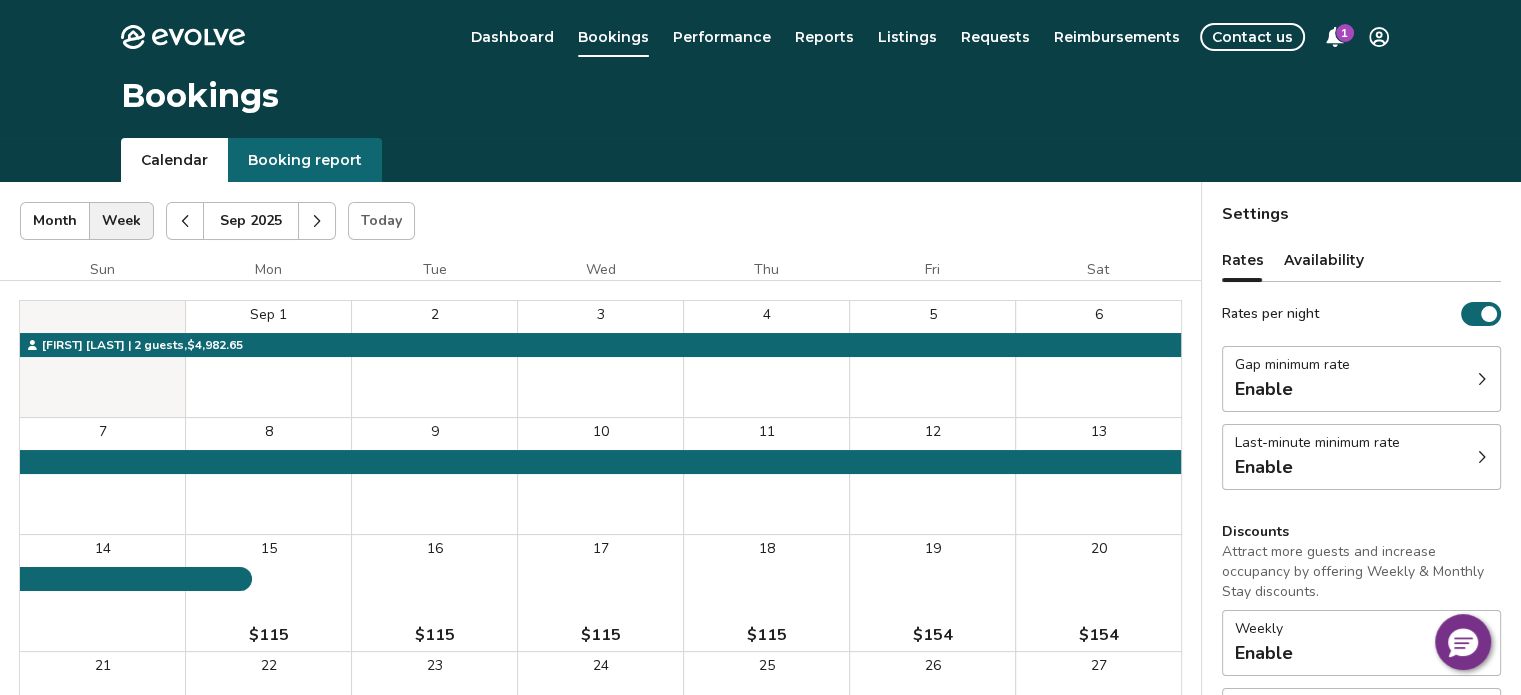 click 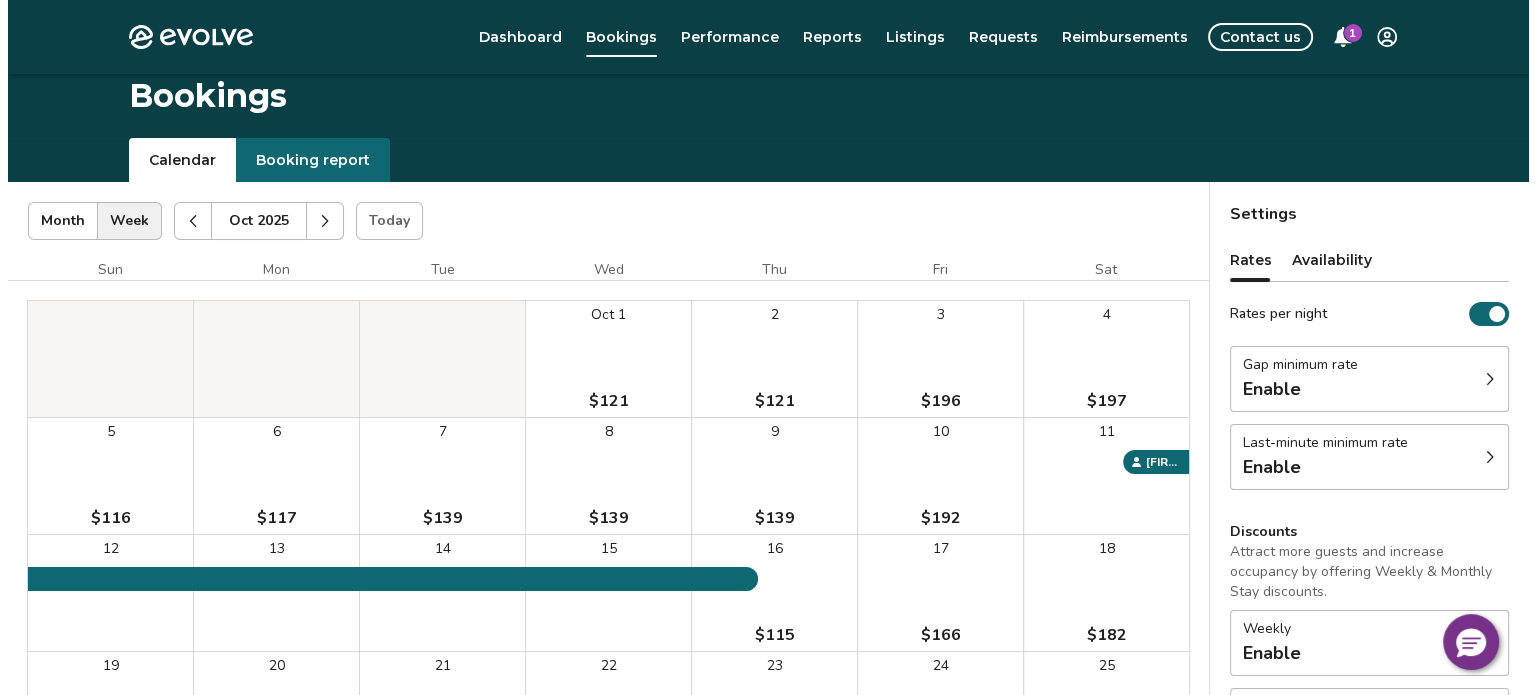 scroll, scrollTop: 339, scrollLeft: 0, axis: vertical 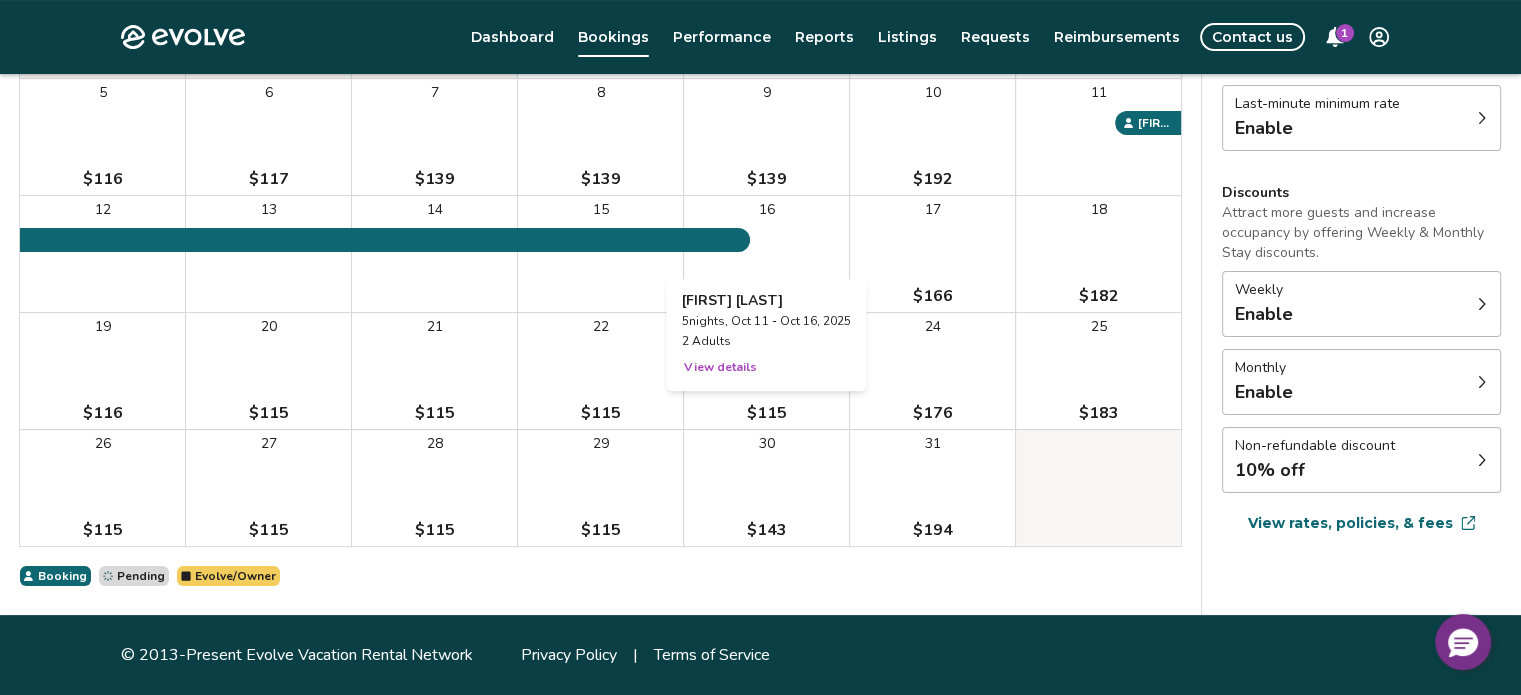 click on "16 $115" at bounding box center [766, 254] 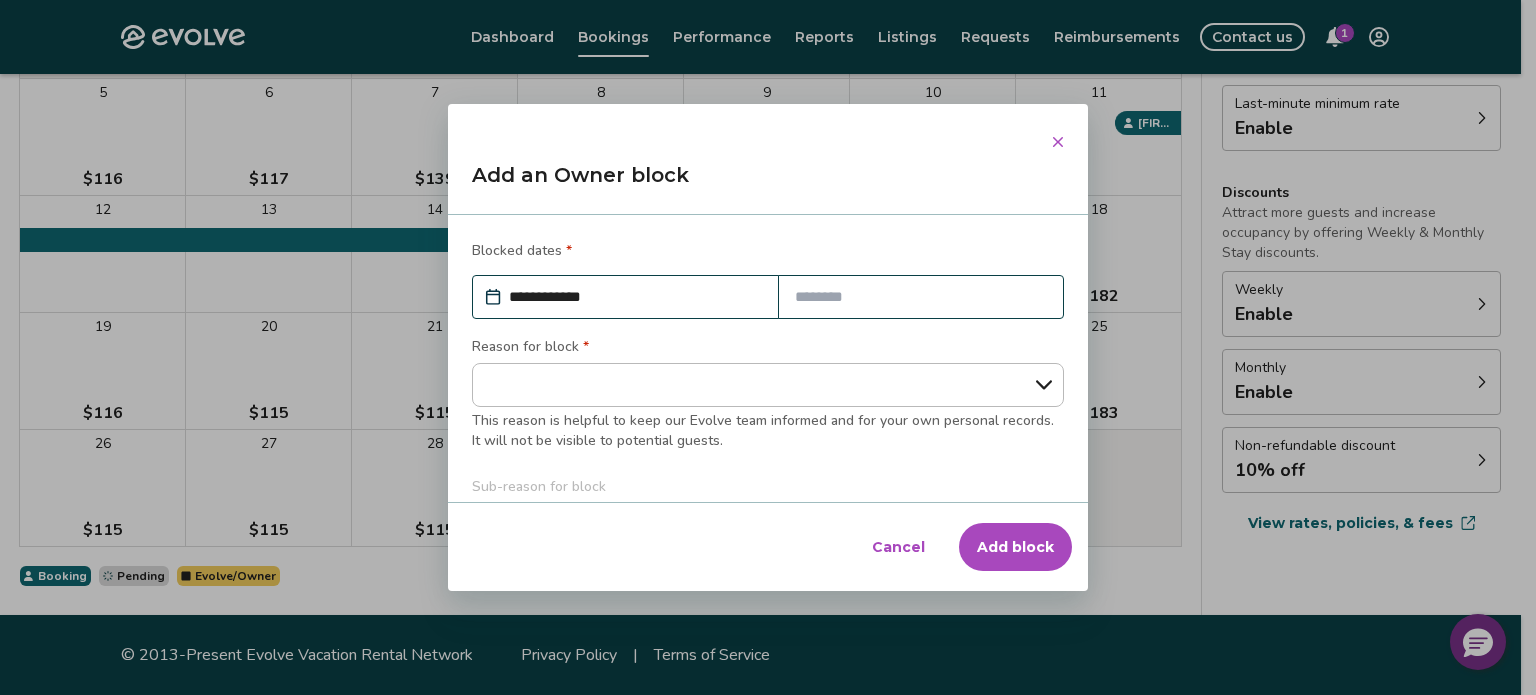 click at bounding box center (921, 297) 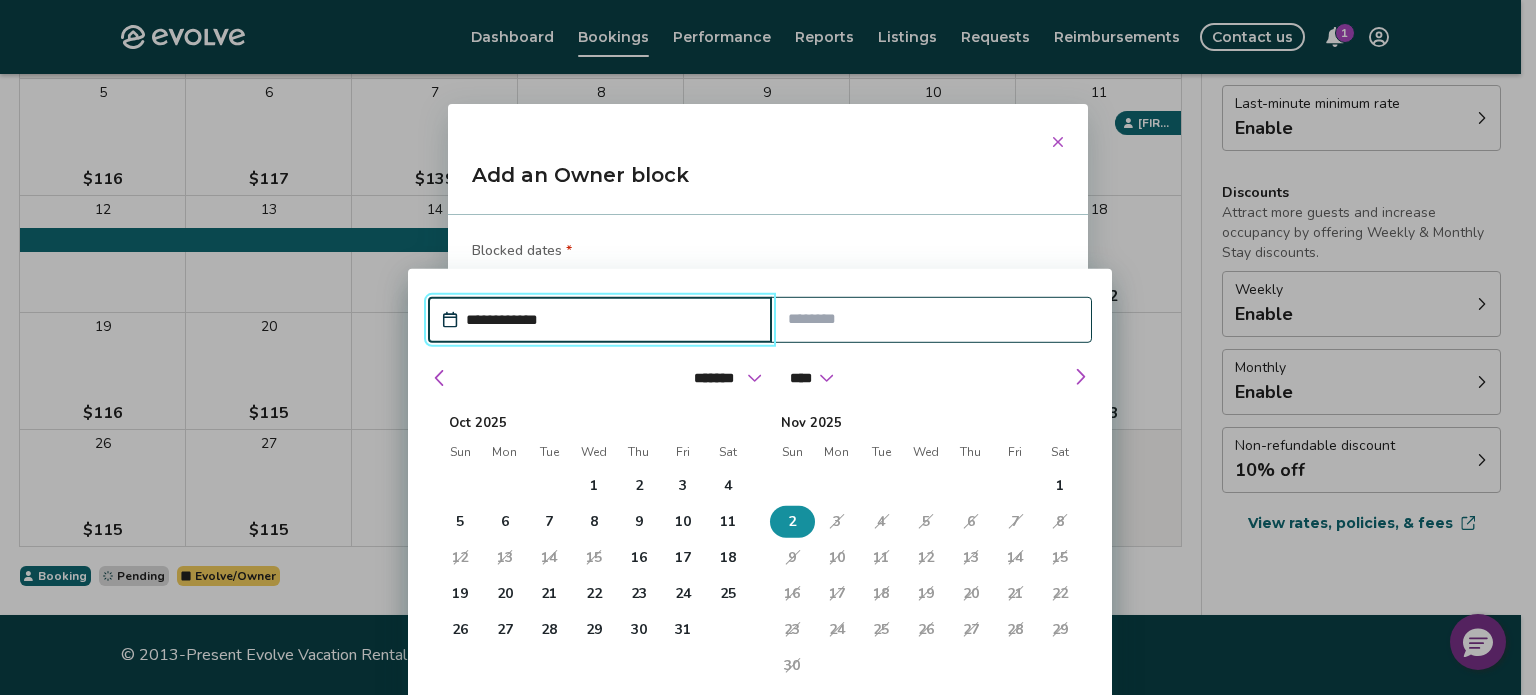 click on "2" at bounding box center (792, 522) 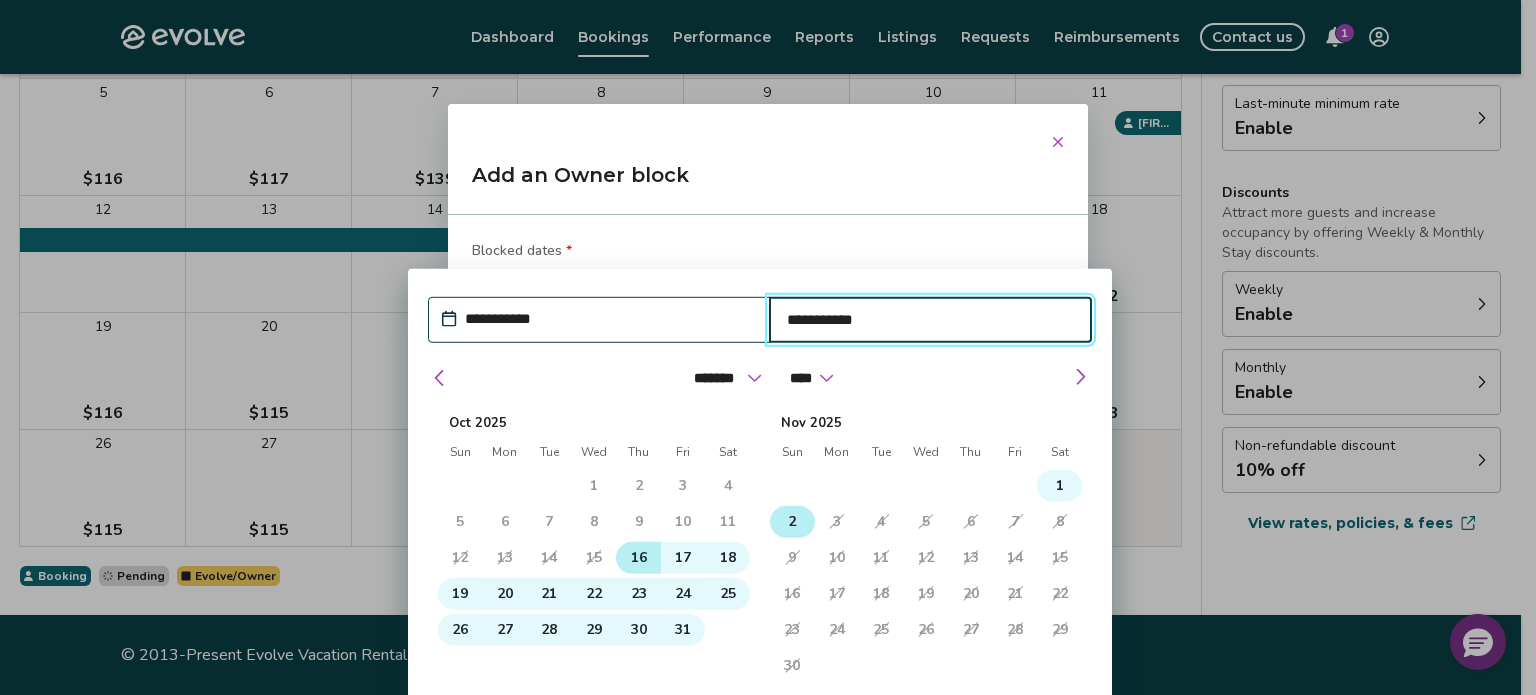 click on "16" at bounding box center (639, 558) 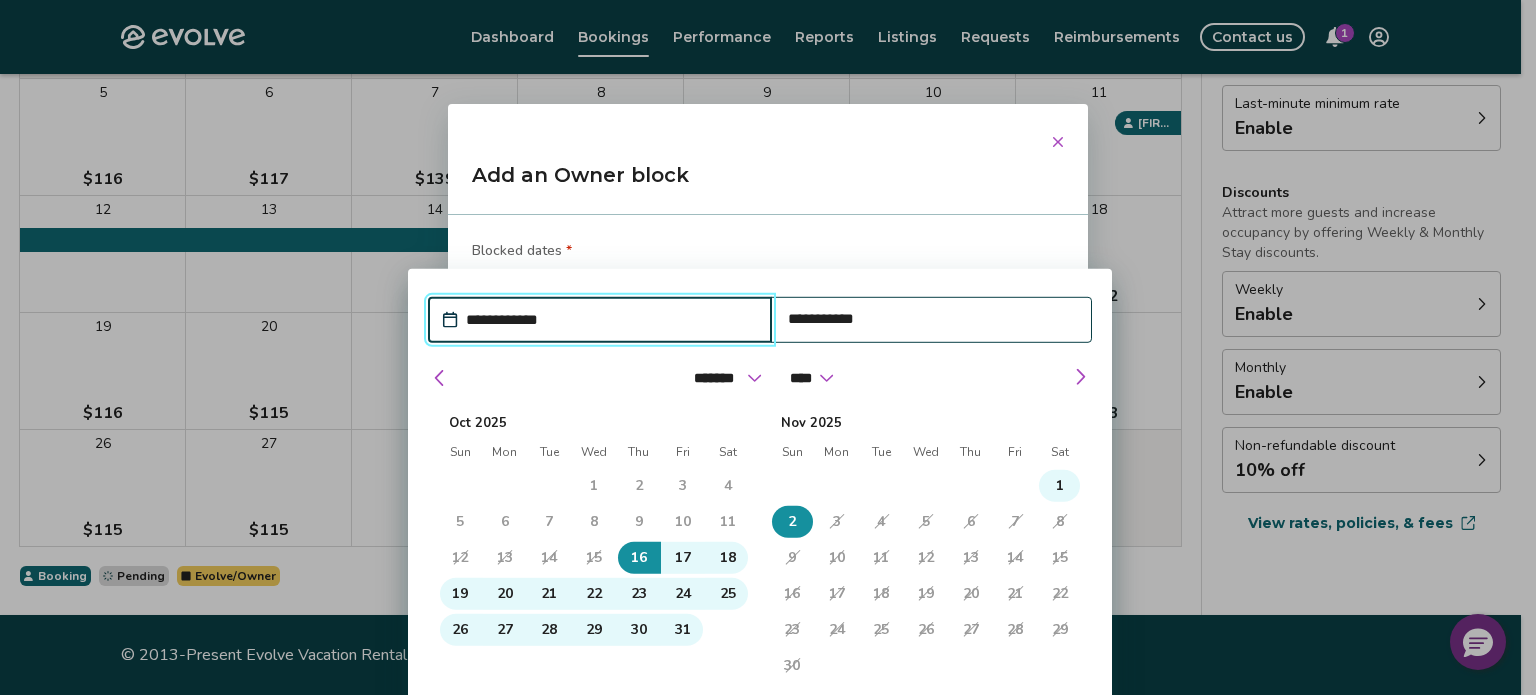 click on "Add an Owner block" at bounding box center [768, 183] 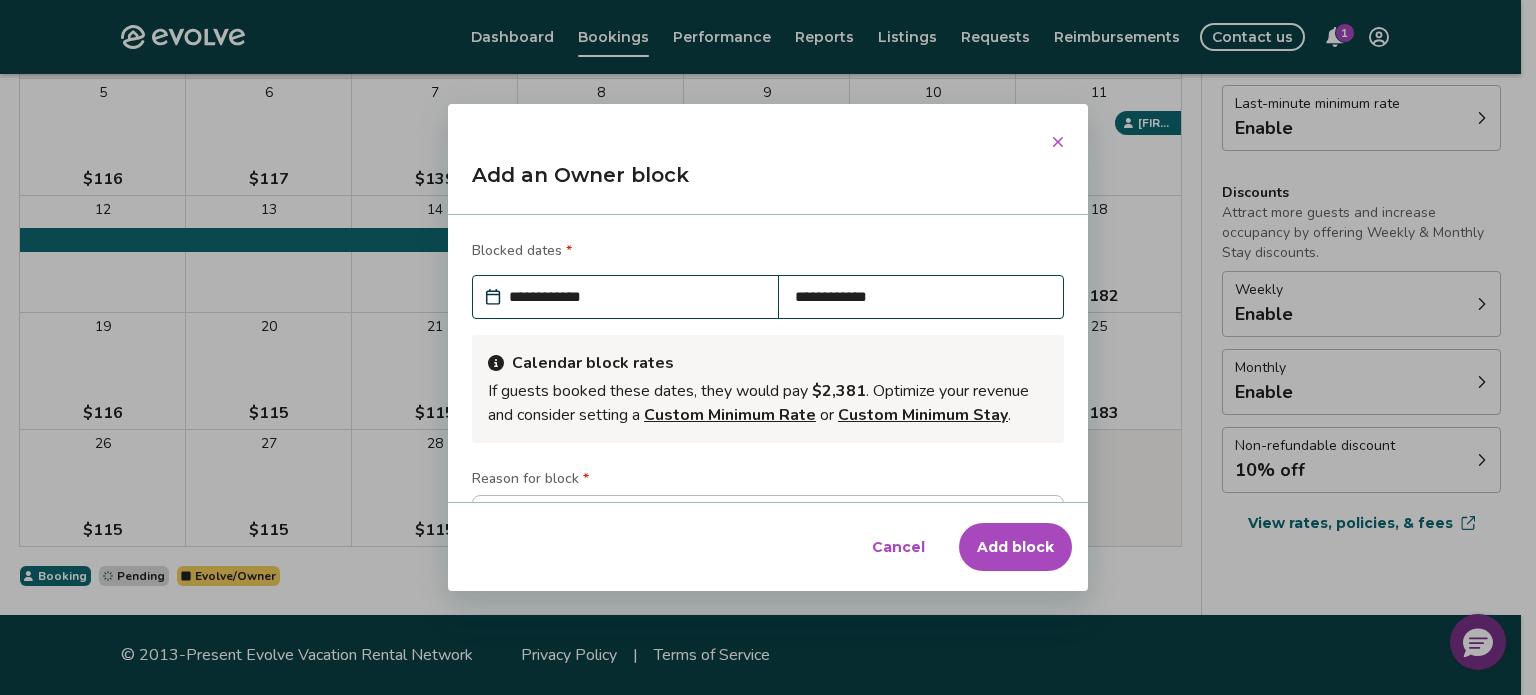 click on "Add block" at bounding box center [1015, 547] 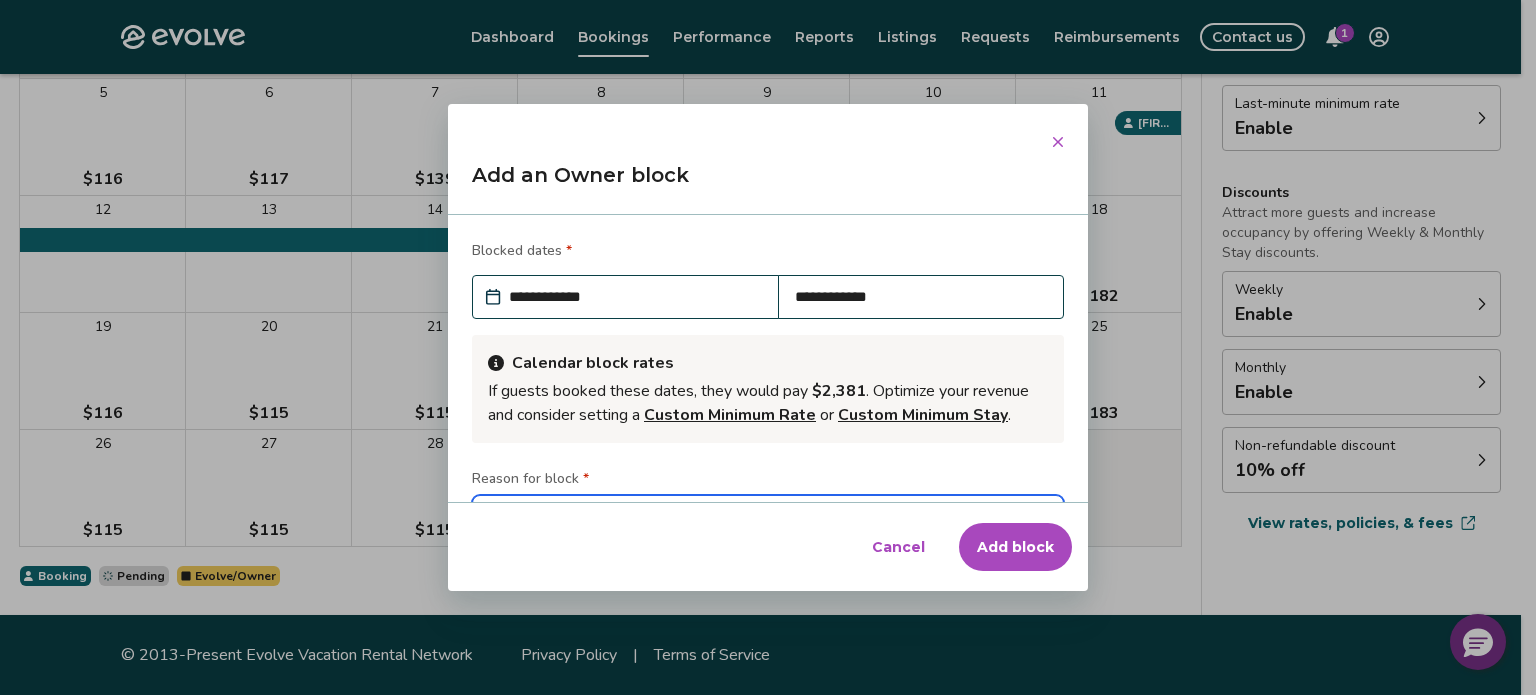 type on "*" 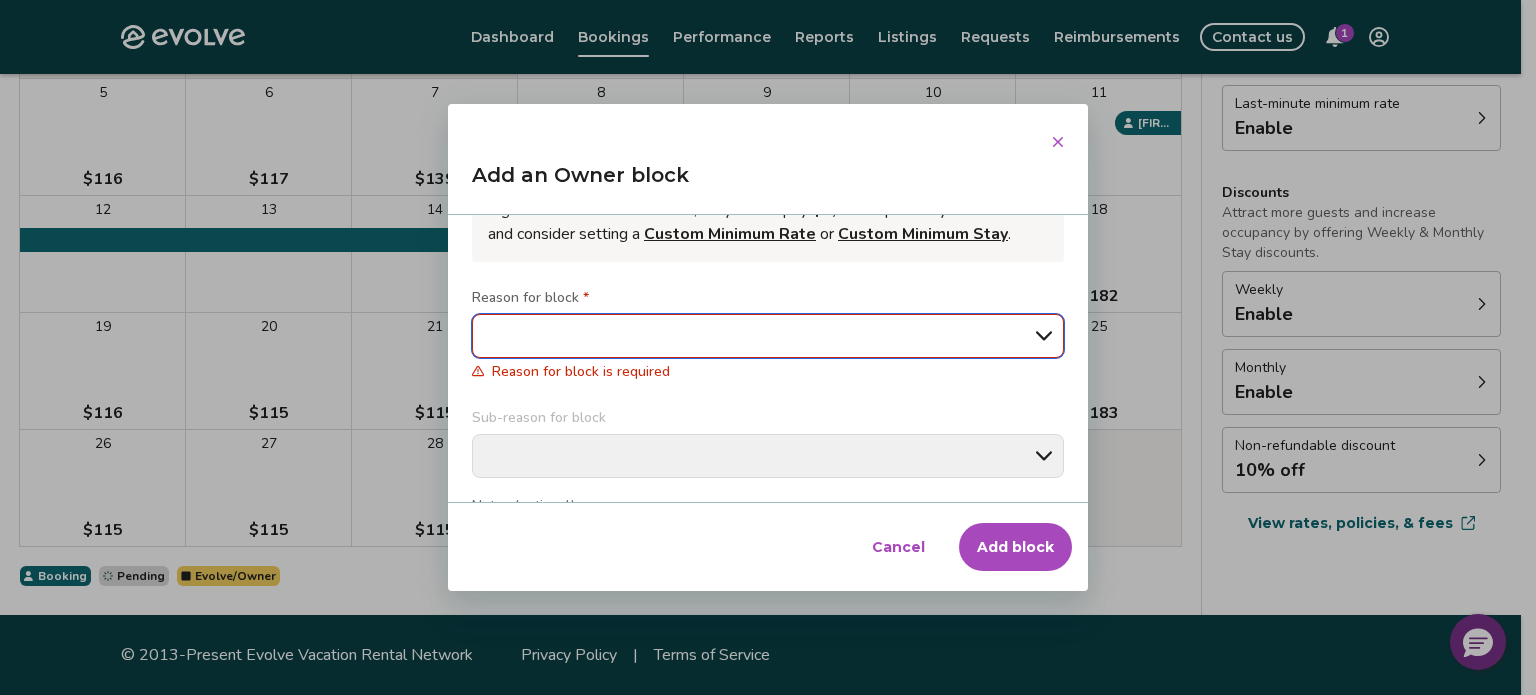 click on "**********" at bounding box center [768, 336] 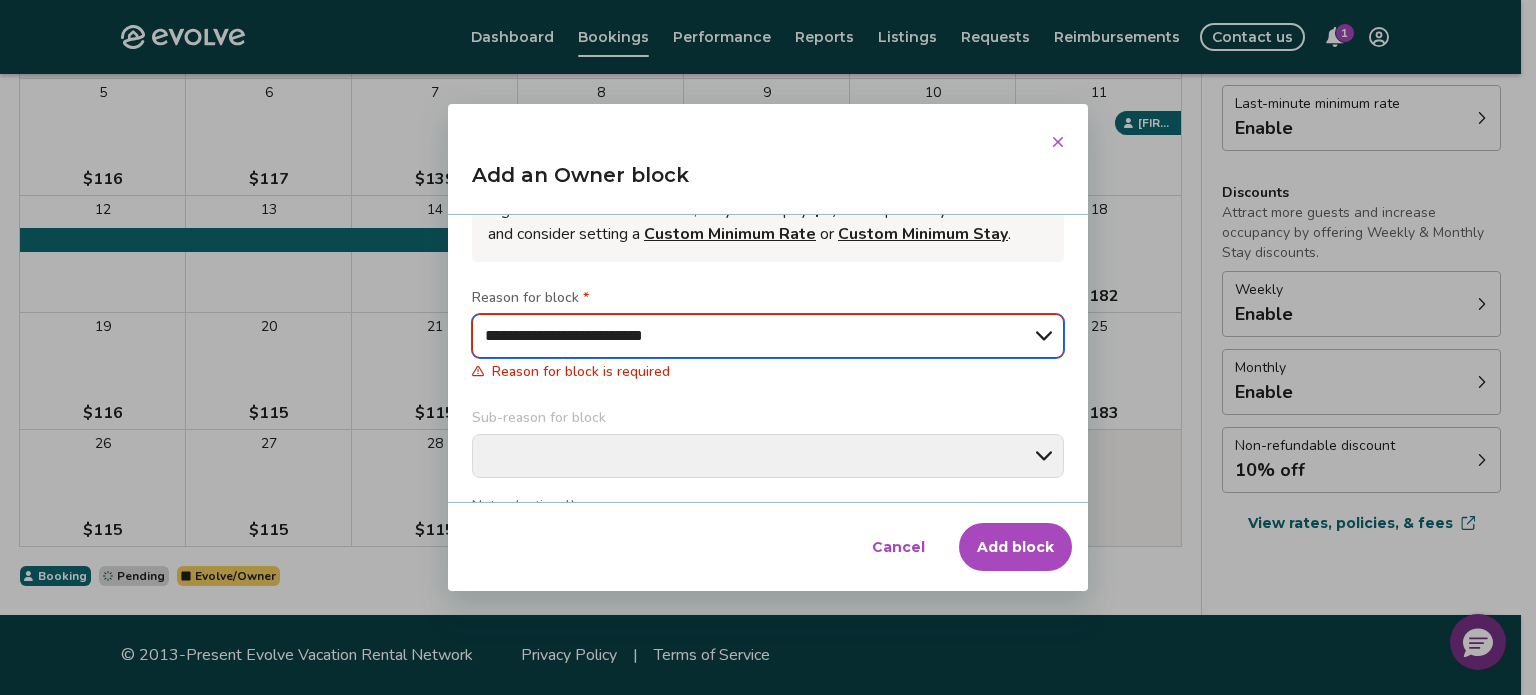 click on "**********" at bounding box center [768, 336] 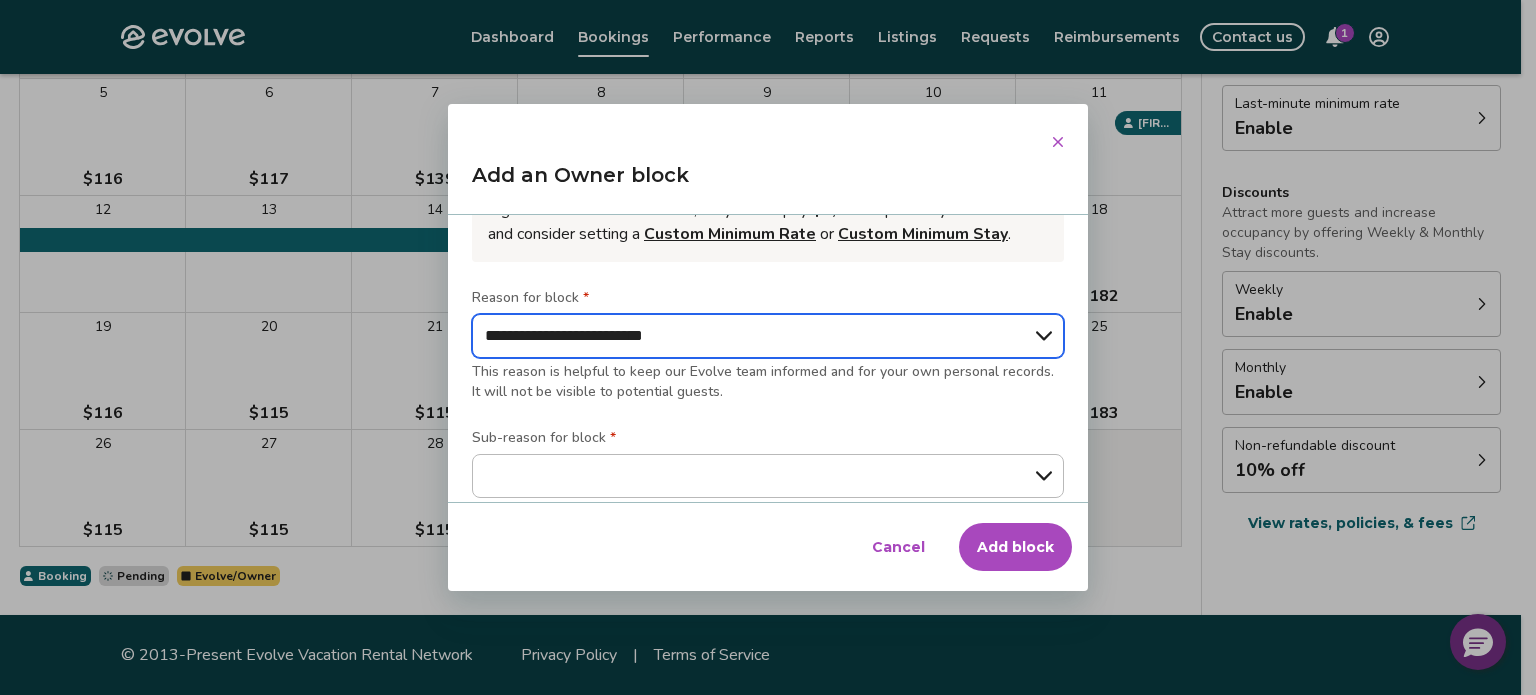 click on "**********" at bounding box center (768, 336) 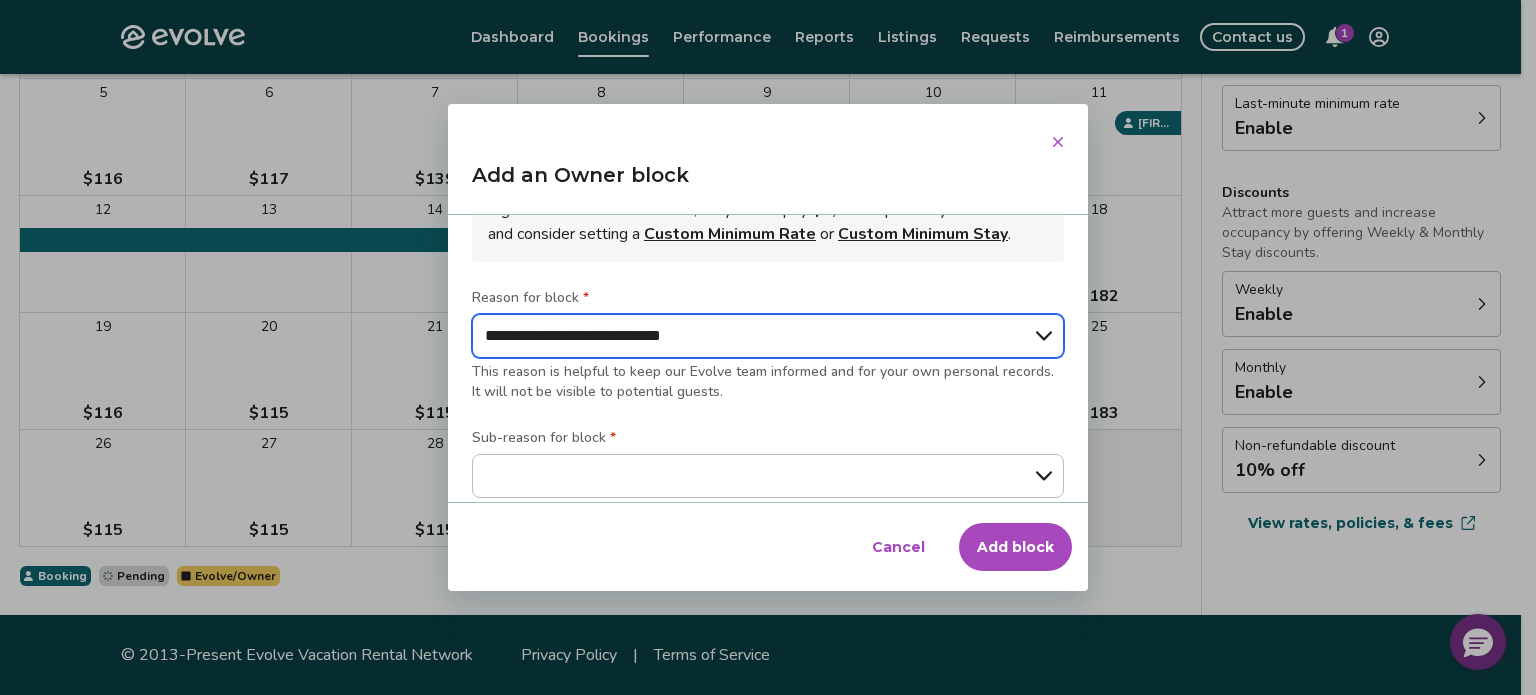 click on "**********" at bounding box center [768, 336] 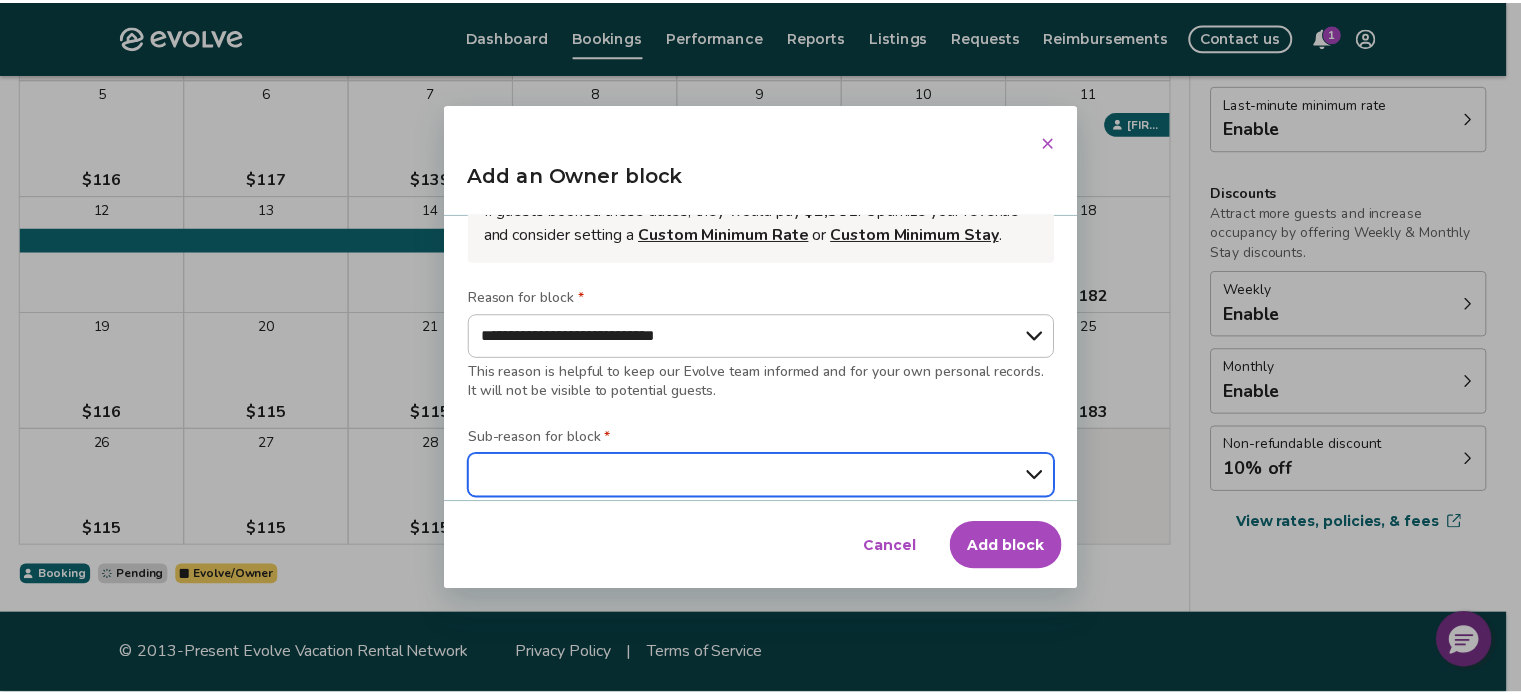 scroll, scrollTop: 200, scrollLeft: 0, axis: vertical 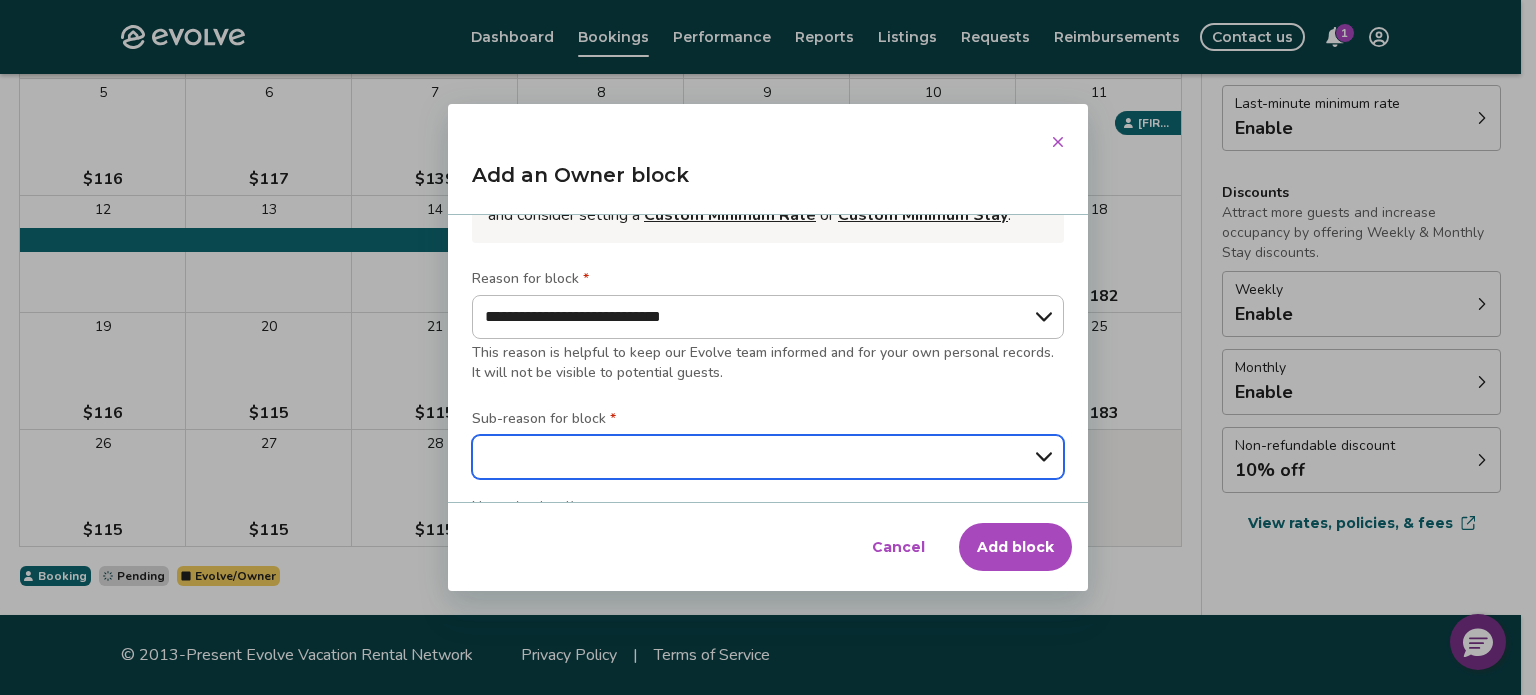 click on "**********" at bounding box center (768, 457) 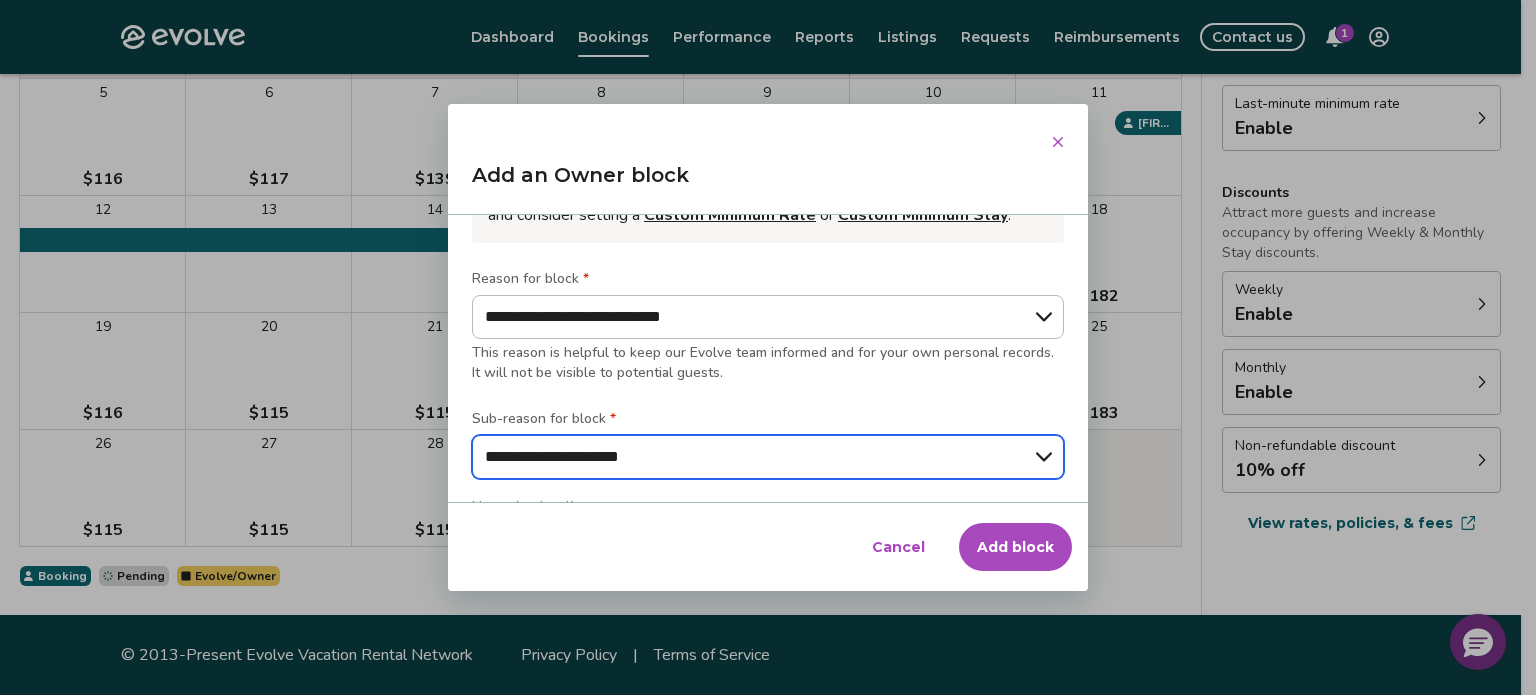 click on "**********" at bounding box center [768, 457] 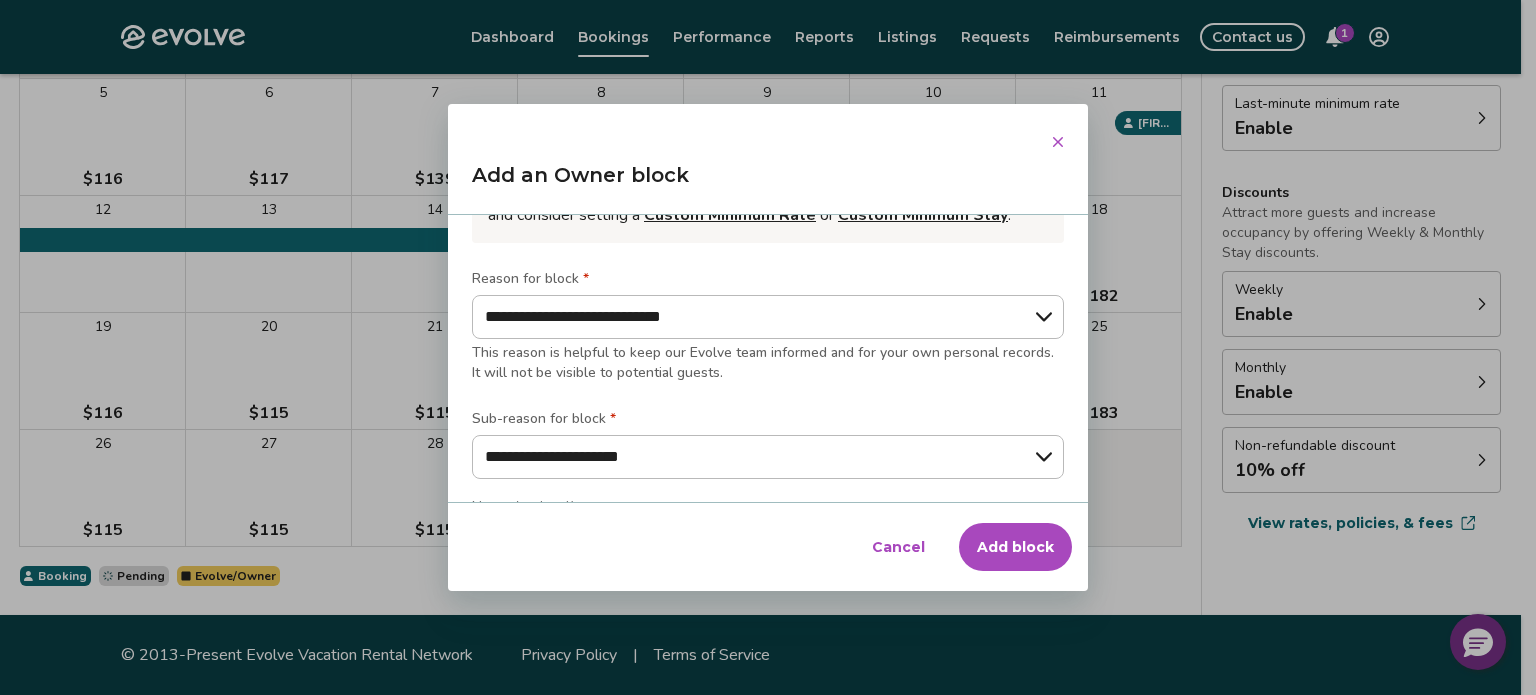 click on "Add block" at bounding box center [1015, 547] 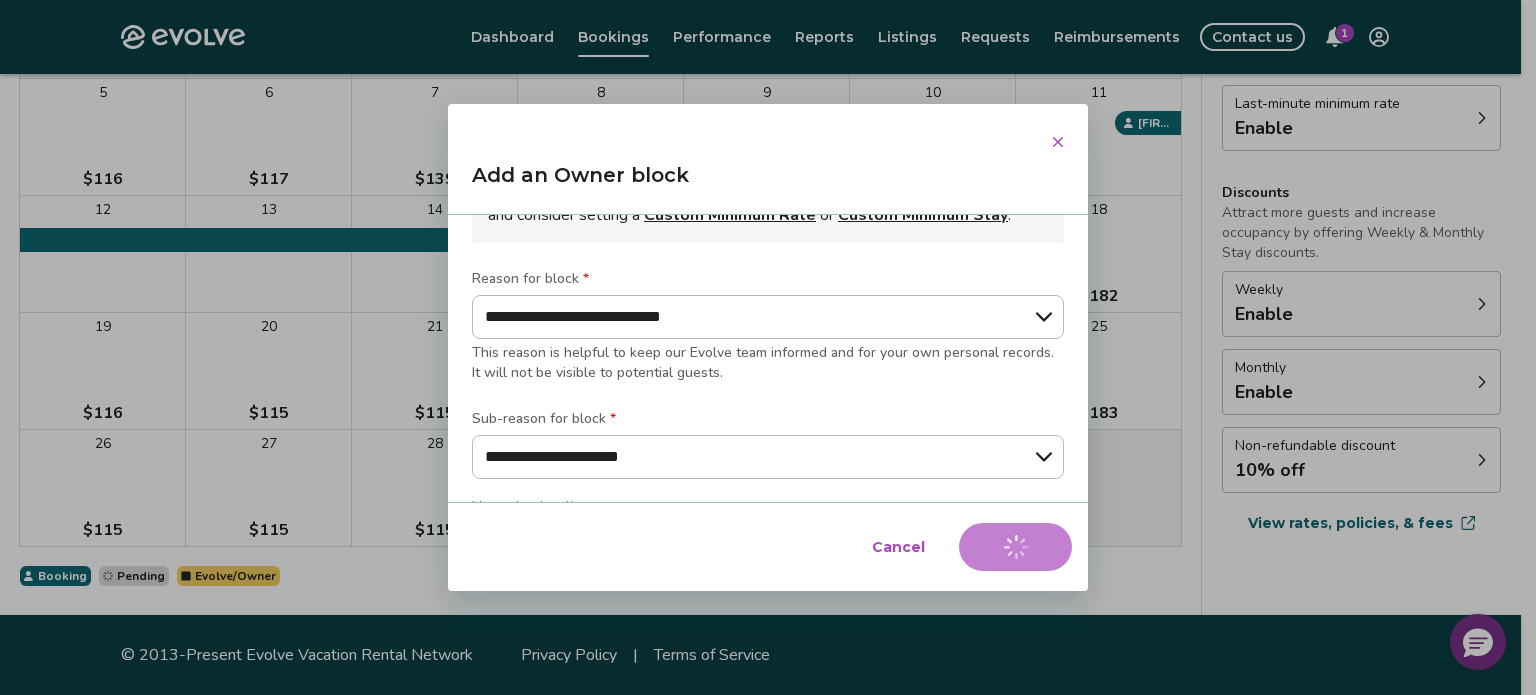 type on "*" 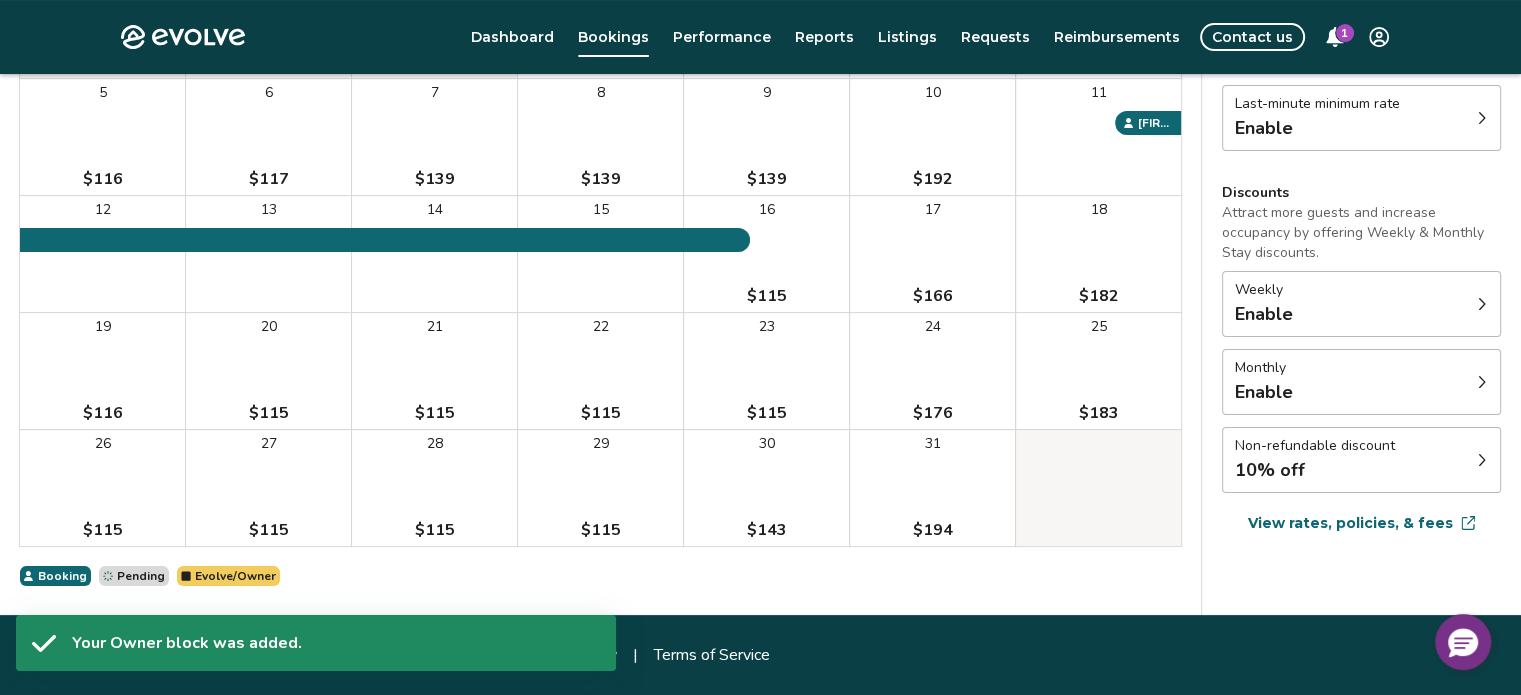 scroll, scrollTop: 0, scrollLeft: 0, axis: both 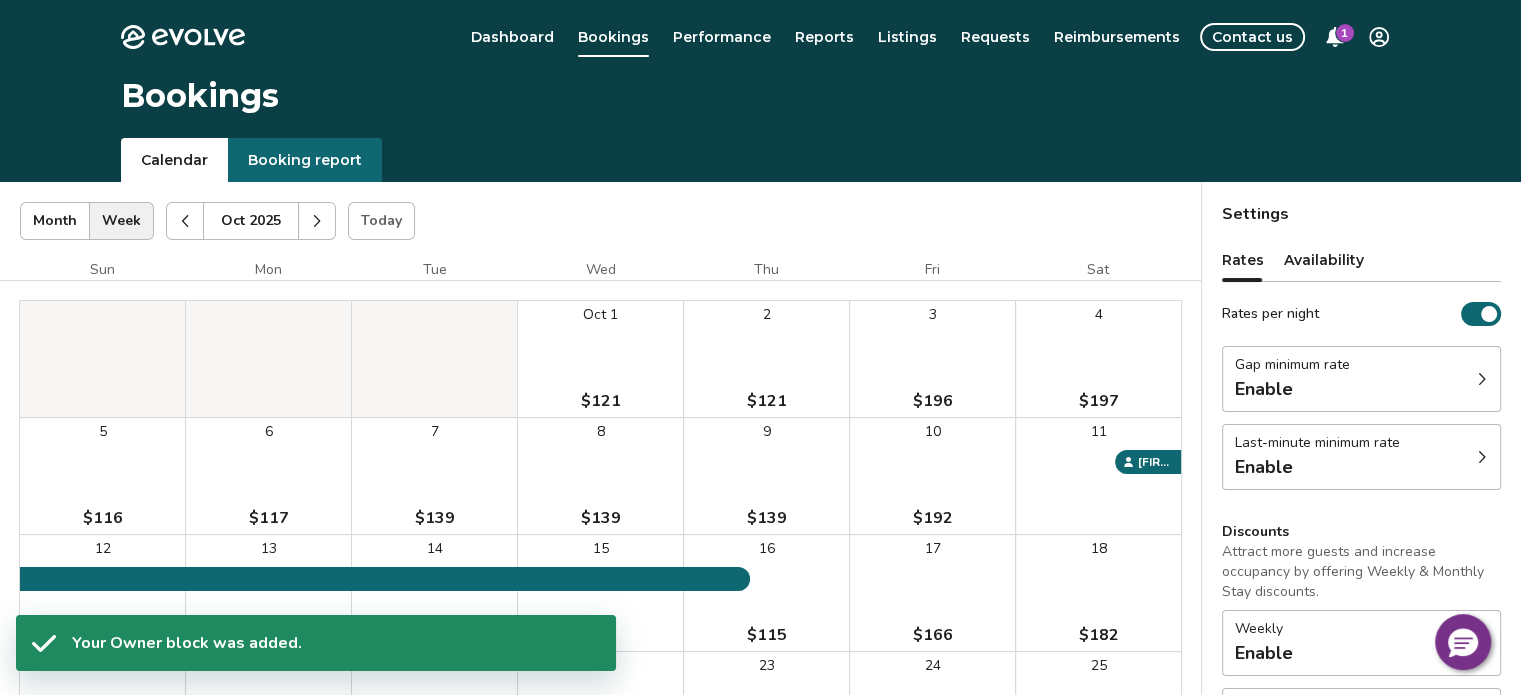 click on "Booking report" at bounding box center (305, 160) 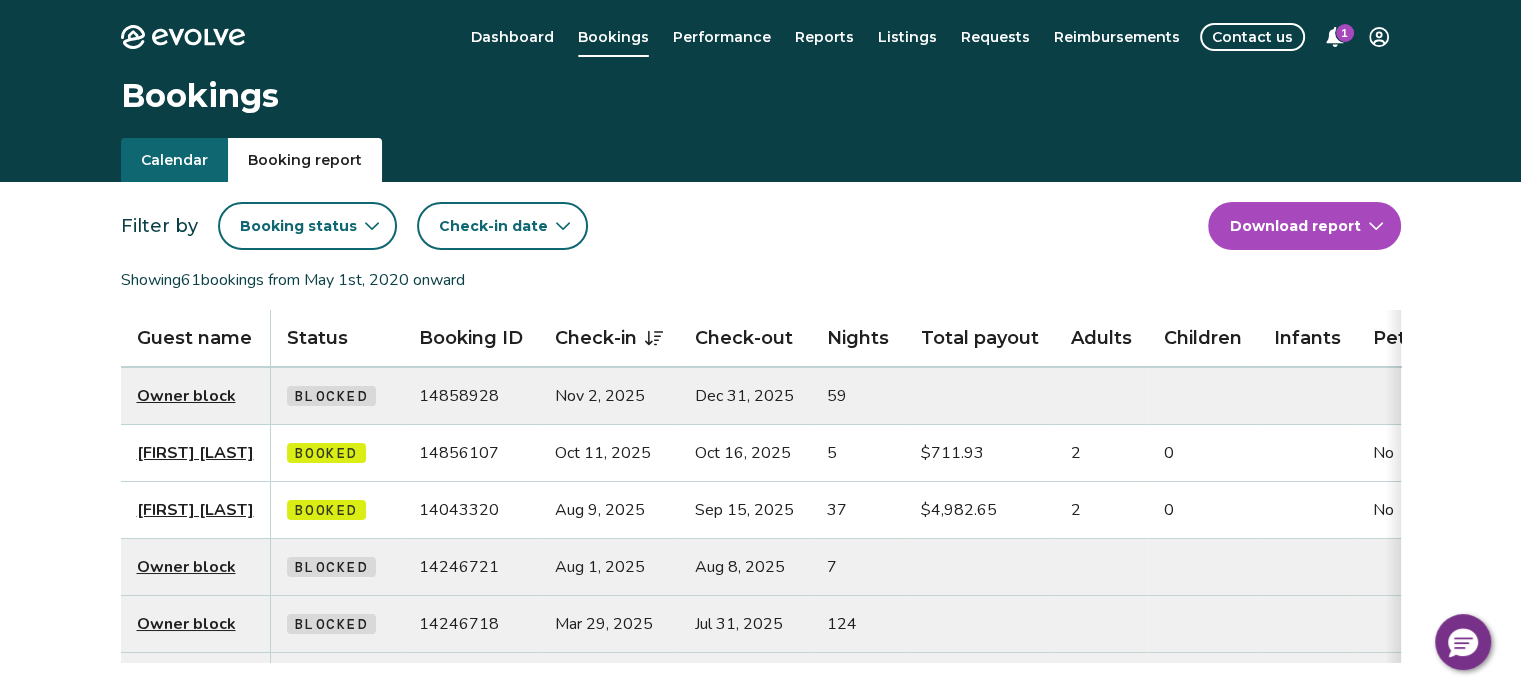 click on "Debra Bednar" at bounding box center [195, 510] 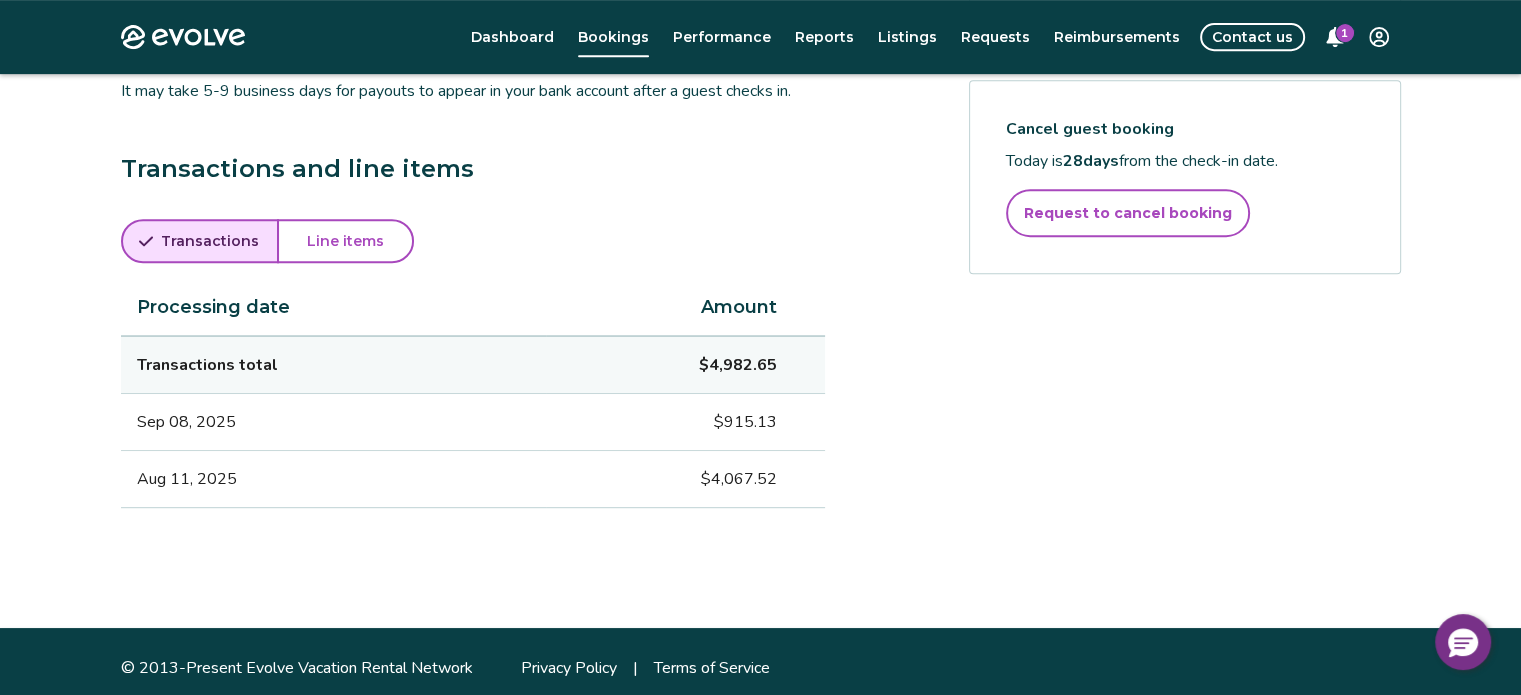 scroll, scrollTop: 926, scrollLeft: 0, axis: vertical 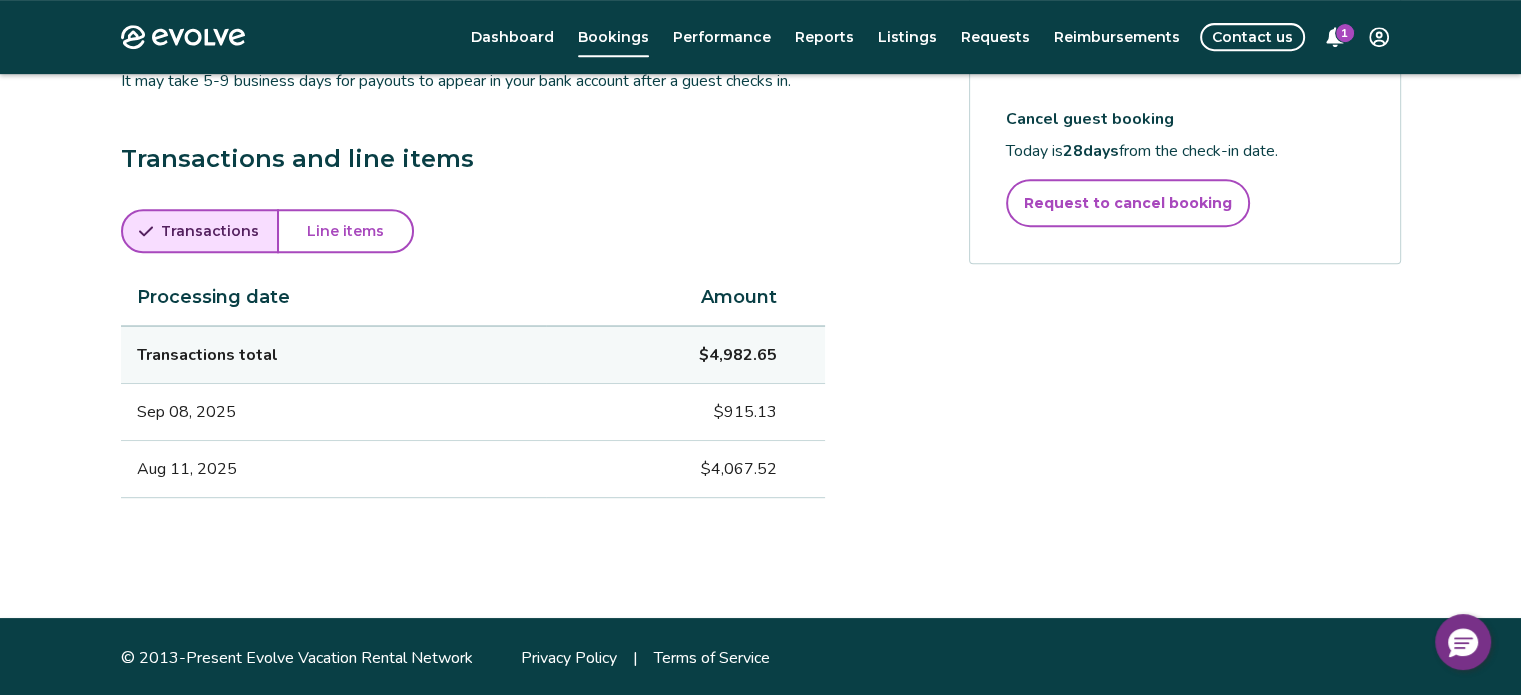 click on "Line items" at bounding box center (345, 231) 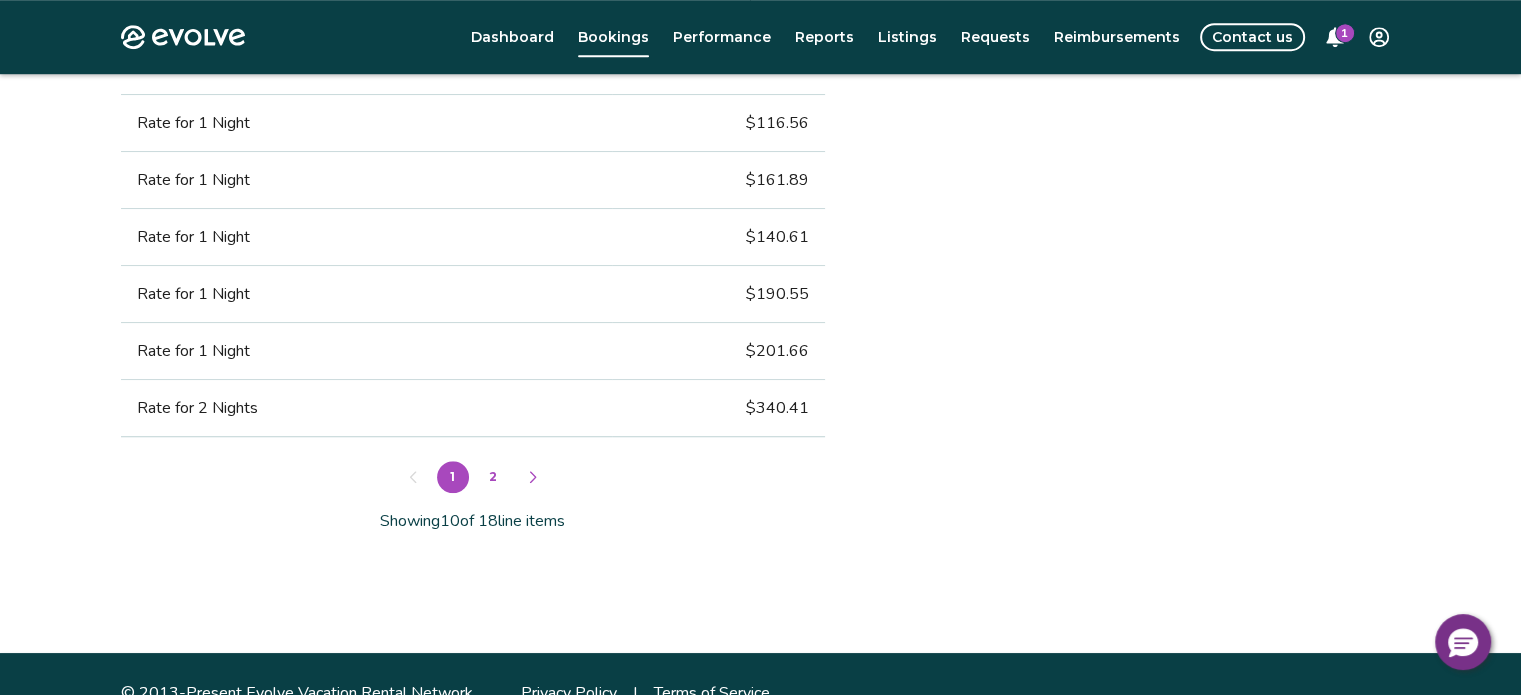 scroll, scrollTop: 1476, scrollLeft: 0, axis: vertical 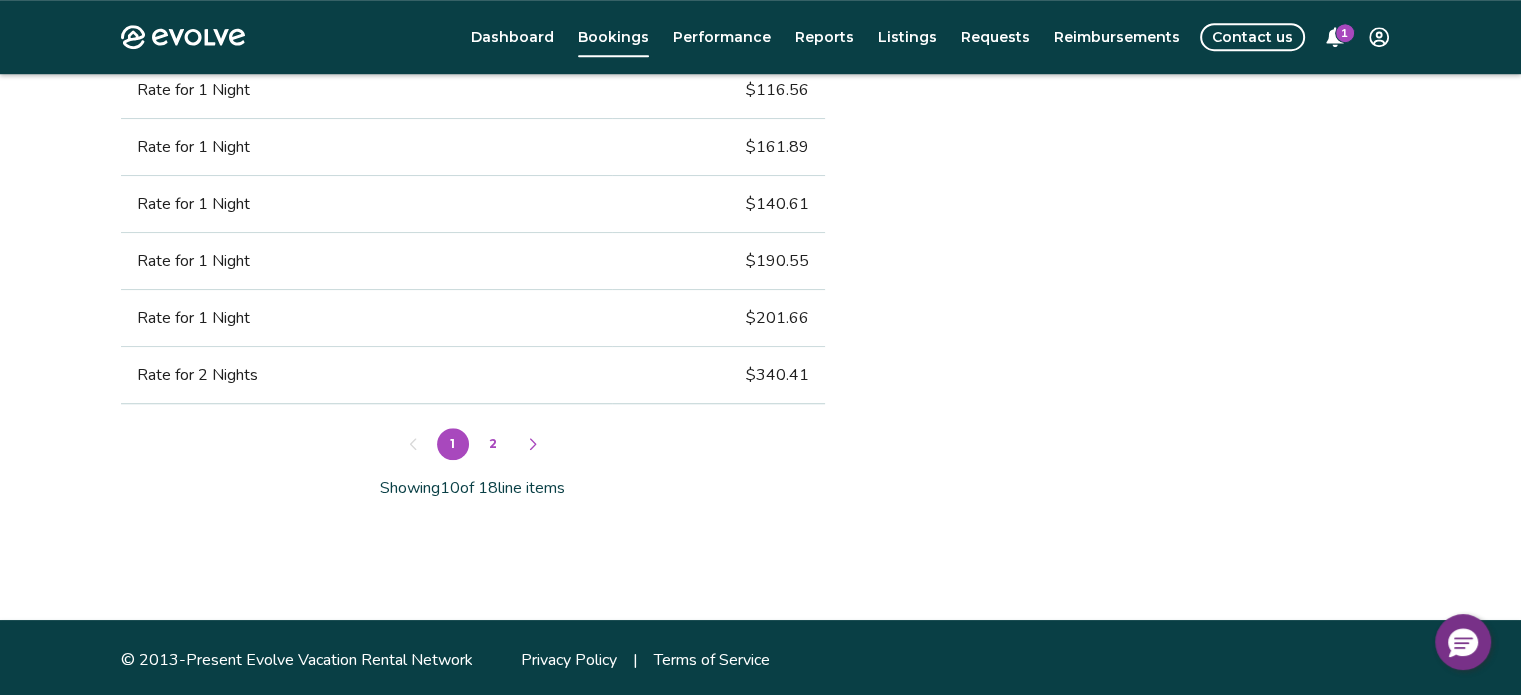 click on "2" at bounding box center [493, 444] 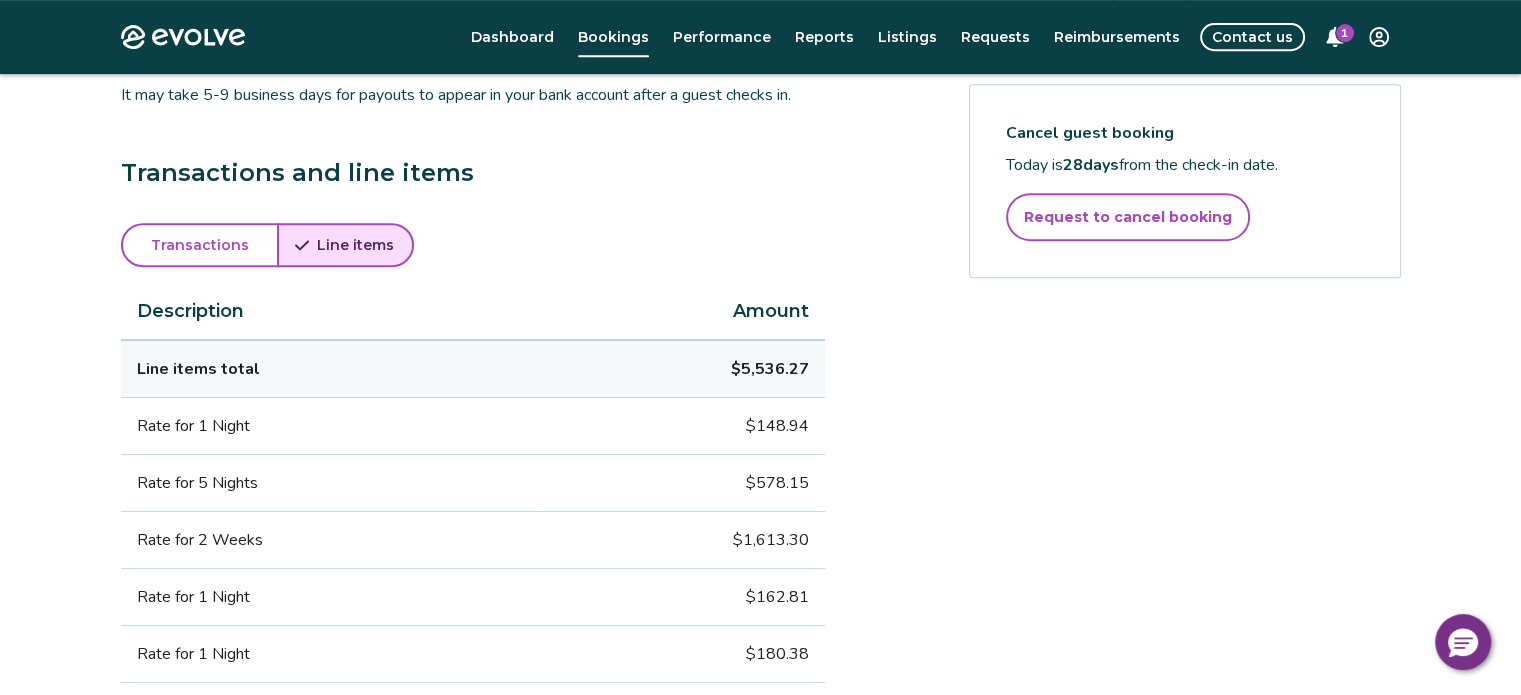 scroll, scrollTop: 763, scrollLeft: 0, axis: vertical 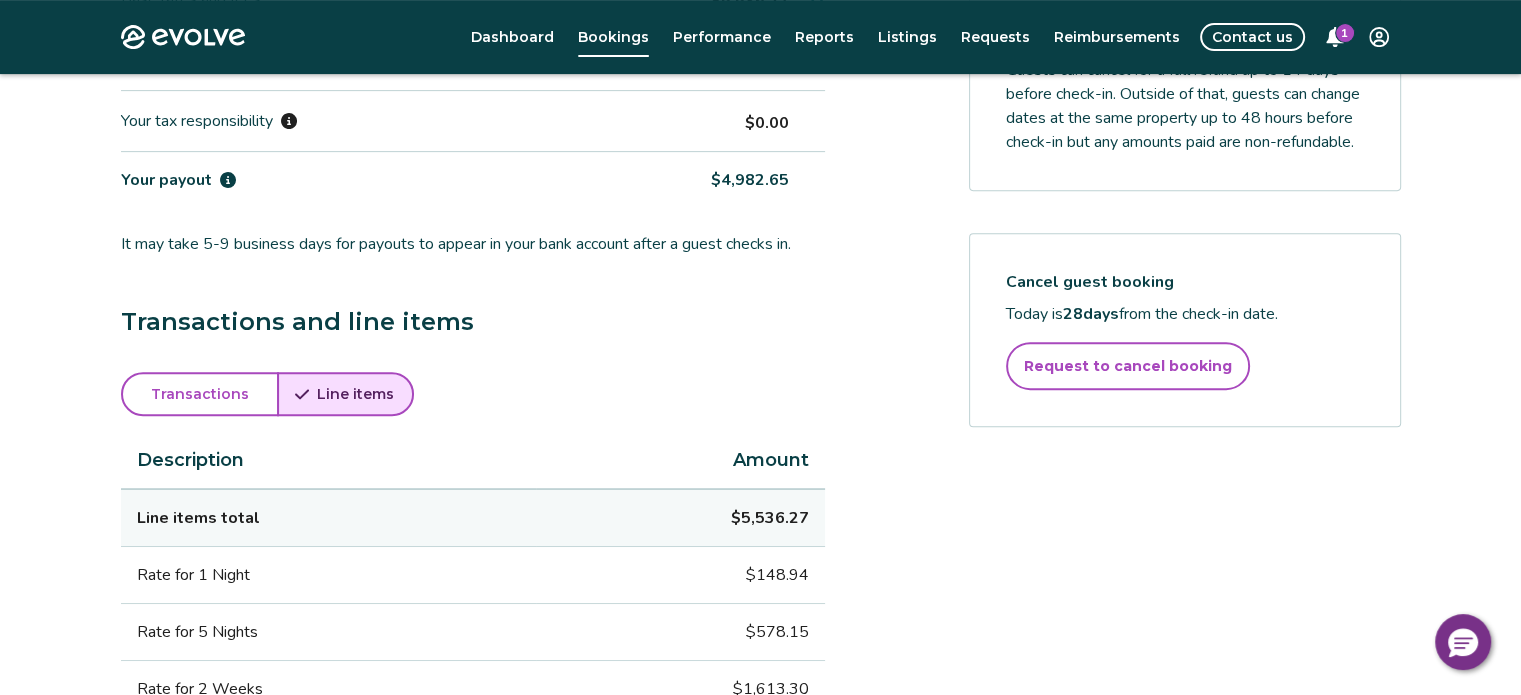 click on "Transactions" at bounding box center (200, 394) 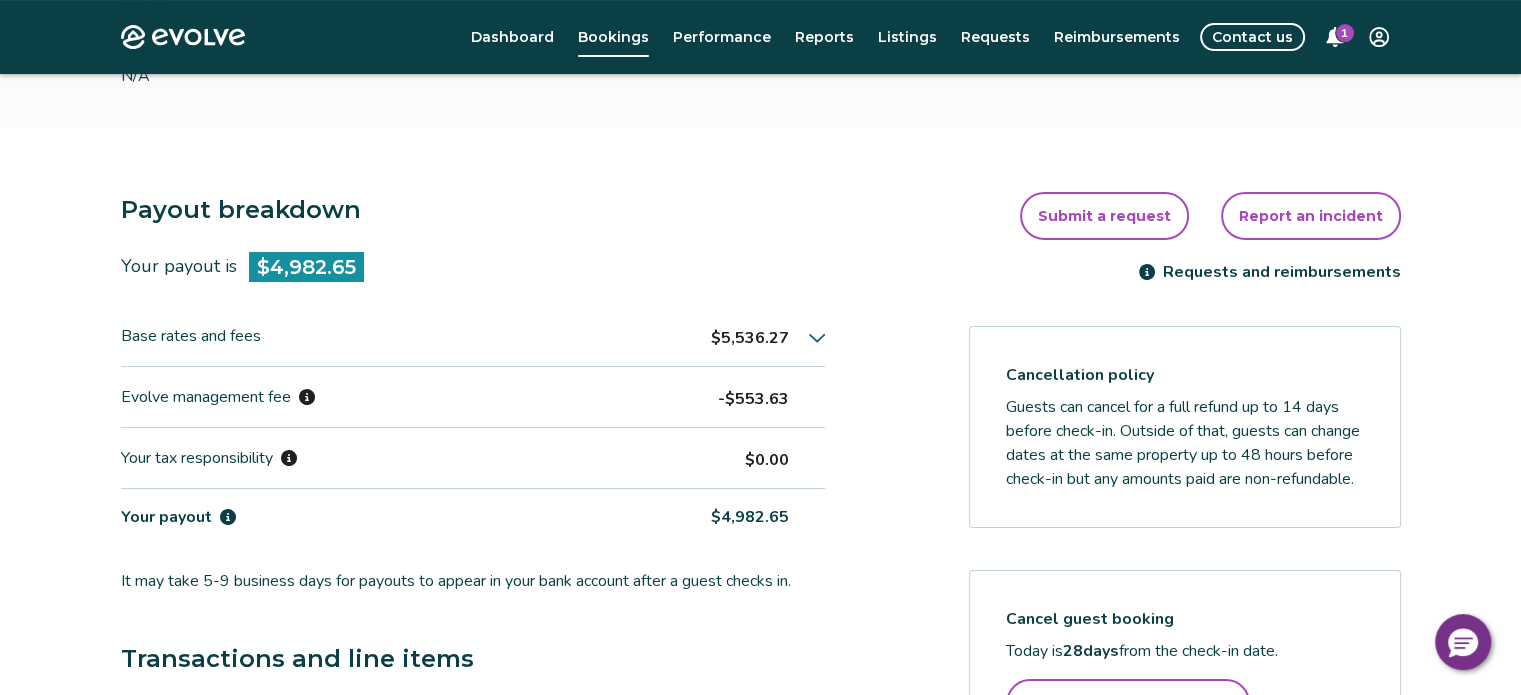 scroll, scrollTop: 326, scrollLeft: 0, axis: vertical 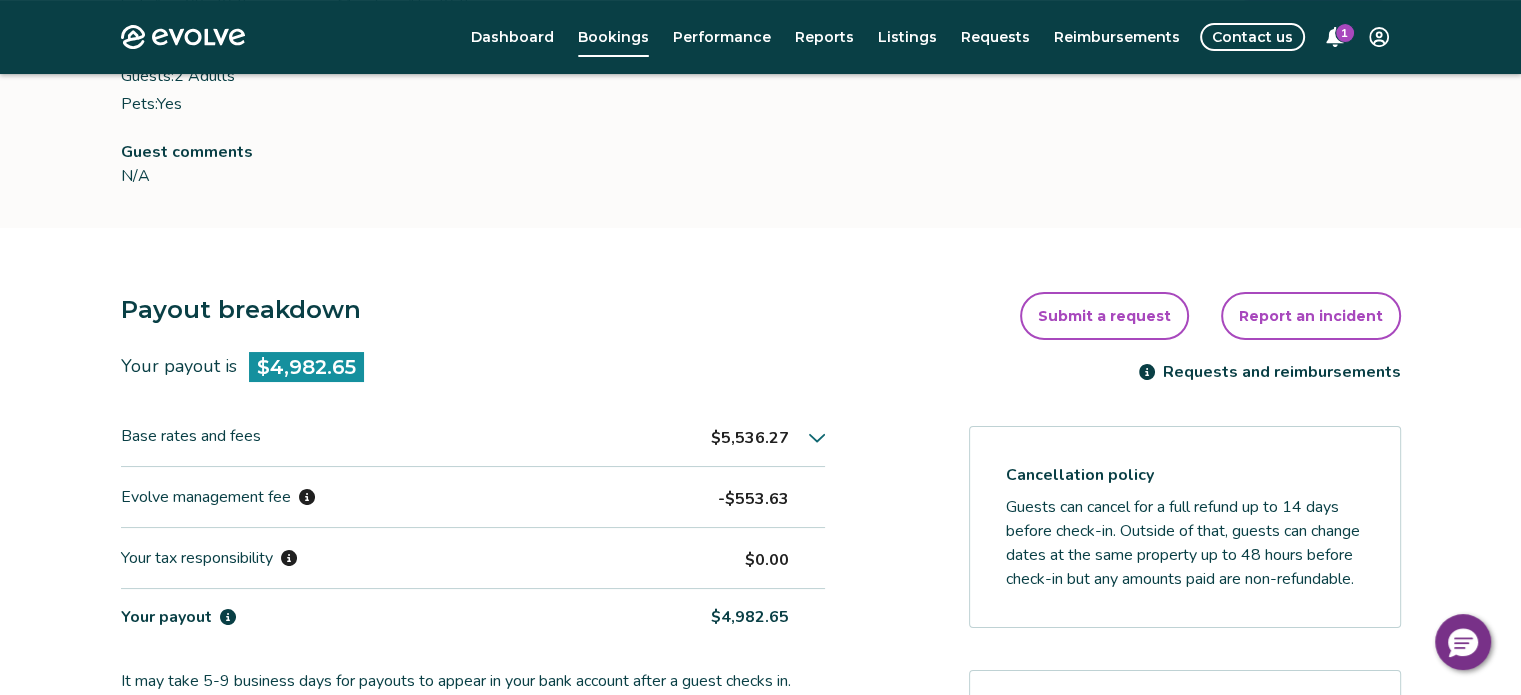 click on "Contact us" at bounding box center [1252, 37] 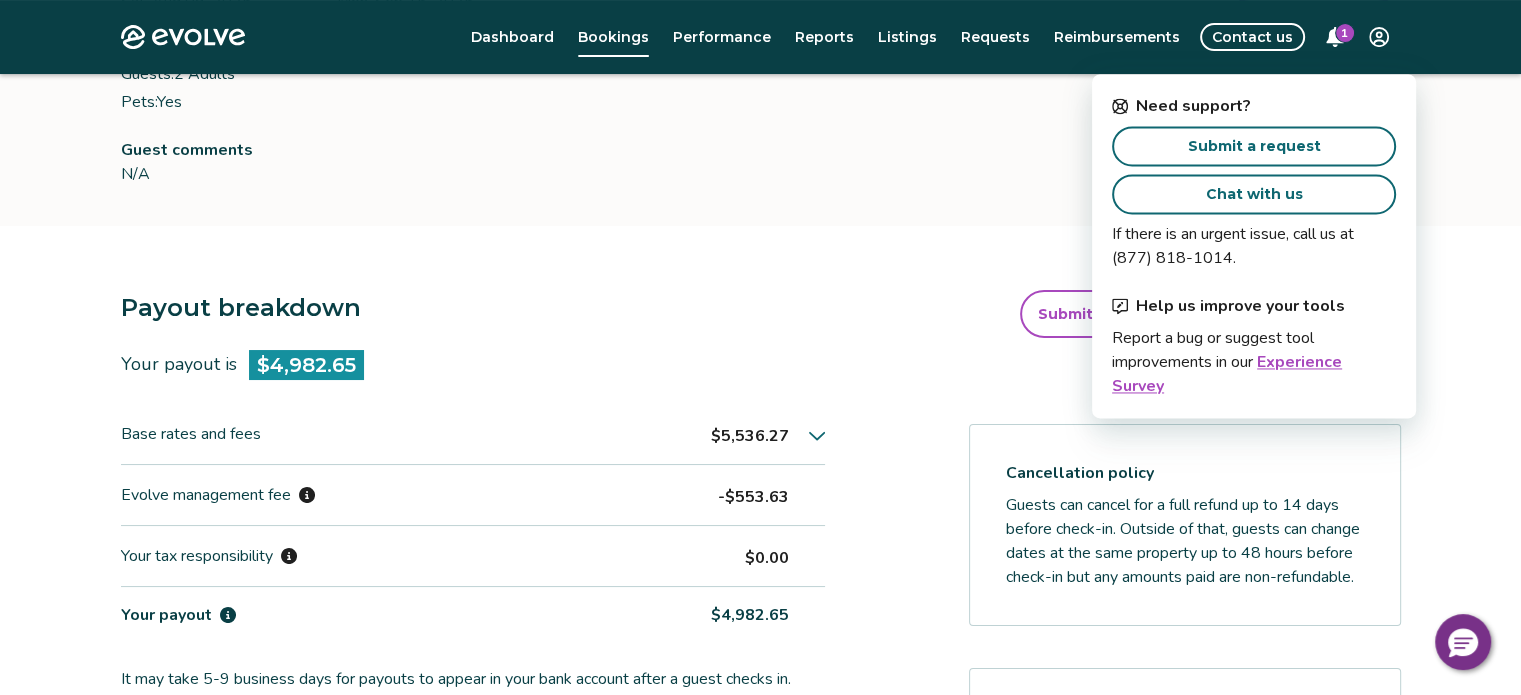scroll, scrollTop: 0, scrollLeft: 0, axis: both 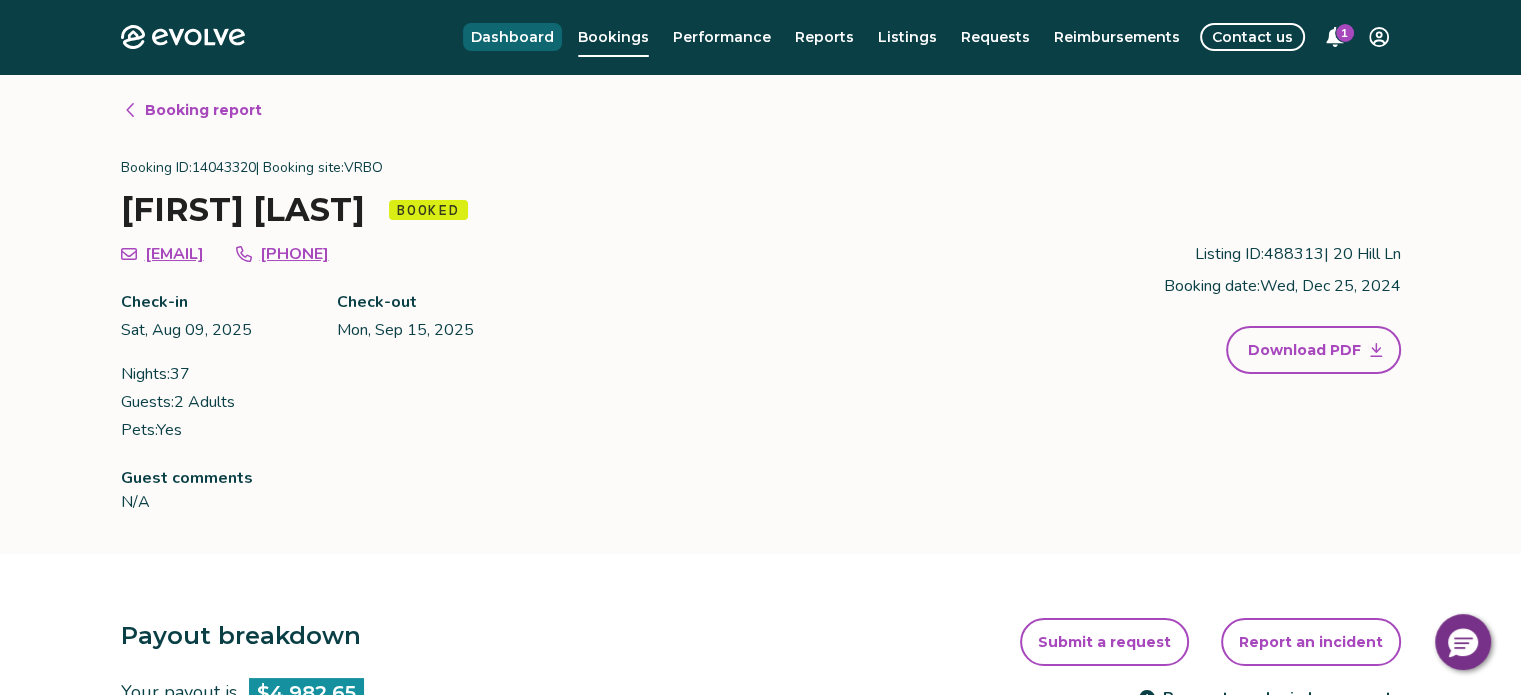 click on "Dashboard" at bounding box center (512, 37) 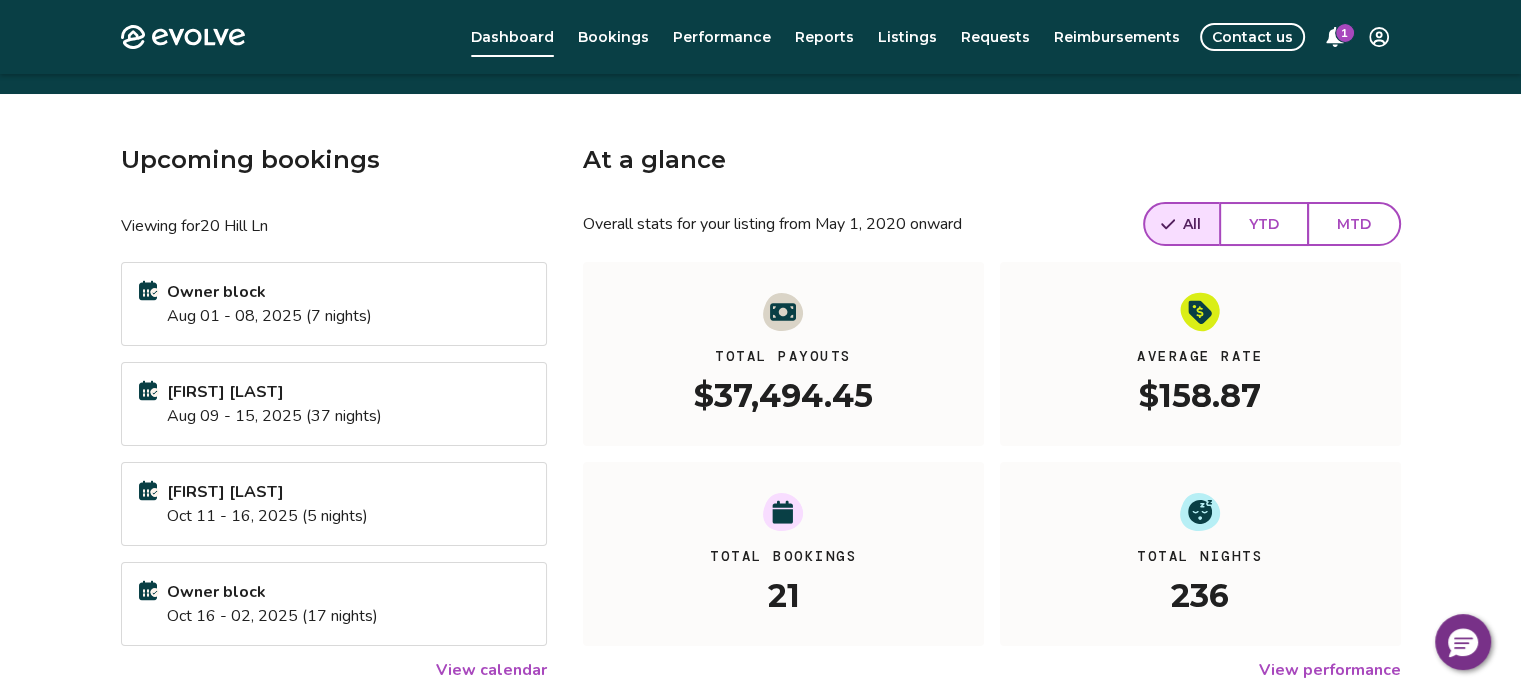 scroll, scrollTop: 0, scrollLeft: 0, axis: both 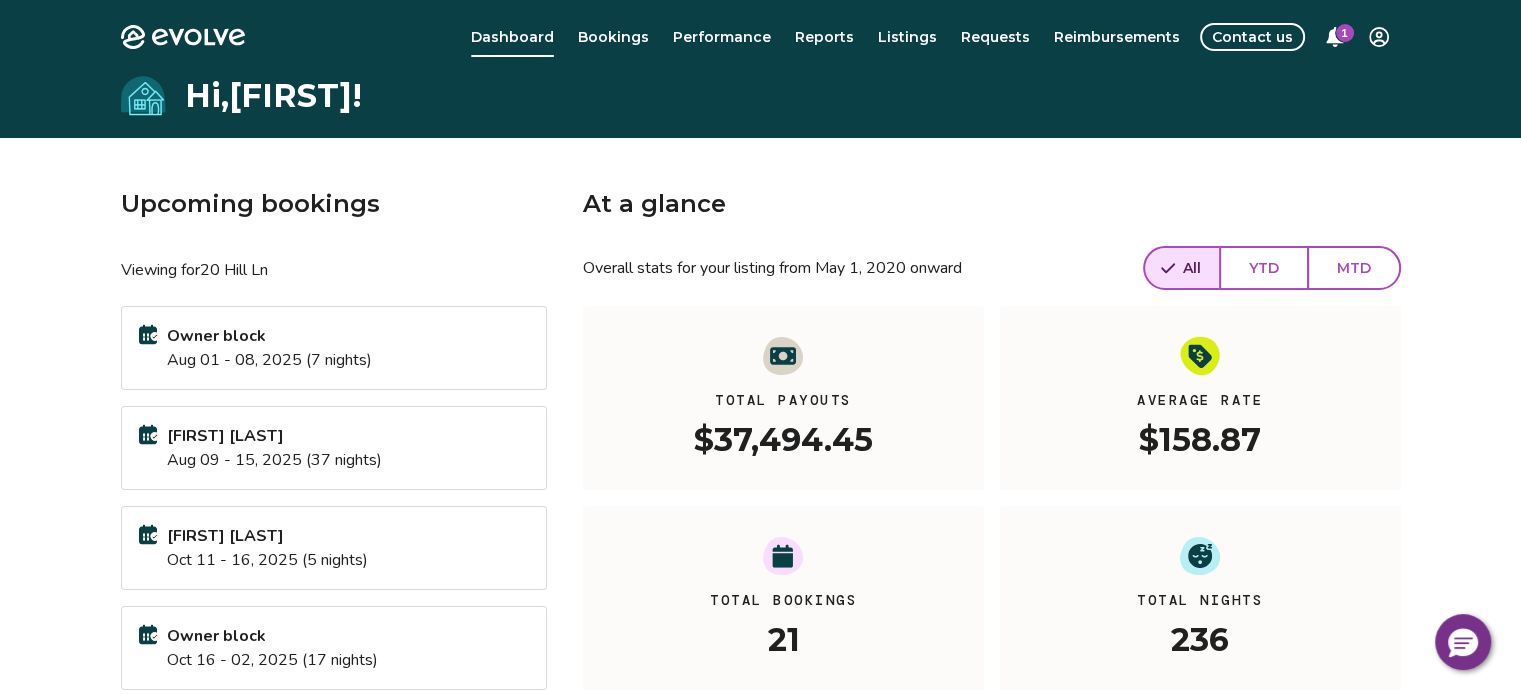 click on "Evolve Dashboard Bookings Performance Reports Listings Requests Reimbursements Contact us 1 Hi,  Lilia ! Upcoming bookings Viewing for  20 Hill Ln Owner block Aug 01 - 08, 2025 (7 nights) Debra Bednar Aug 09 - 15, 2025 (37 nights) Jacob Gillum Oct 11 - 16, 2025 (5 nights) Owner block Oct 16 - 02, 2025 (17 nights) View calendar At a glance Overall stats for your listing from May 1, 2020 onward All YTD MTD Total Payouts $37,494.45 Average Rate $158.87 Total Bookings 21 Total Nights 236 View performance Looking for the booking site links to your listing?  You can find these under  the  Listings  overview © 2013-Present Evolve Vacation Rental Network Privacy Policy | Terms of Service
*" at bounding box center (760, 517) 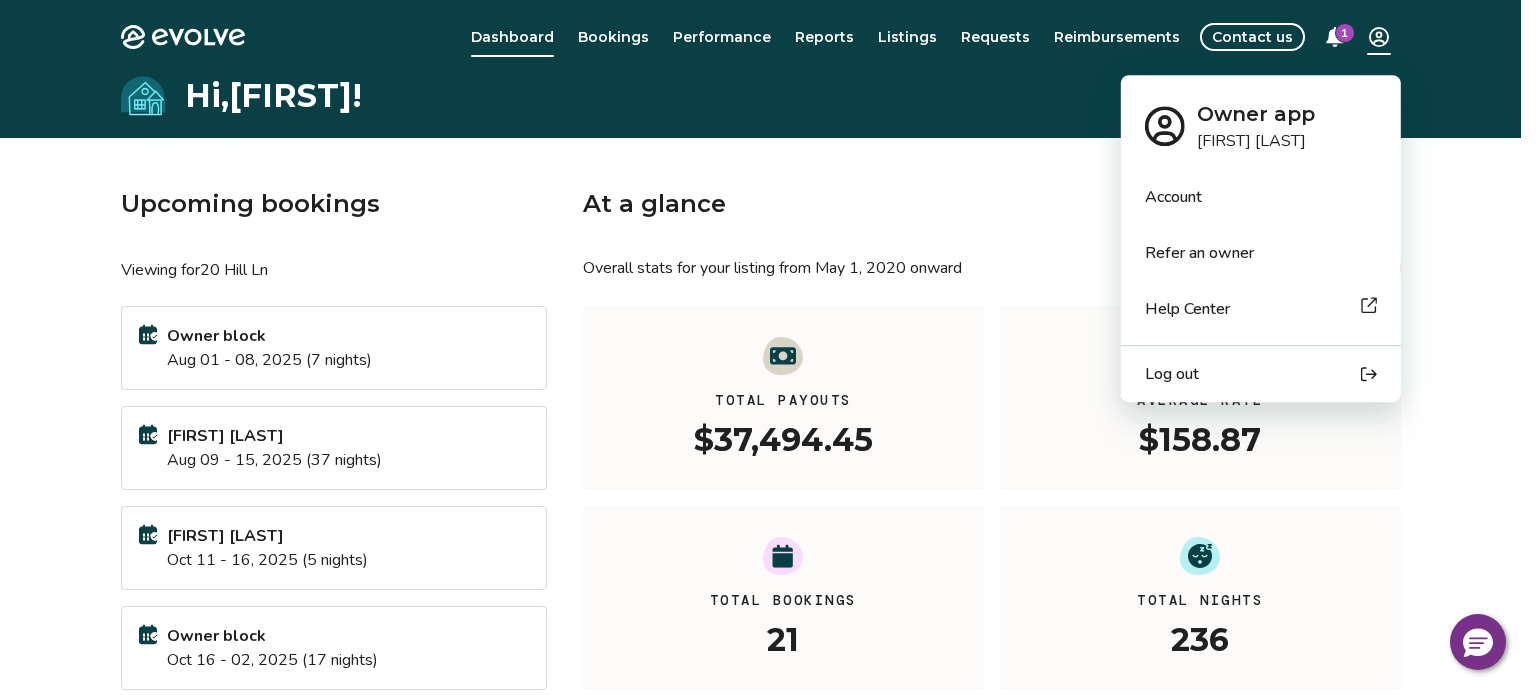 click on "Account" at bounding box center [1173, 197] 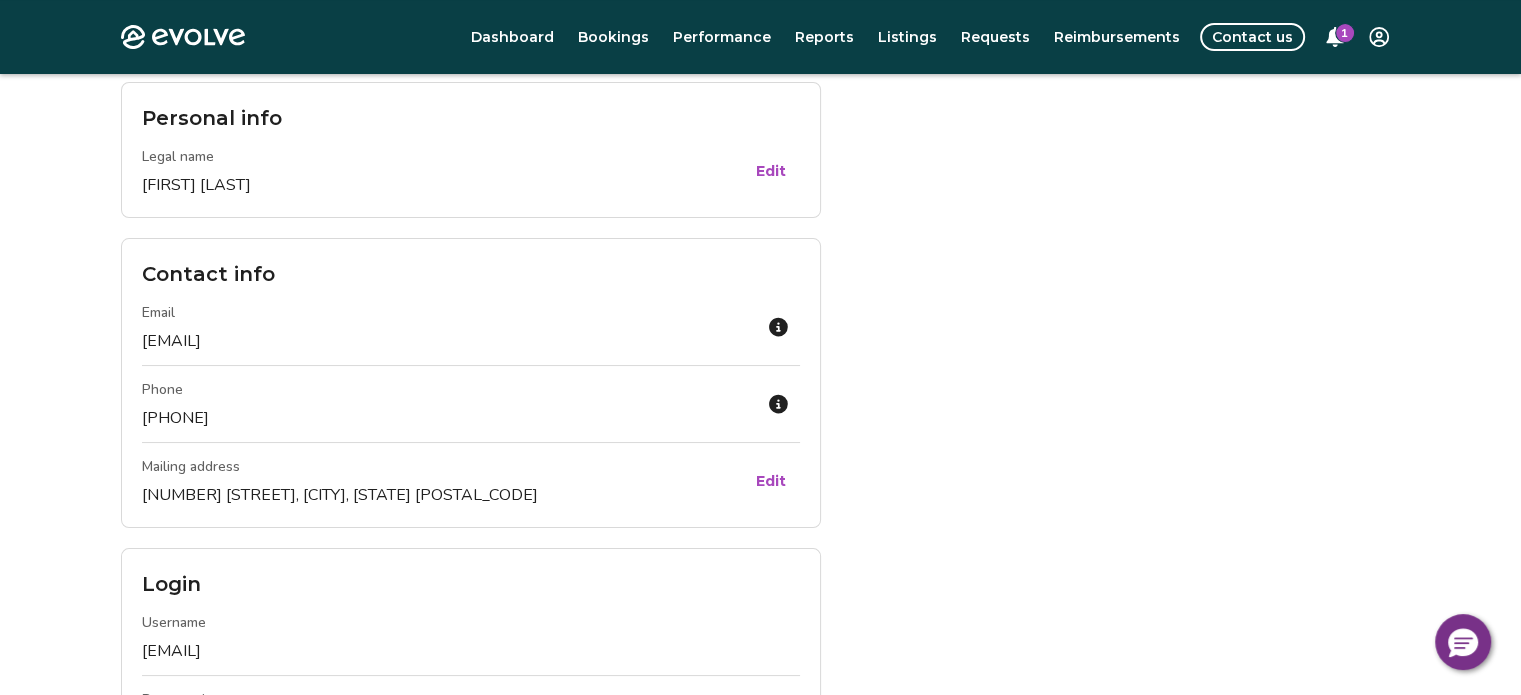 scroll, scrollTop: 0, scrollLeft: 0, axis: both 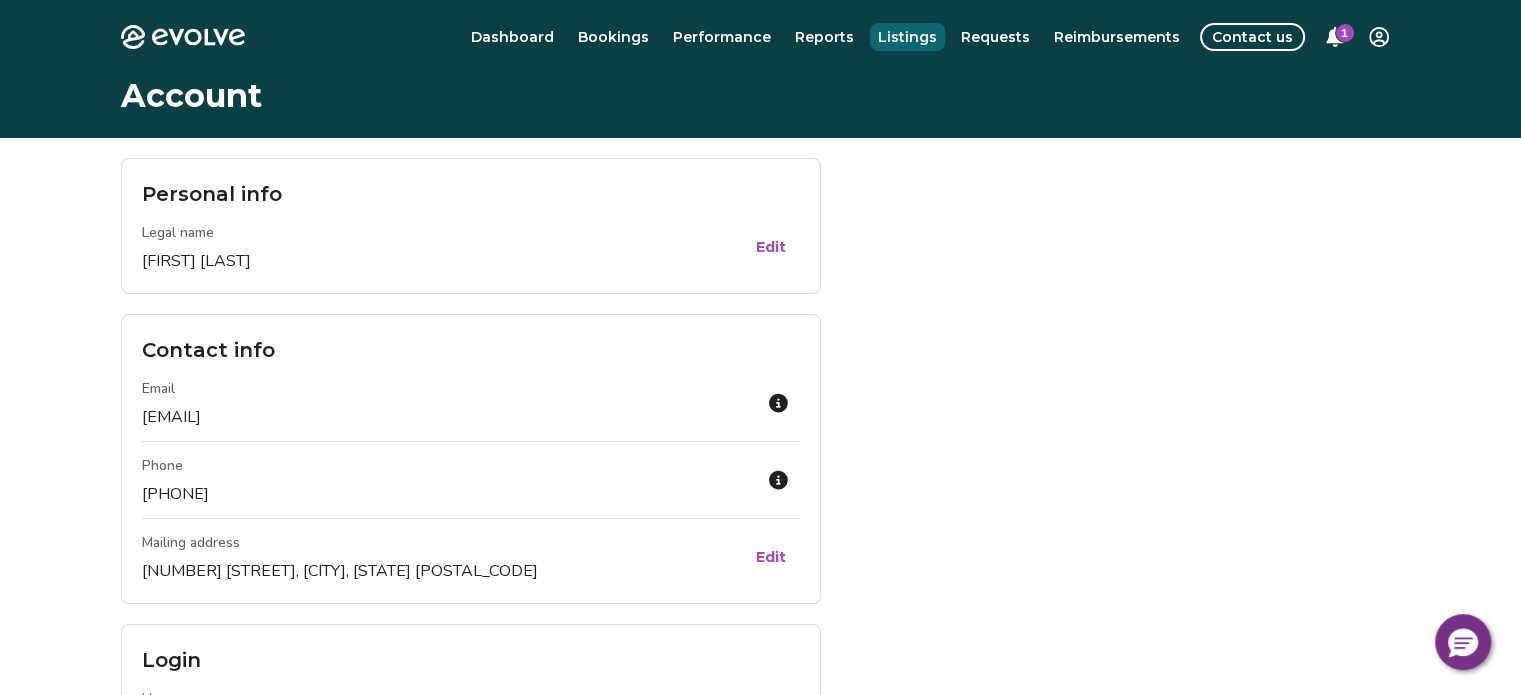 click on "Listings" at bounding box center [907, 37] 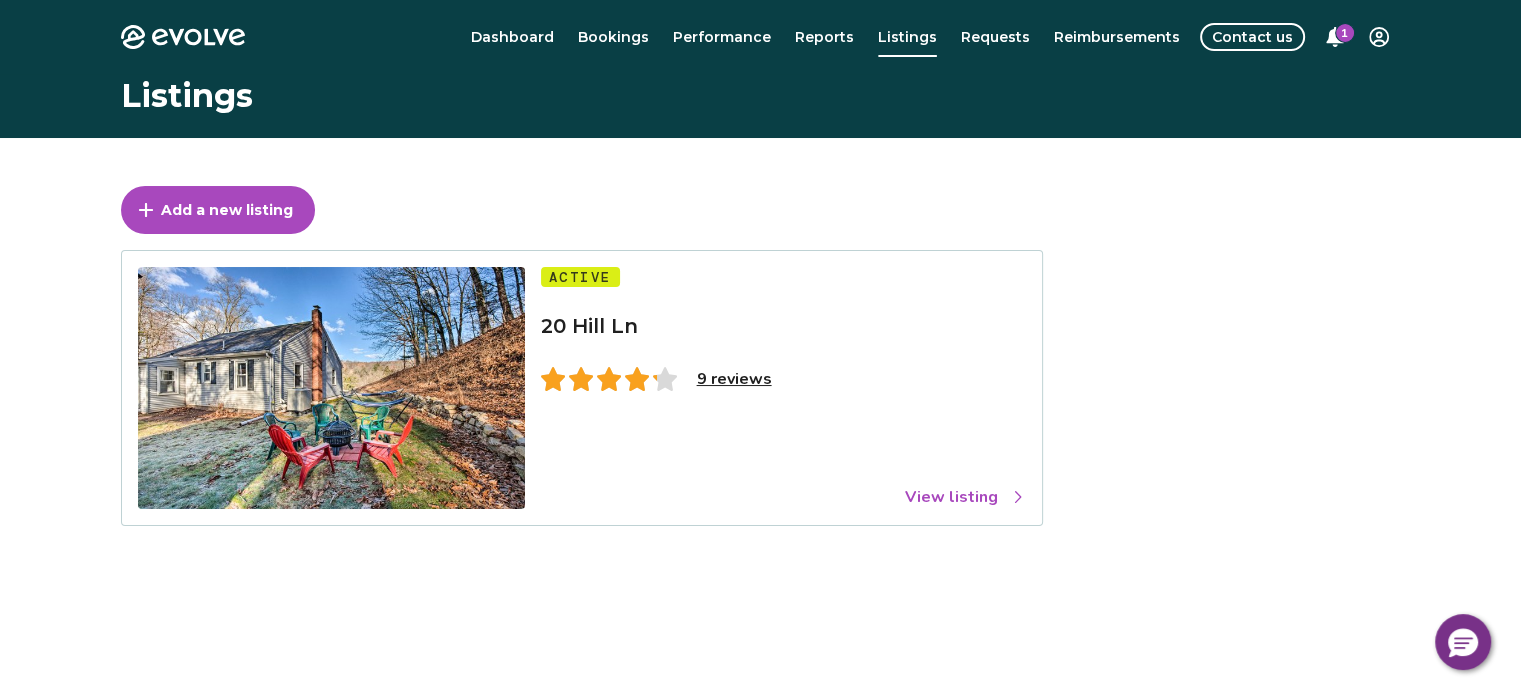 click on "View listing" at bounding box center [965, 497] 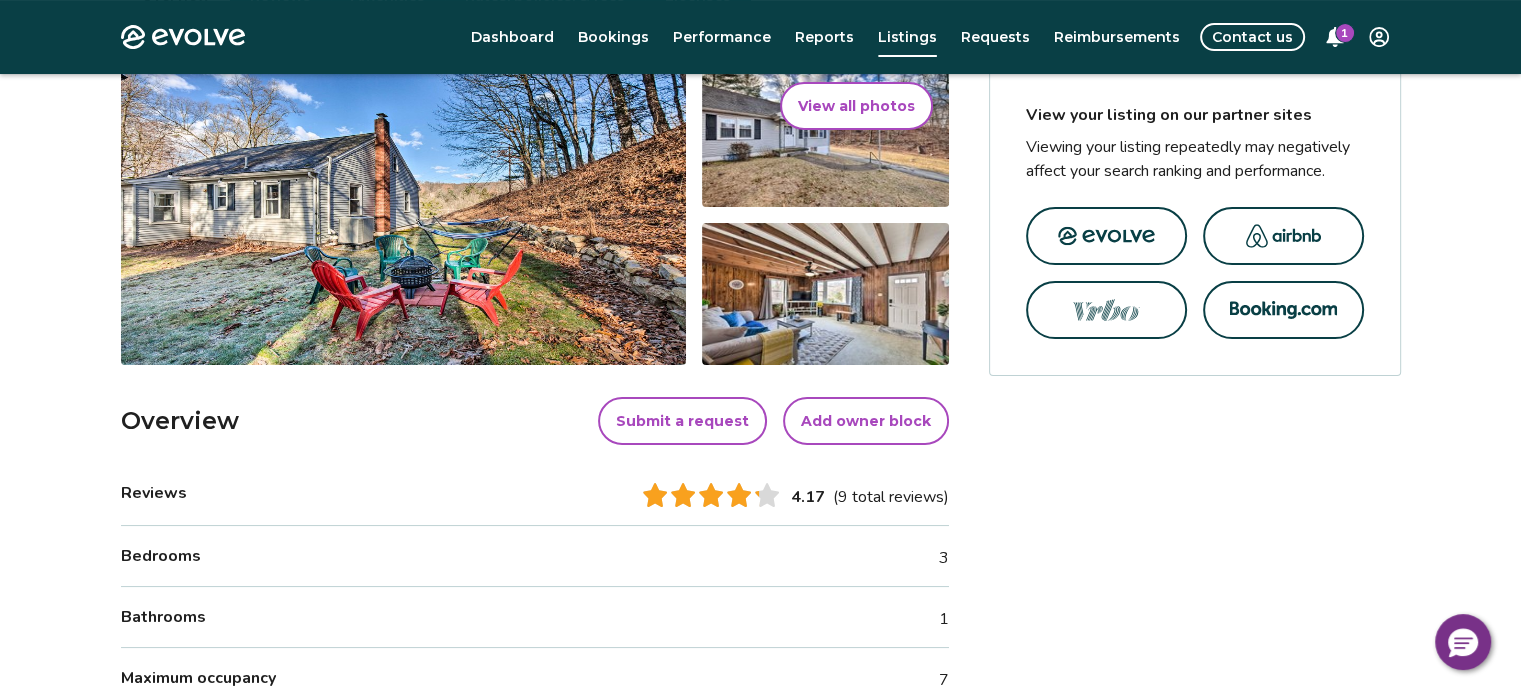 scroll, scrollTop: 300, scrollLeft: 0, axis: vertical 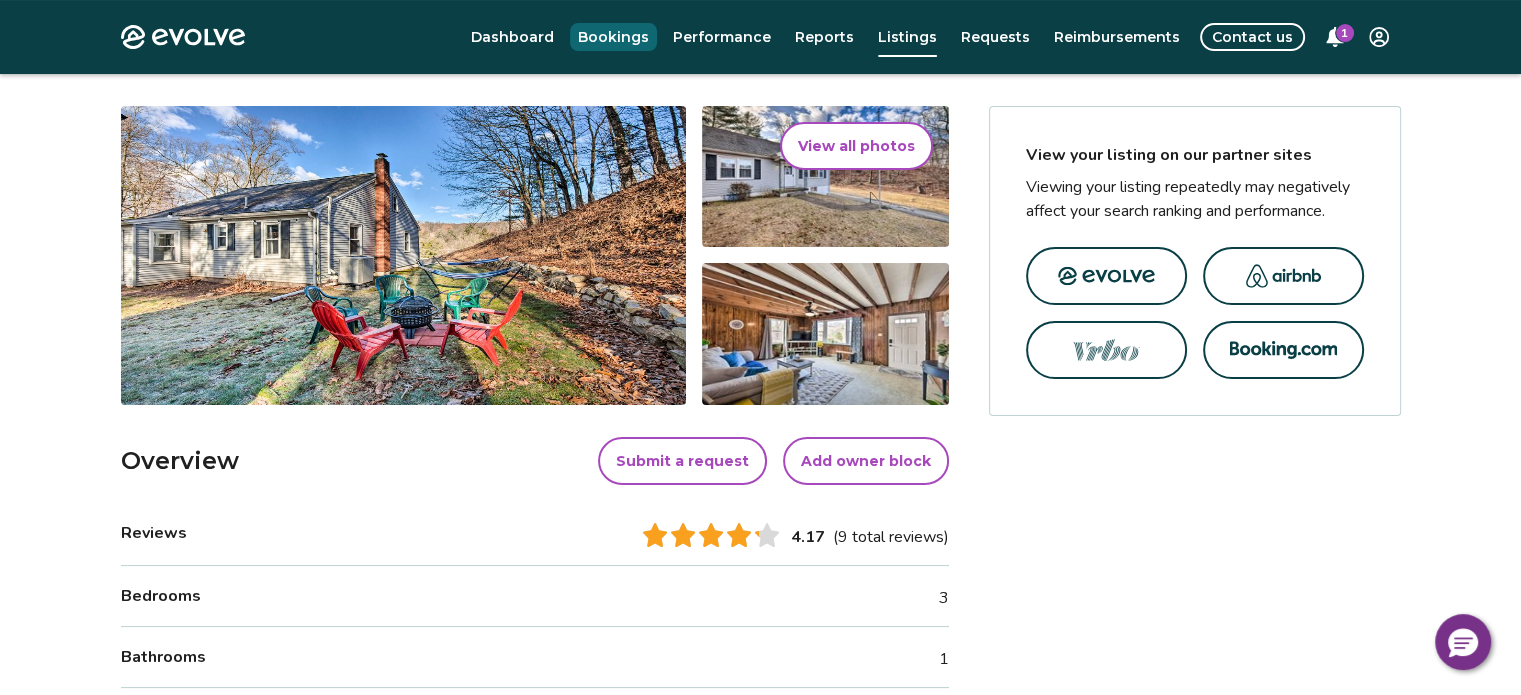 click on "Bookings" at bounding box center (613, 37) 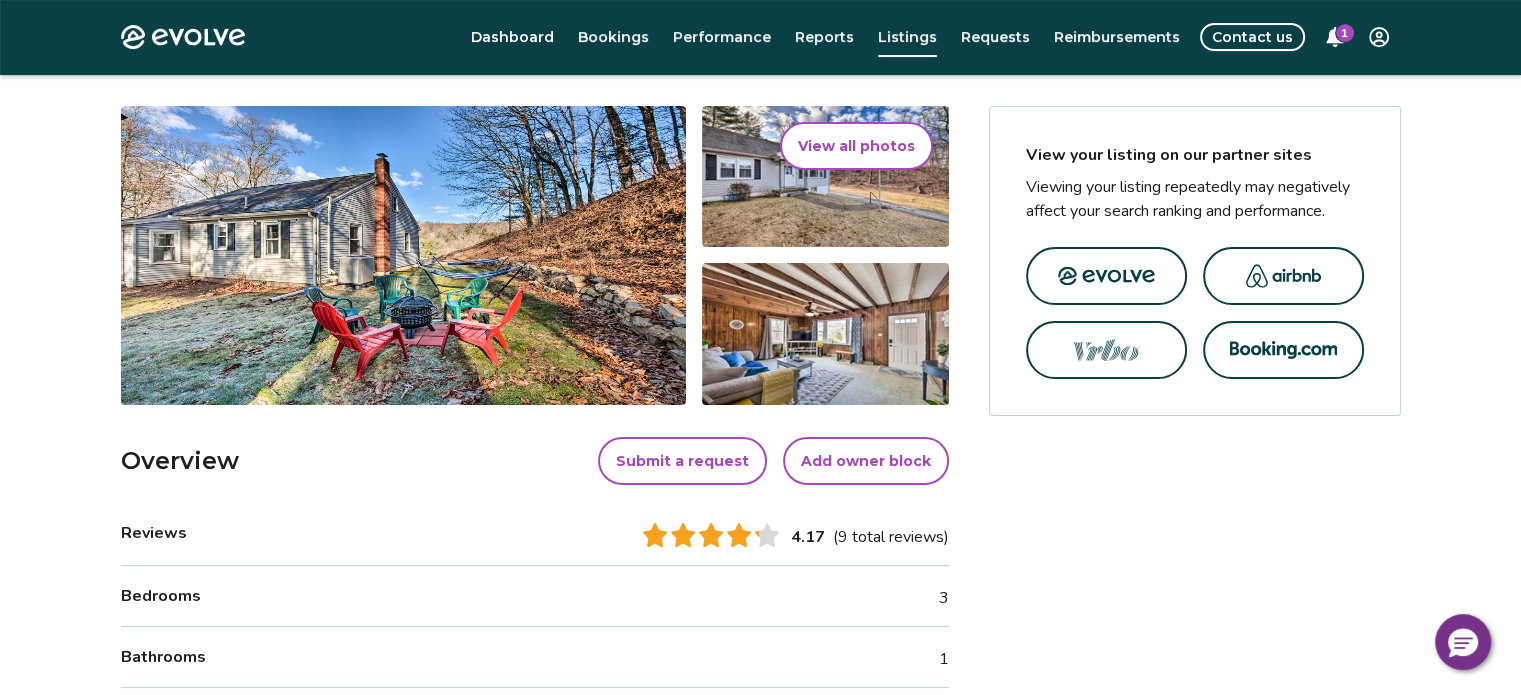 scroll, scrollTop: 0, scrollLeft: 0, axis: both 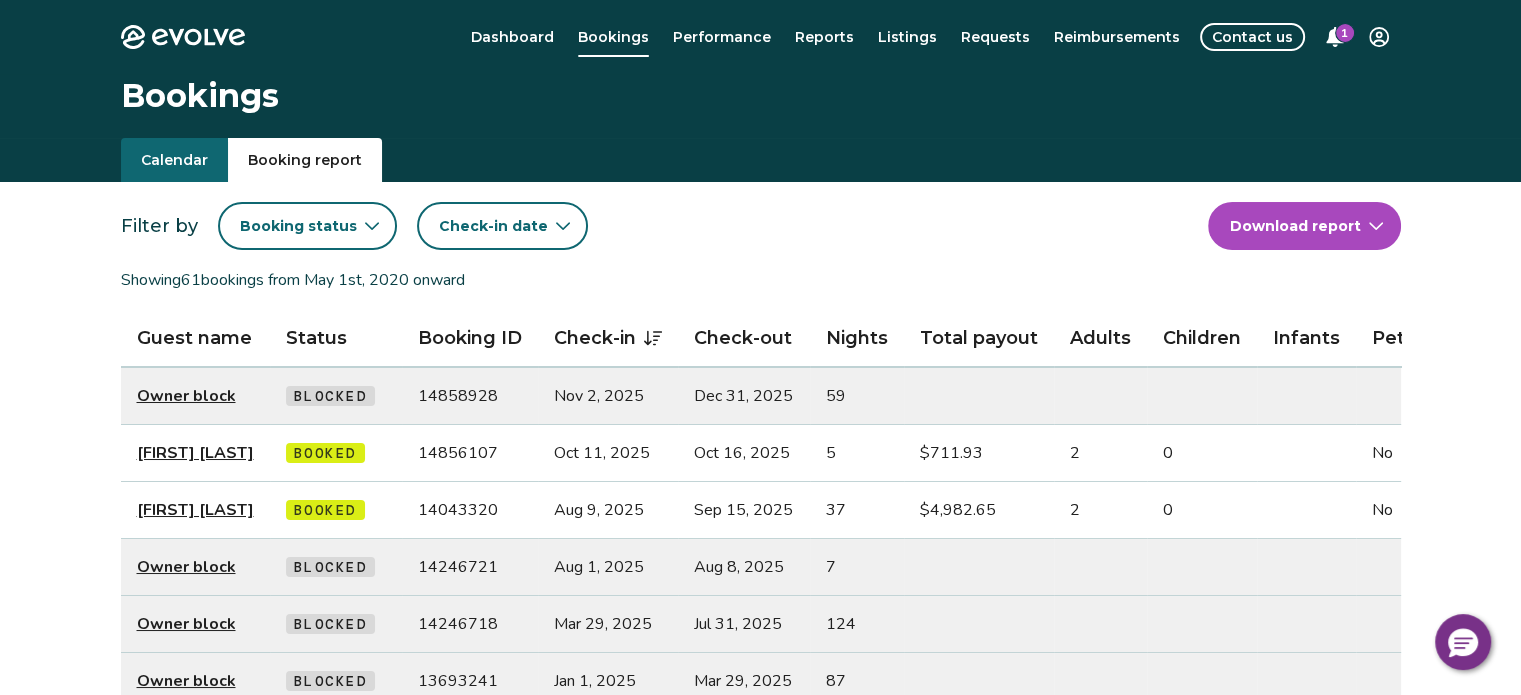 click on "Booking report" at bounding box center (305, 160) 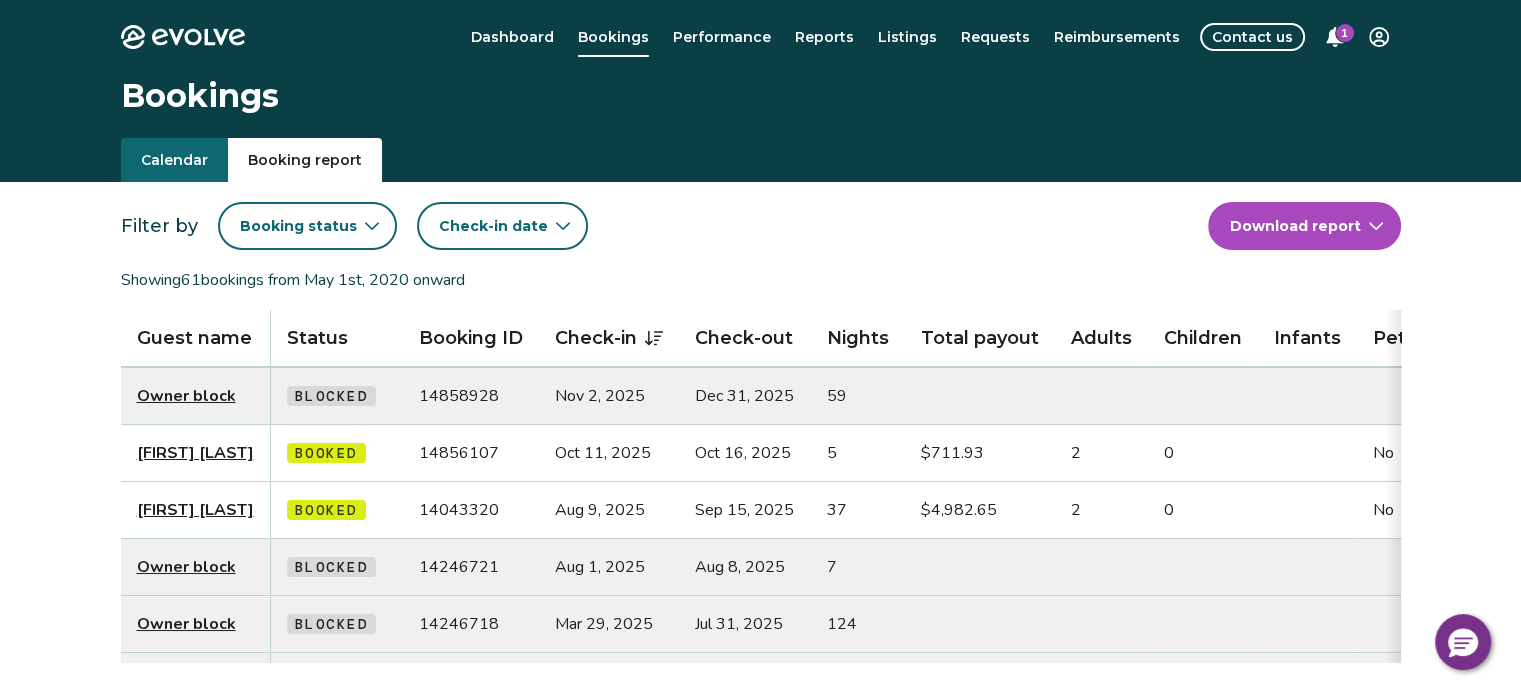 click on "14043320" at bounding box center [471, 510] 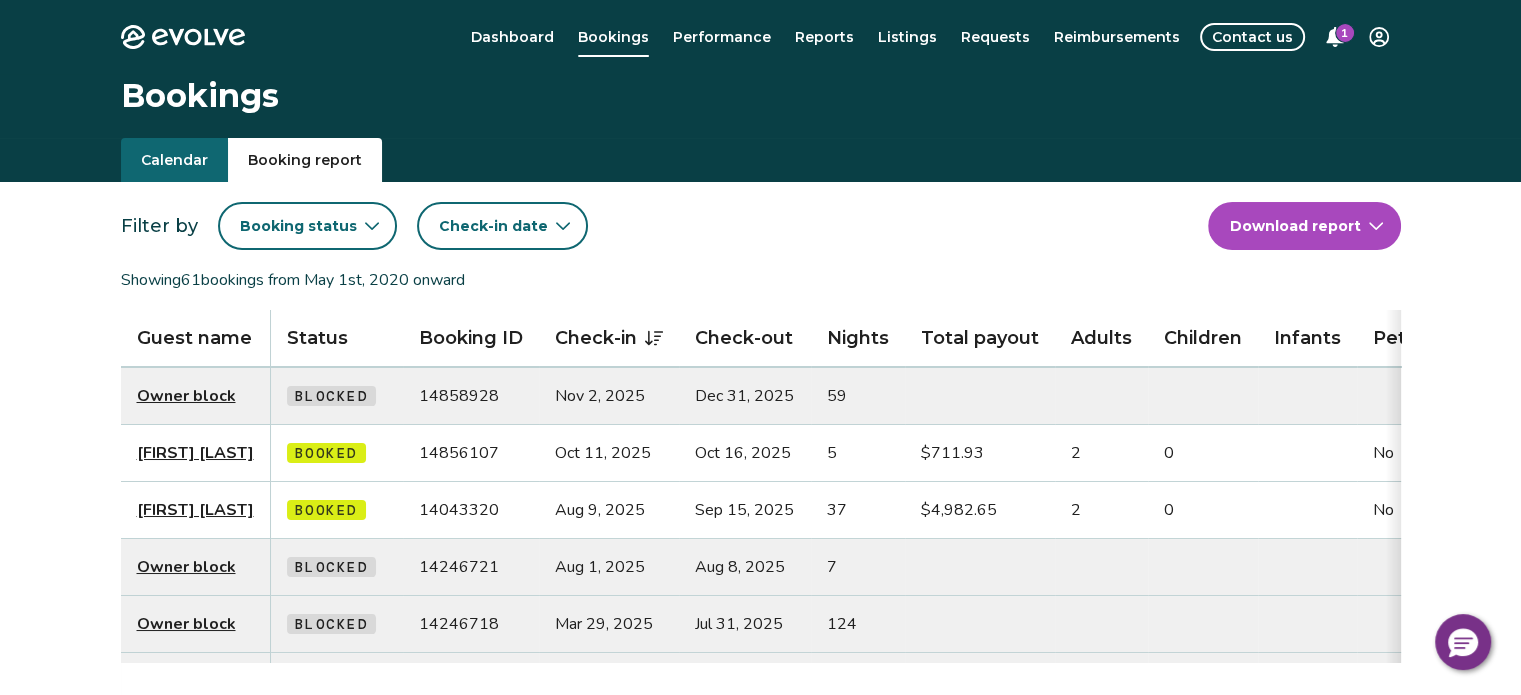 click on "Debra Bednar" at bounding box center [195, 510] 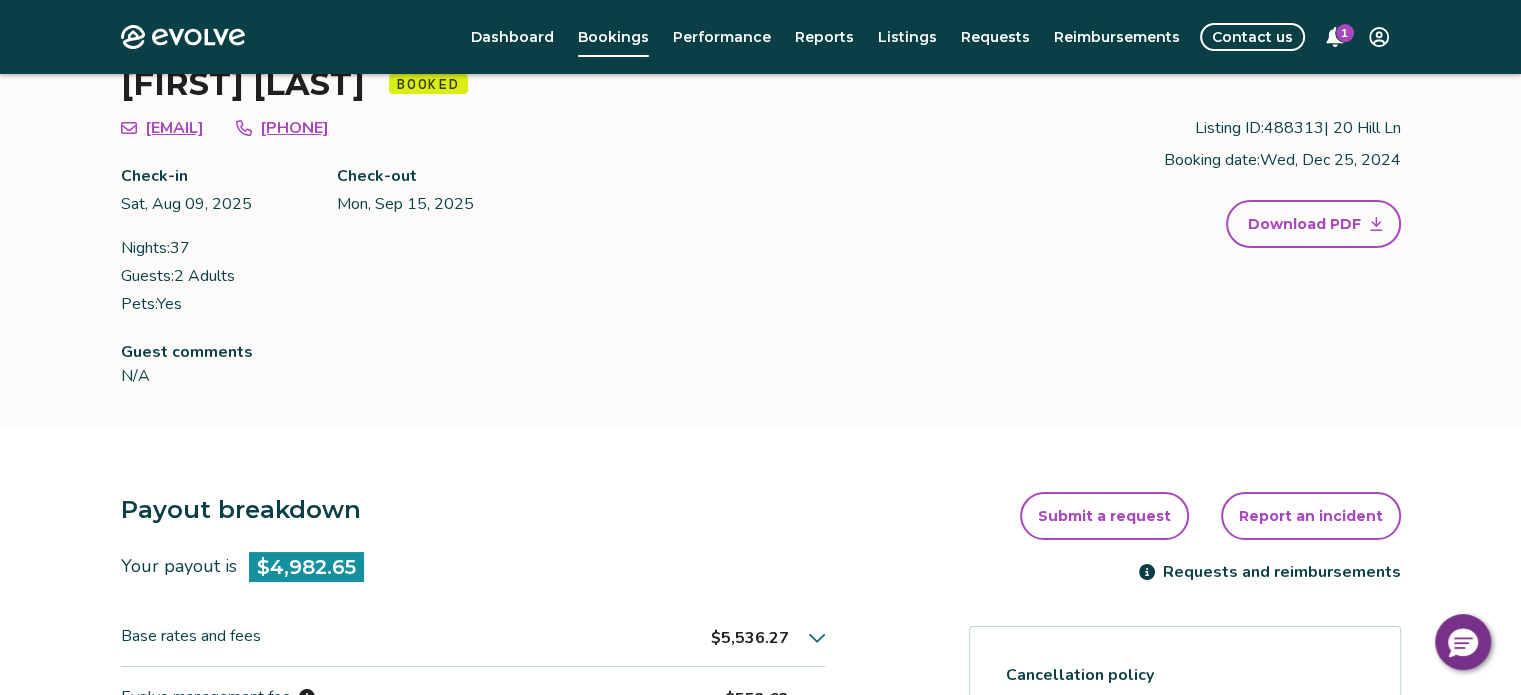 scroll, scrollTop: 0, scrollLeft: 0, axis: both 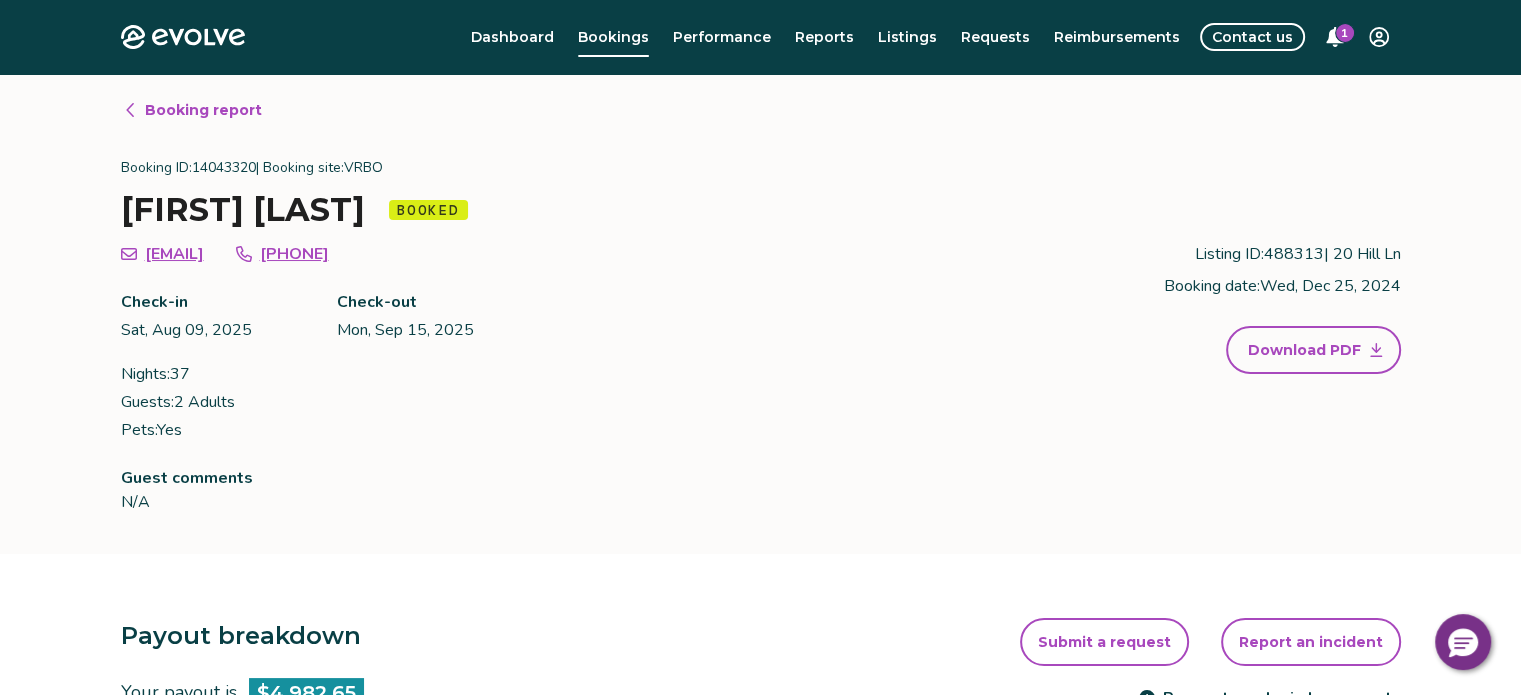 click on "Booking report" at bounding box center [203, 110] 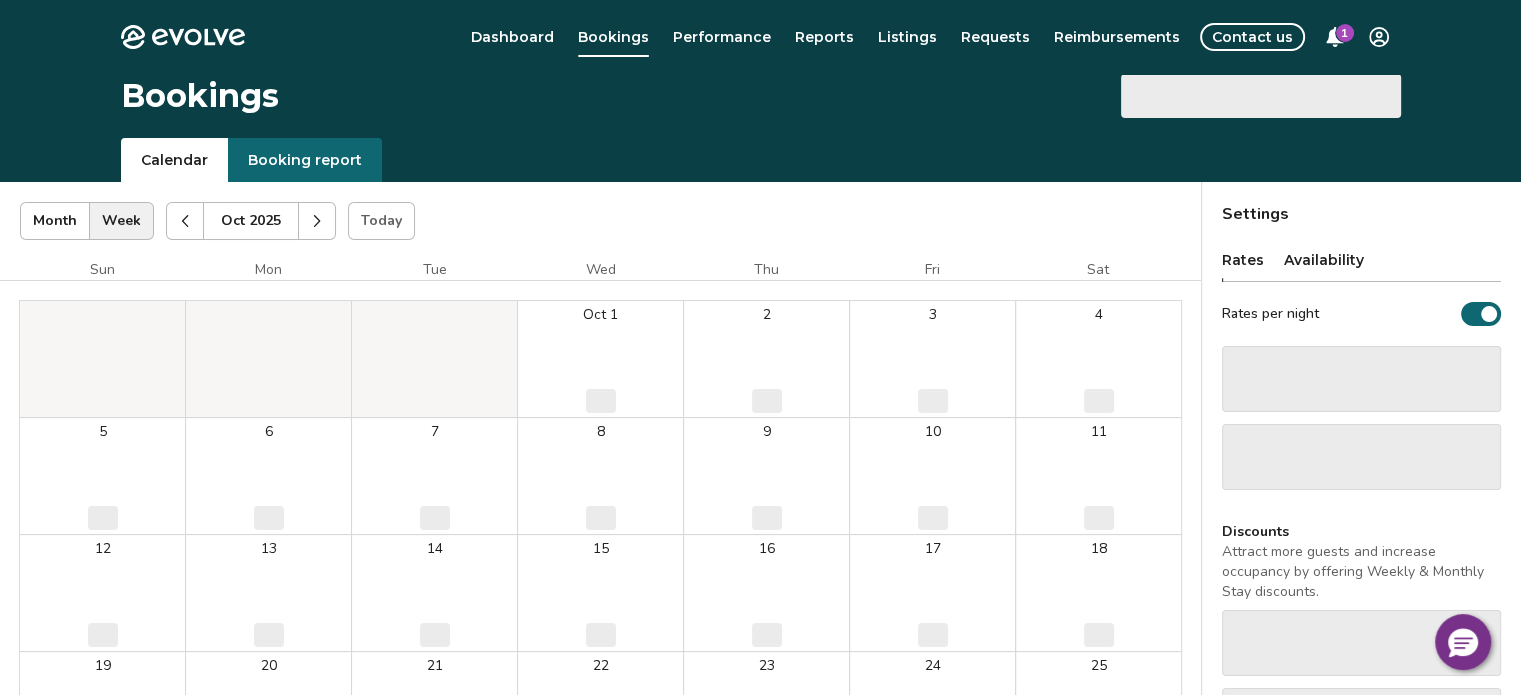 click on "Calendar" at bounding box center (174, 160) 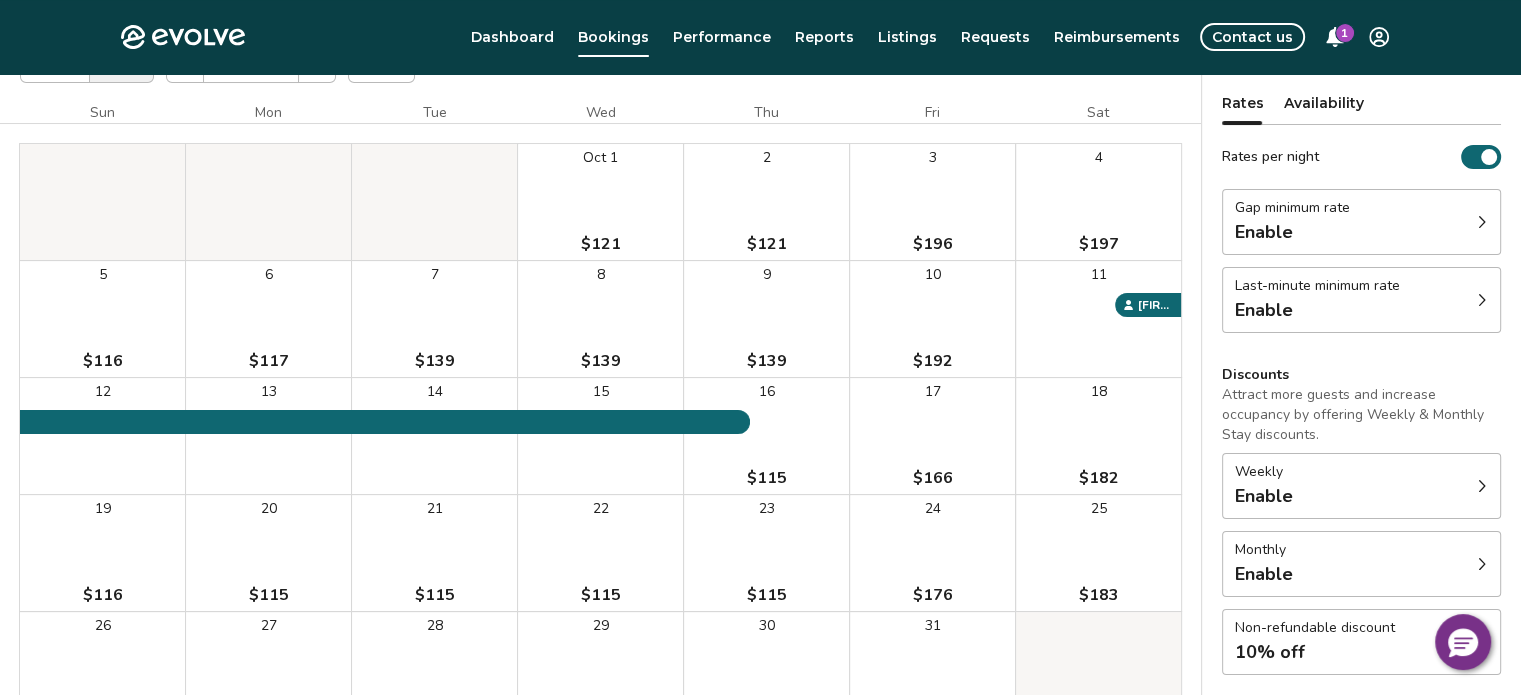 scroll, scrollTop: 0, scrollLeft: 0, axis: both 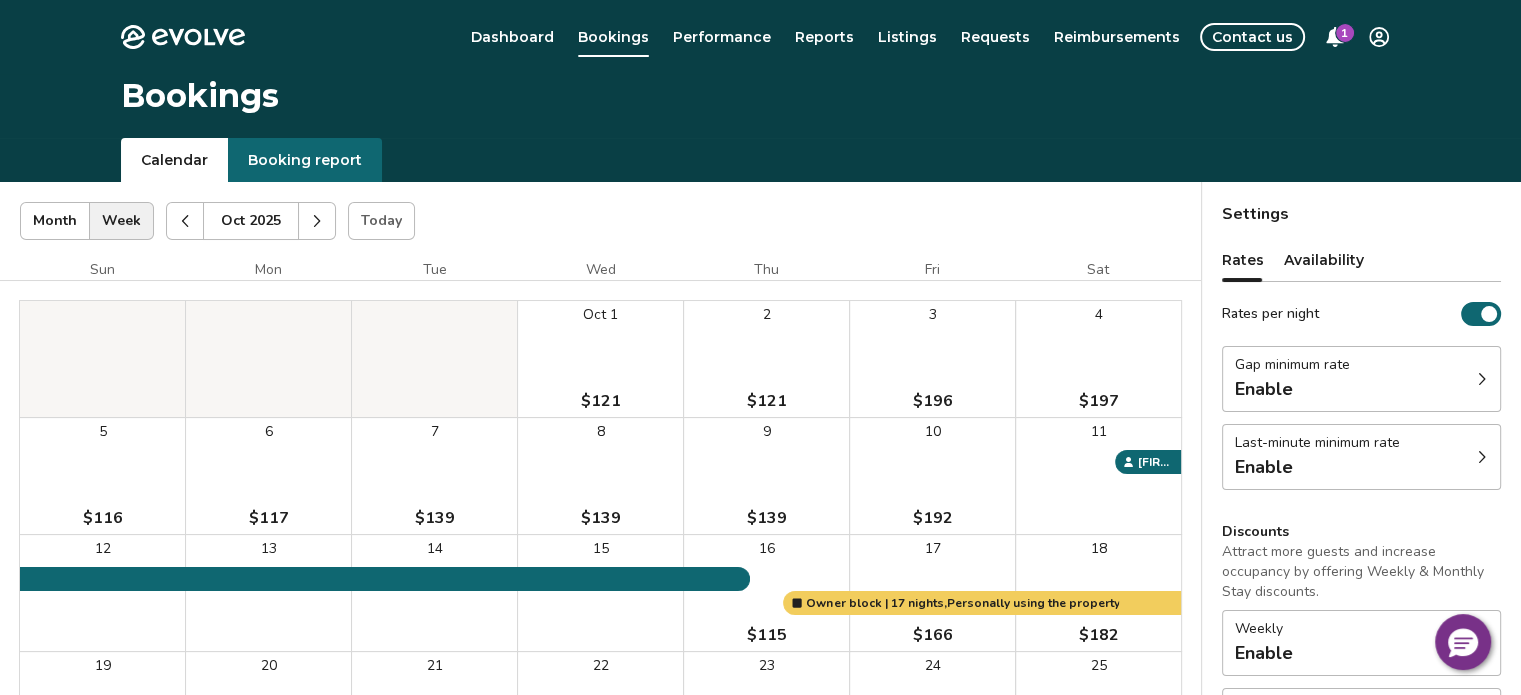 click 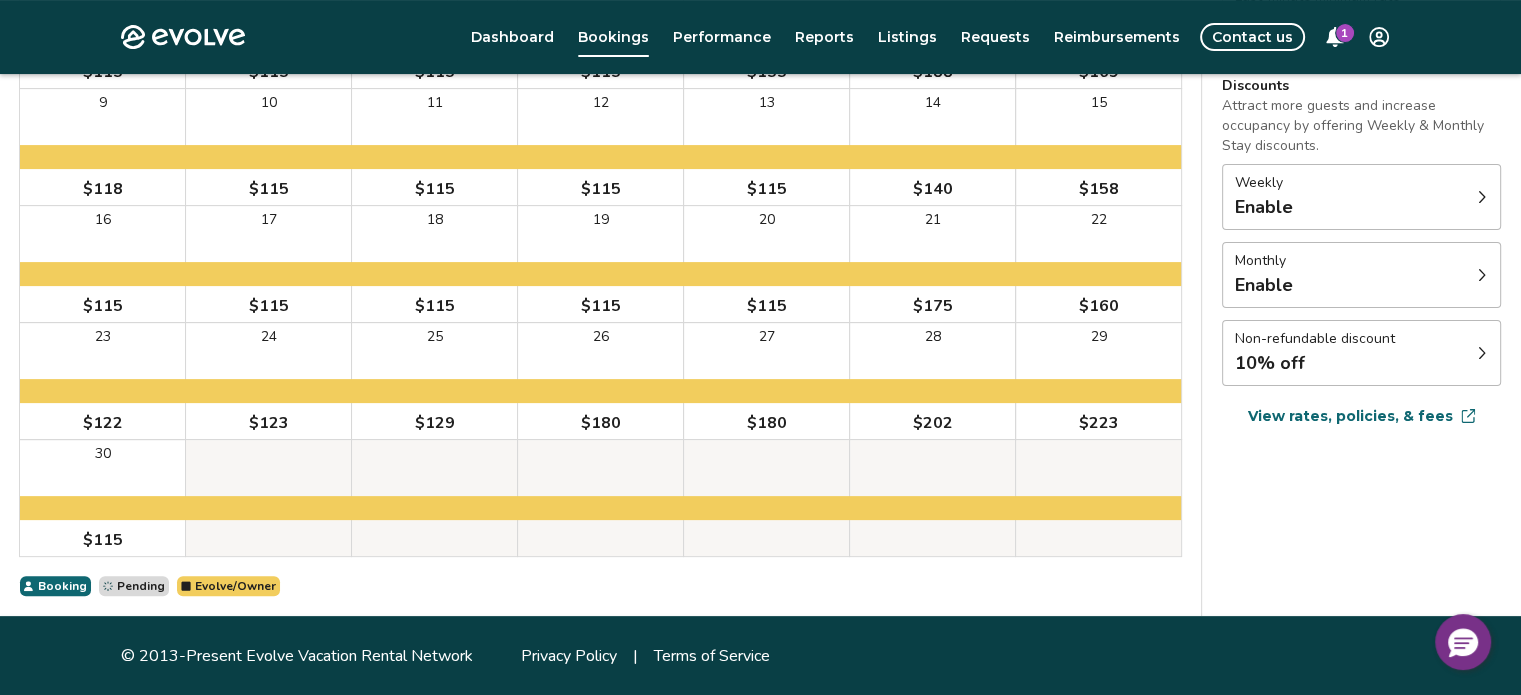 scroll, scrollTop: 46, scrollLeft: 0, axis: vertical 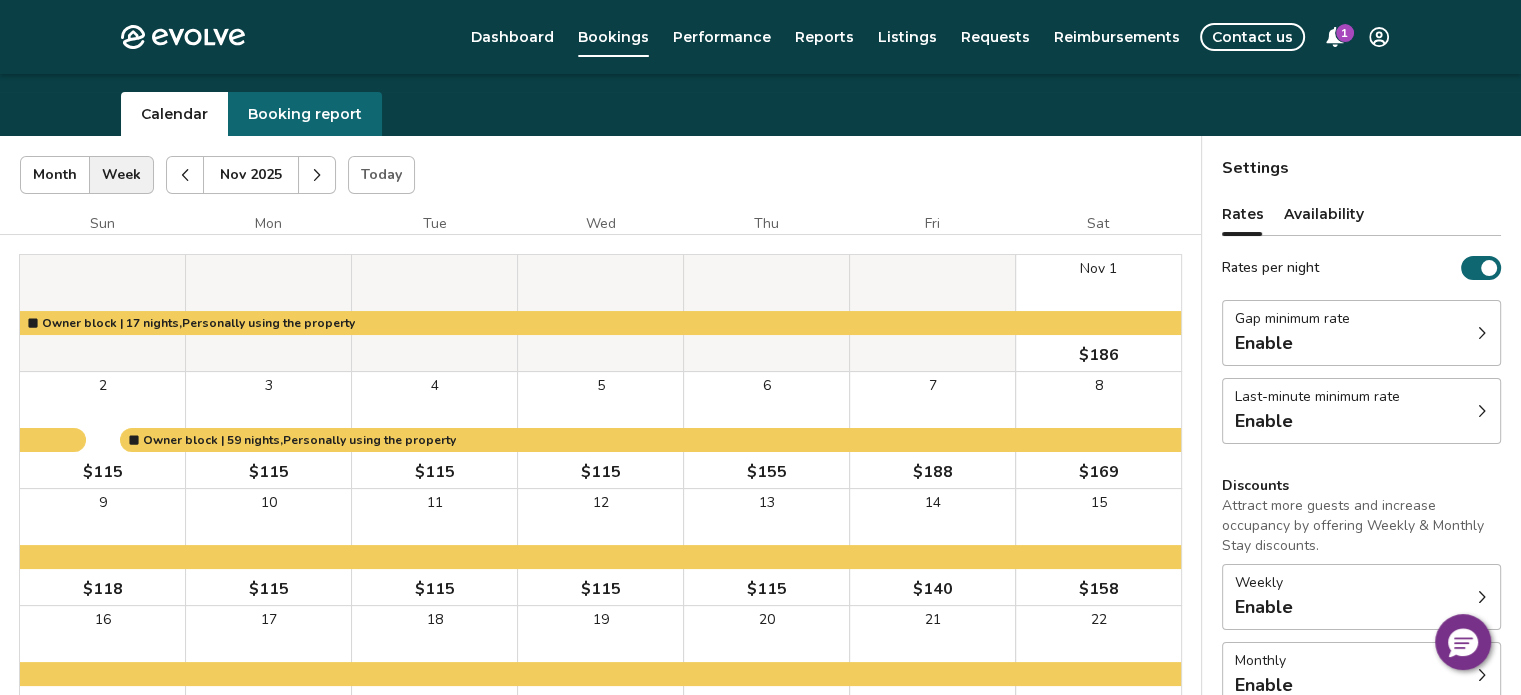 click 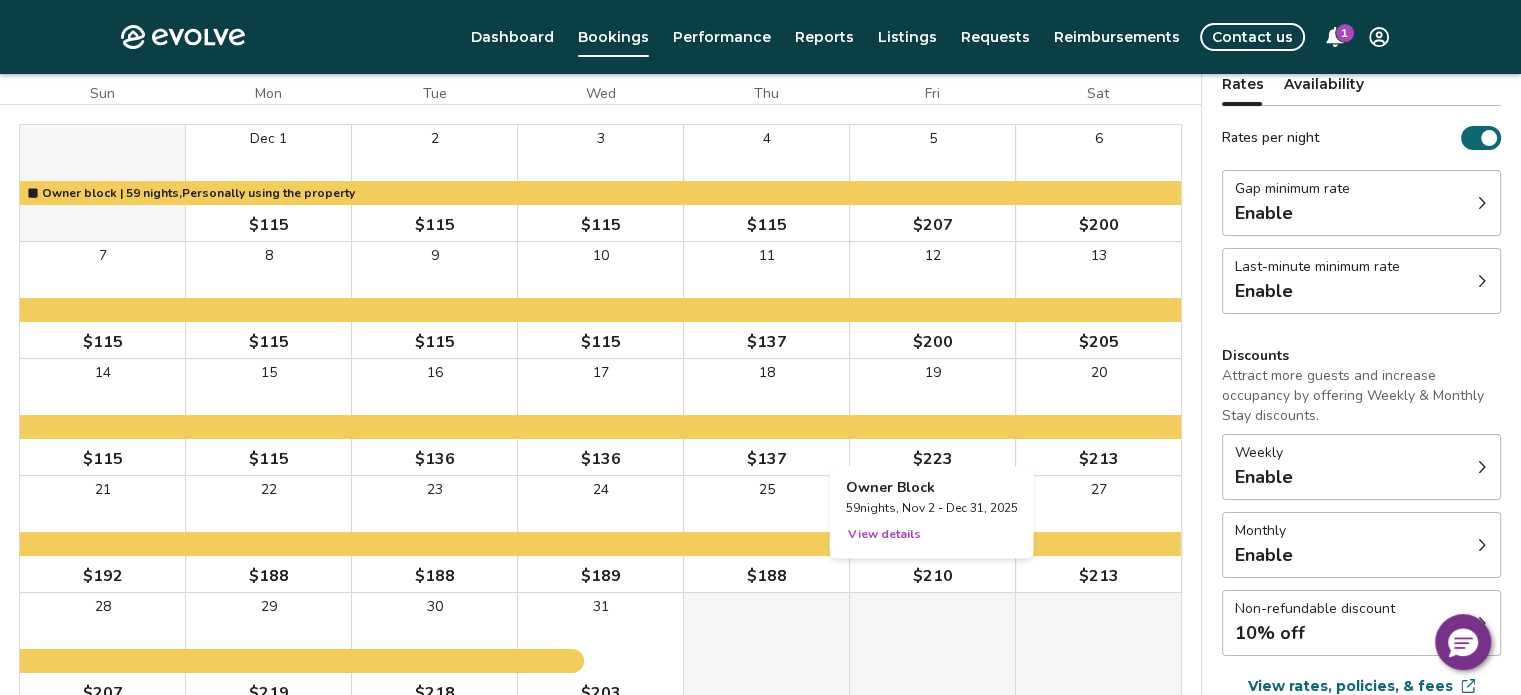 scroll, scrollTop: 0, scrollLeft: 0, axis: both 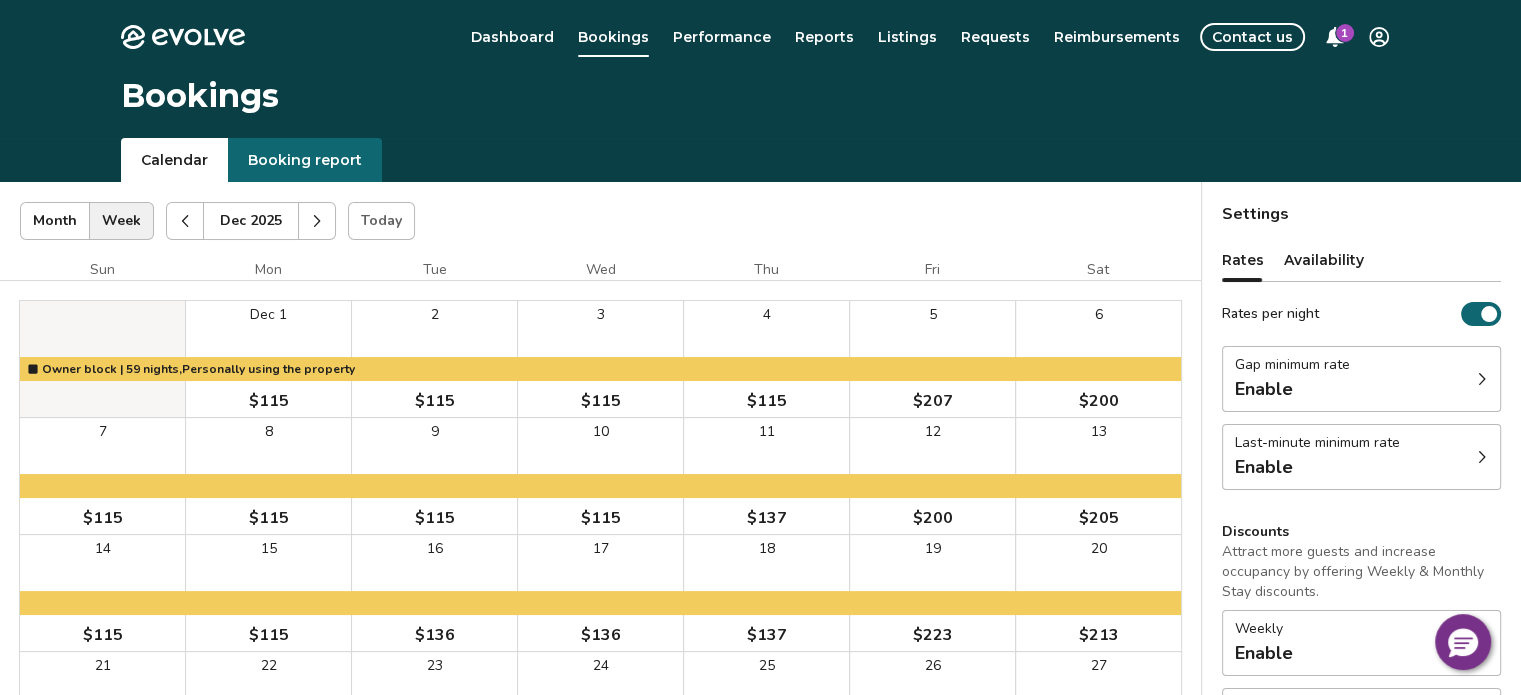 click at bounding box center [185, 221] 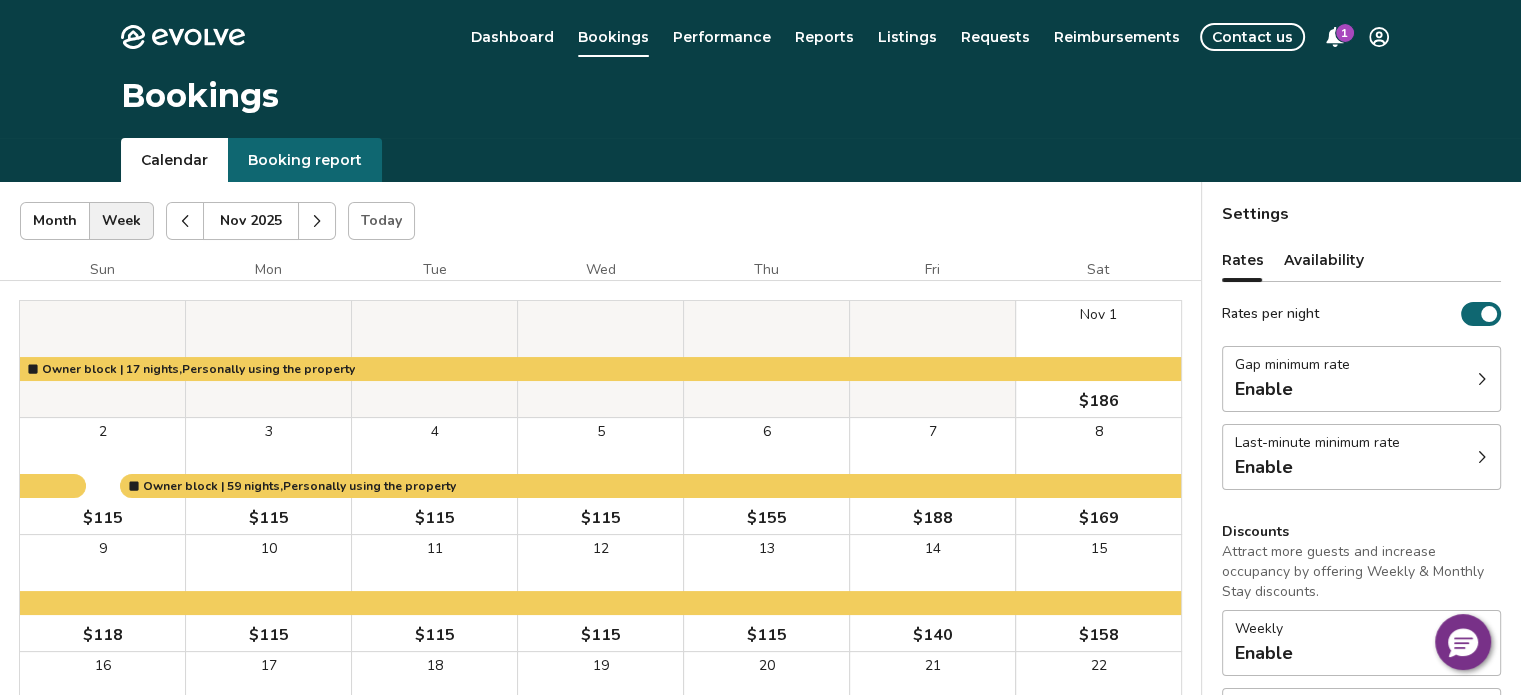 click on "Booking report" at bounding box center (305, 160) 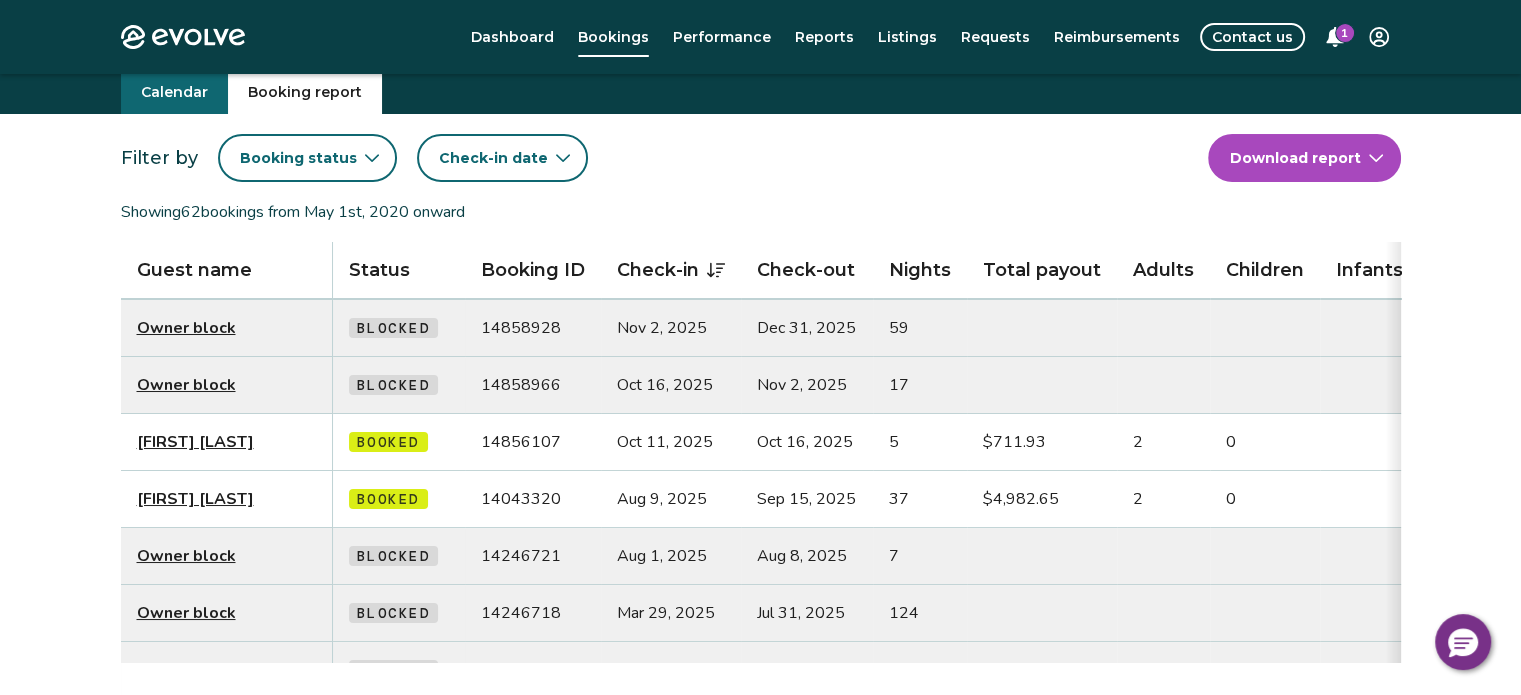 scroll, scrollTop: 200, scrollLeft: 0, axis: vertical 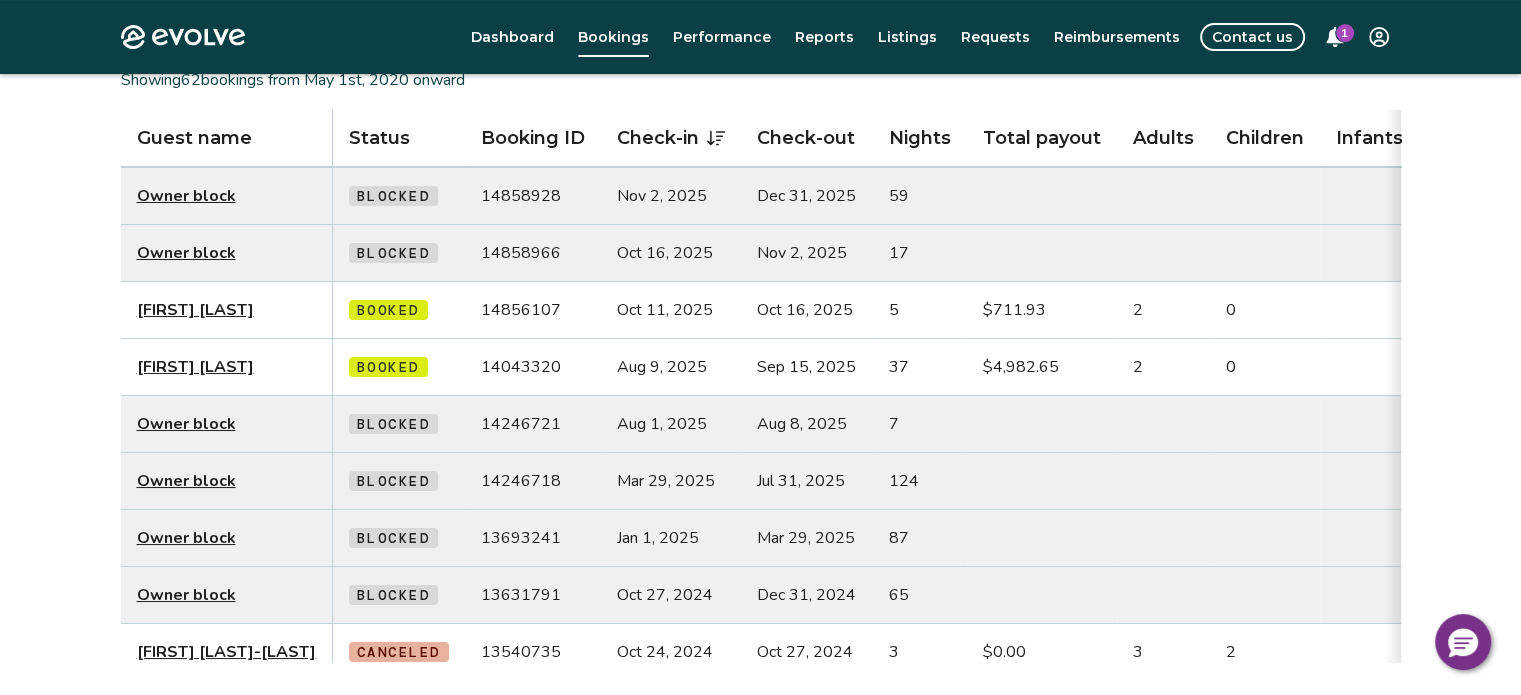 click on "Debra Bednar" at bounding box center (195, 367) 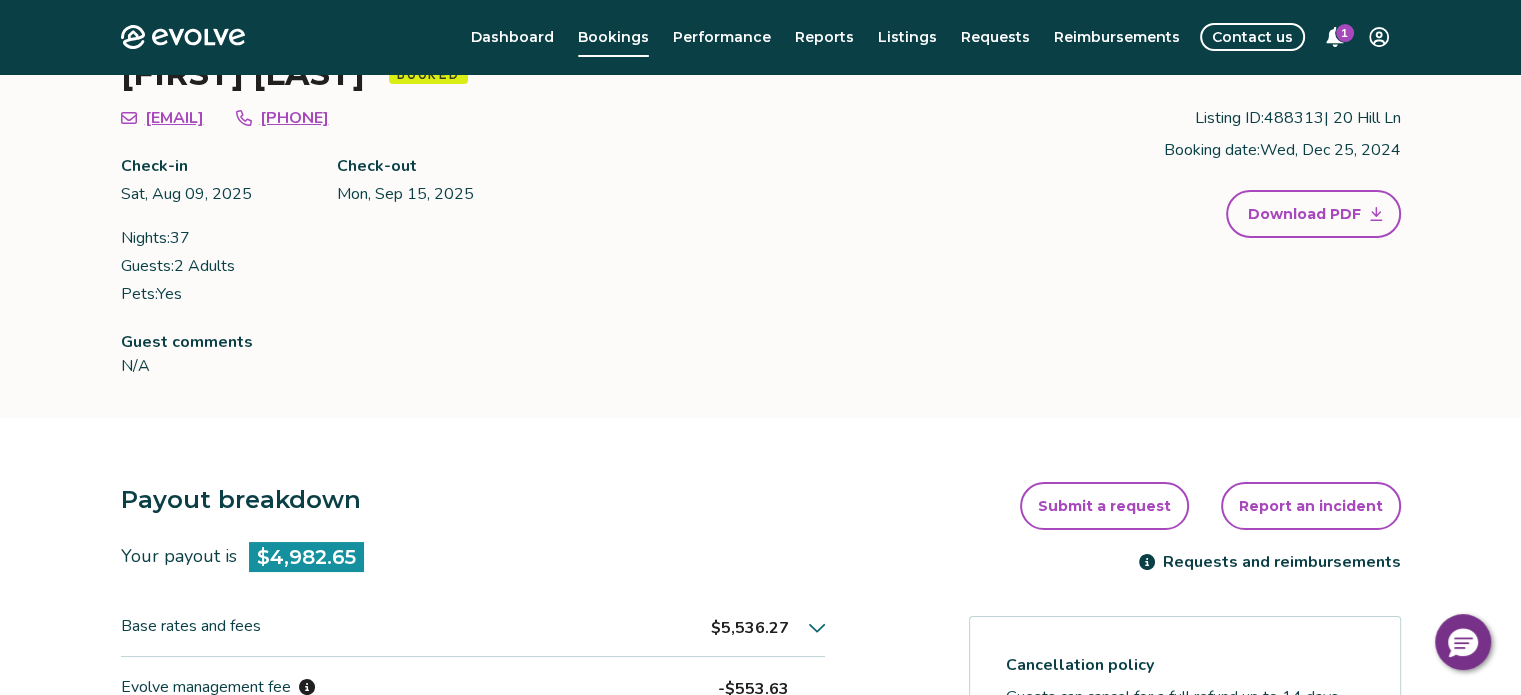 scroll, scrollTop: 0, scrollLeft: 0, axis: both 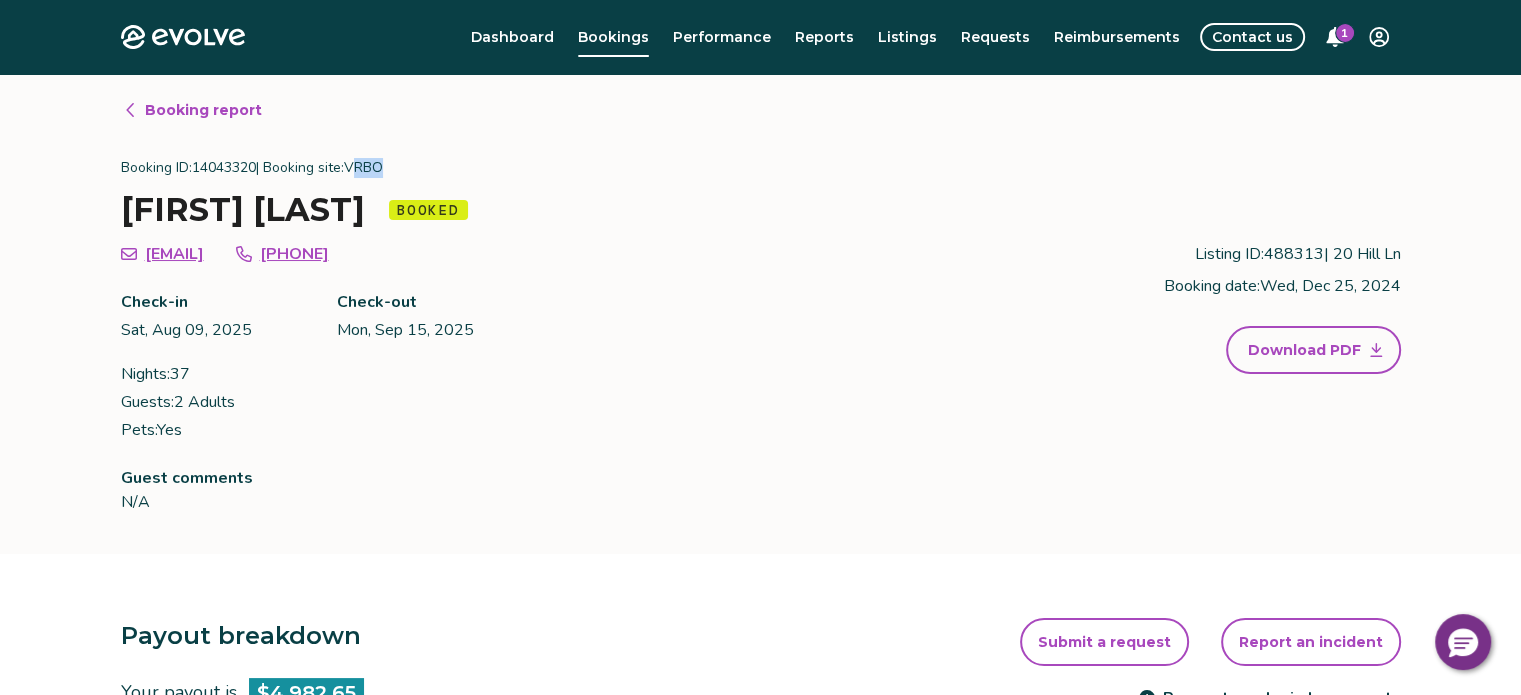 drag, startPoint x: 407, startPoint y: 165, endPoint x: 364, endPoint y: 172, distance: 43.56604 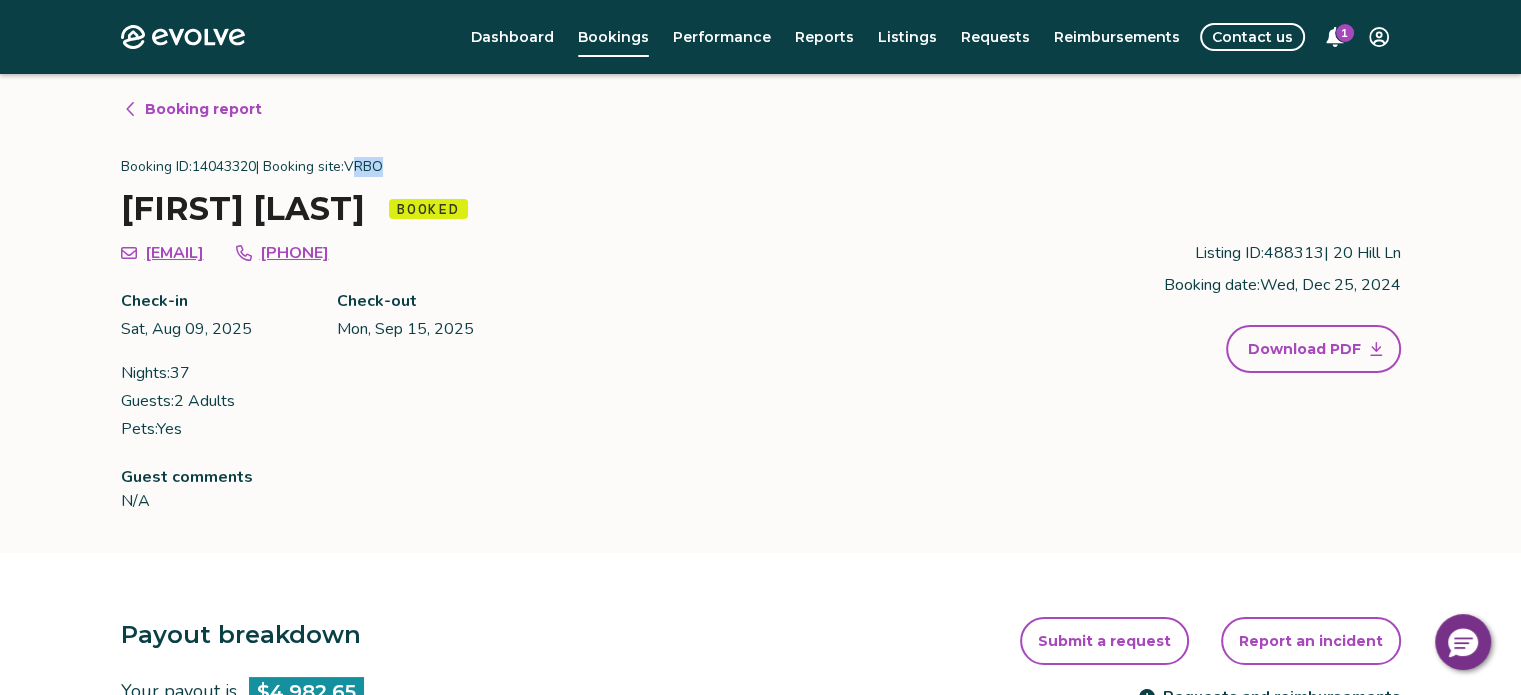 scroll, scrollTop: 0, scrollLeft: 0, axis: both 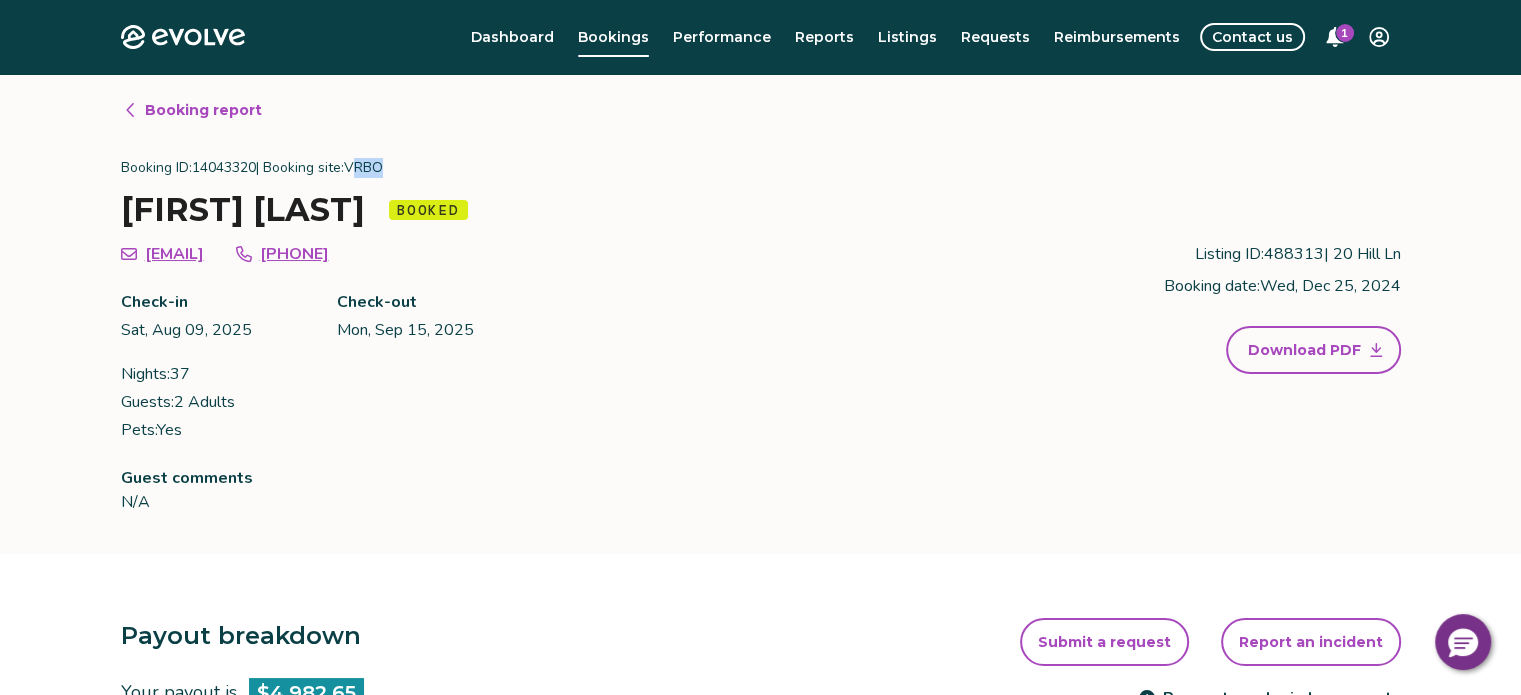 click on "Booking ID:  14043320  | Booking site:  VRBO" at bounding box center [761, 168] 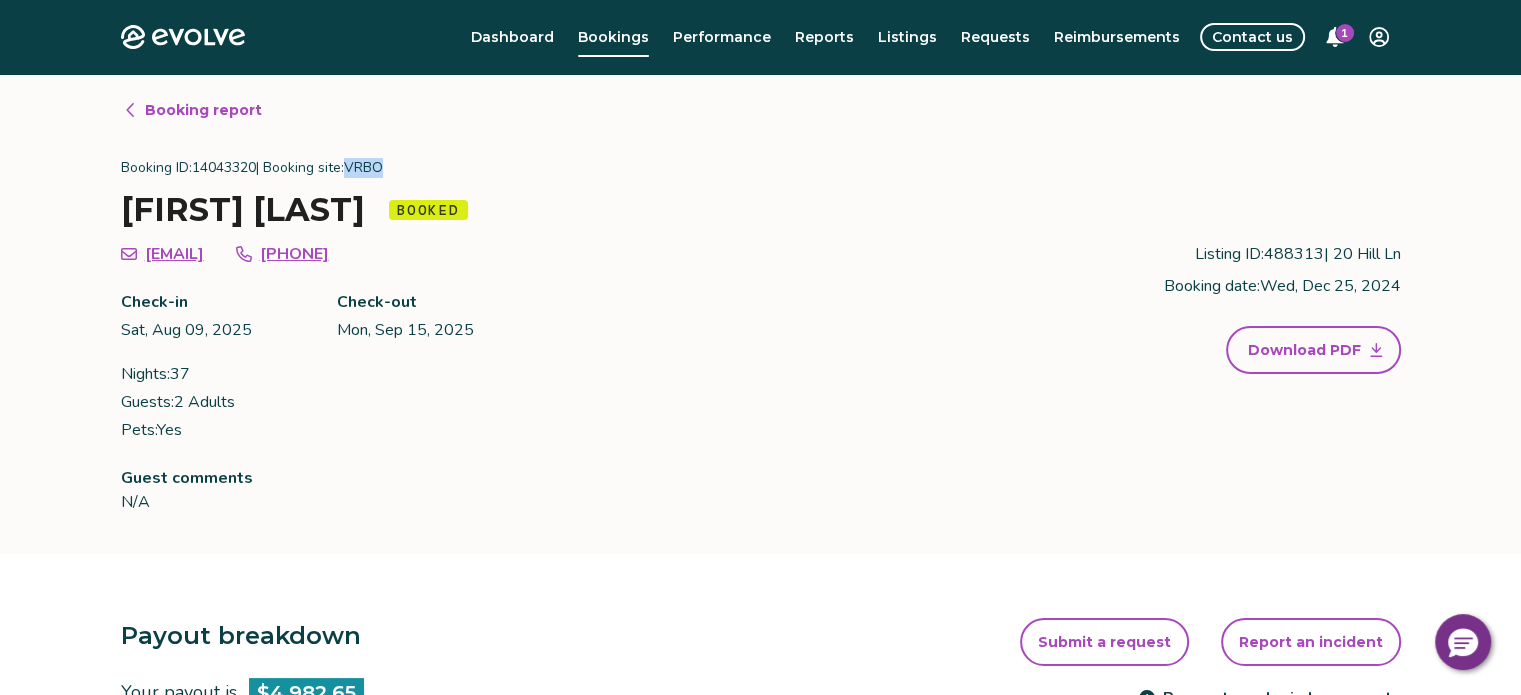 drag, startPoint x: 358, startPoint y: 165, endPoint x: 396, endPoint y: 167, distance: 38.052597 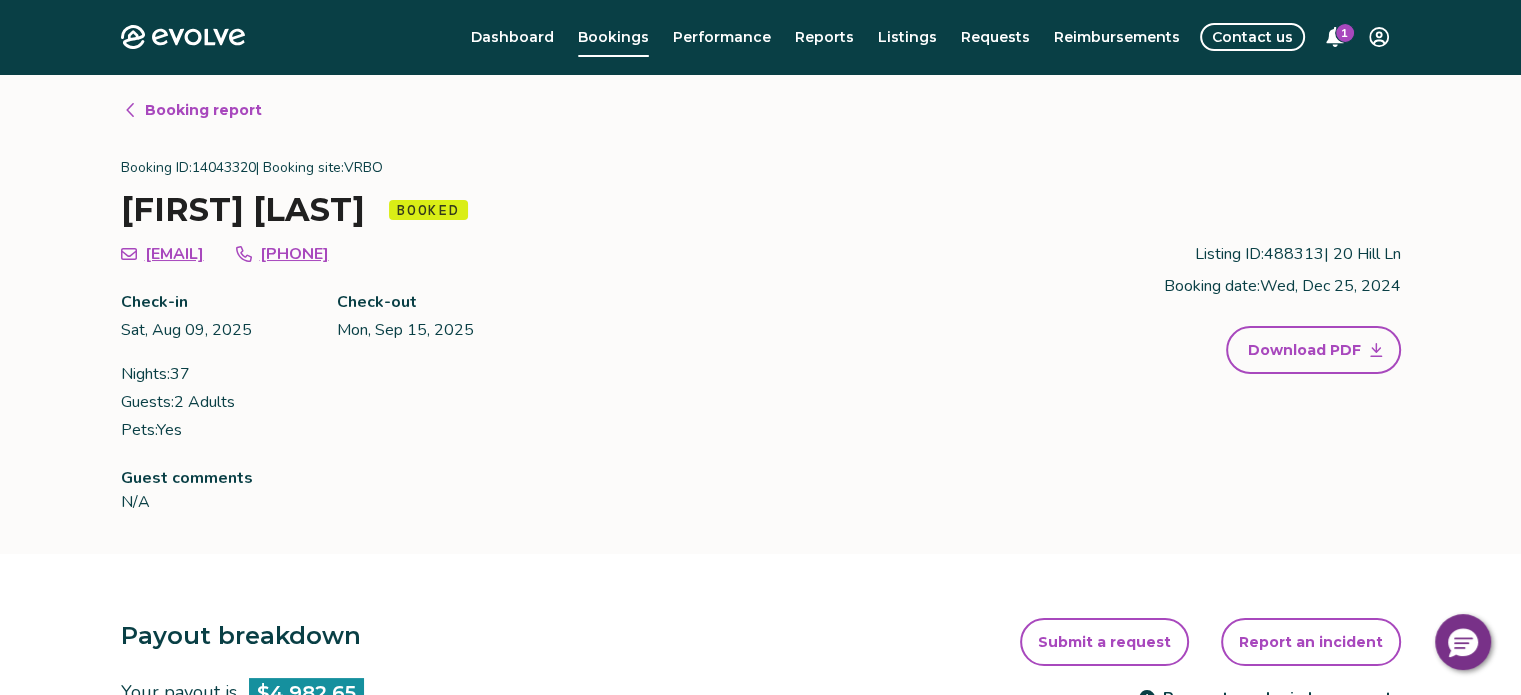click on "Booking ID:  14043320  | Booking site:  VRBO" at bounding box center [761, 168] 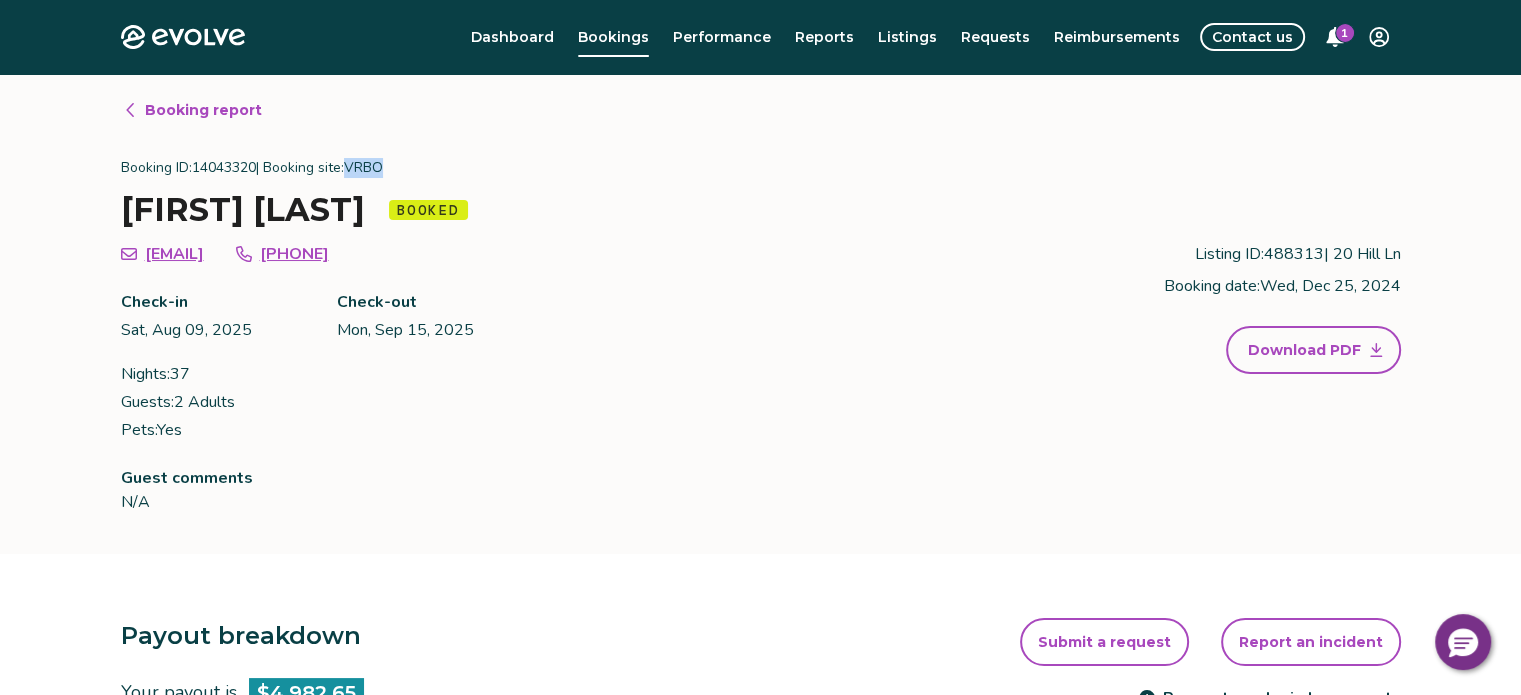 drag, startPoint x: 357, startPoint y: 163, endPoint x: 397, endPoint y: 167, distance: 40.1995 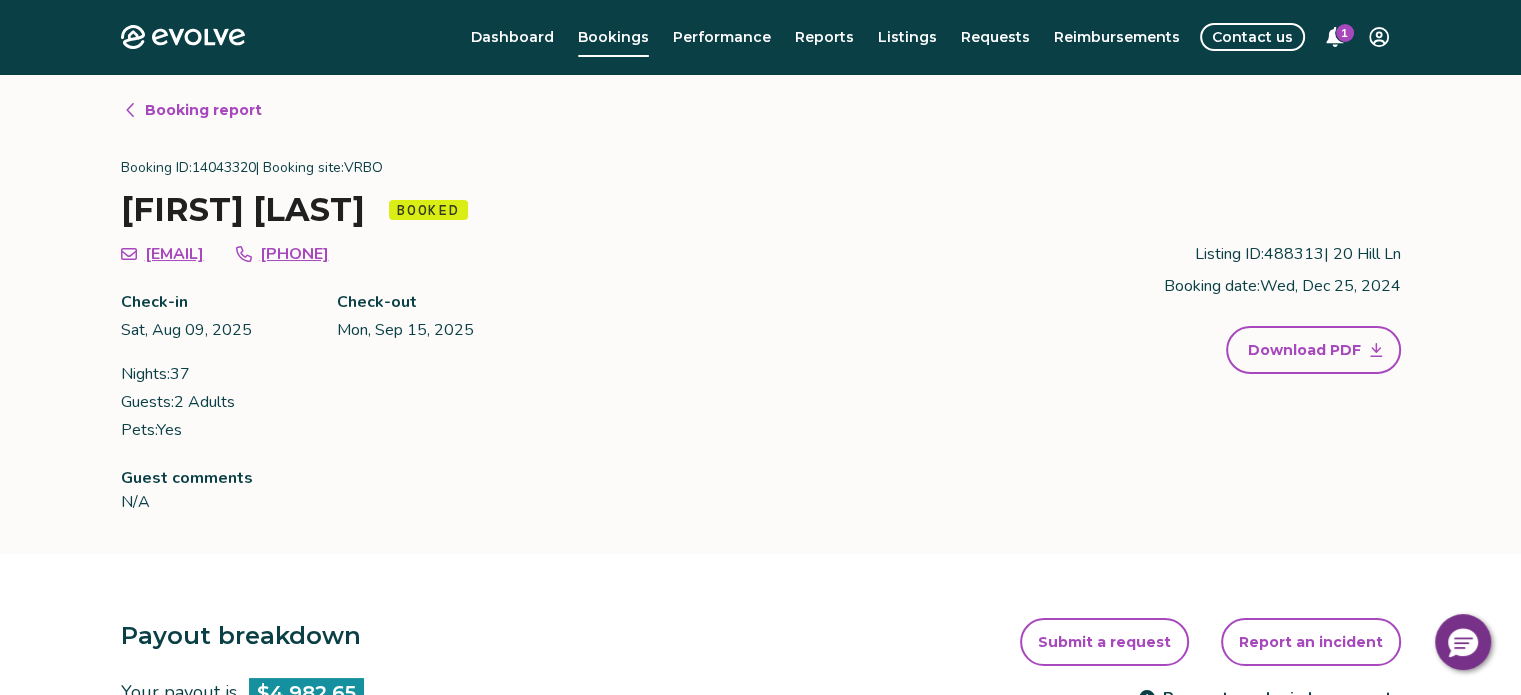 click on "Debra Bednar Booked" at bounding box center (761, 210) 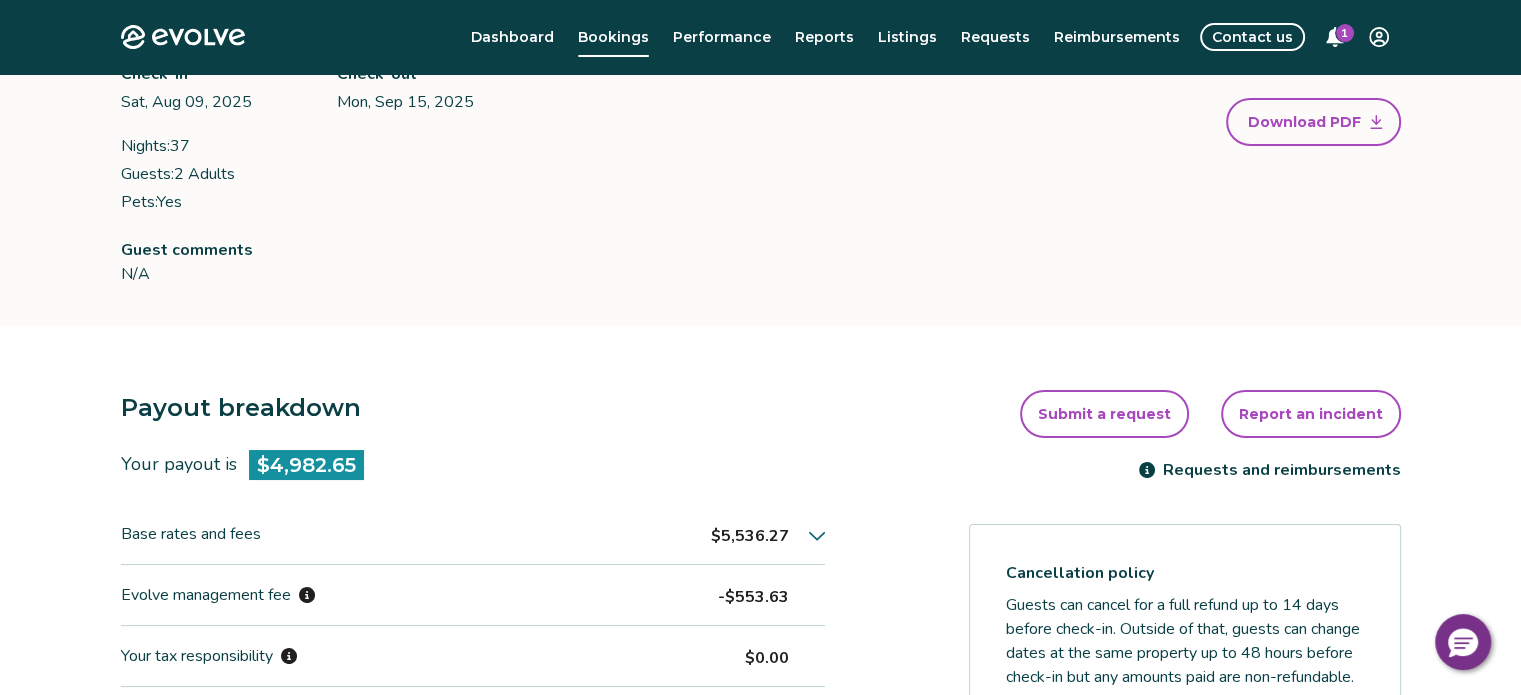 scroll, scrollTop: 0, scrollLeft: 0, axis: both 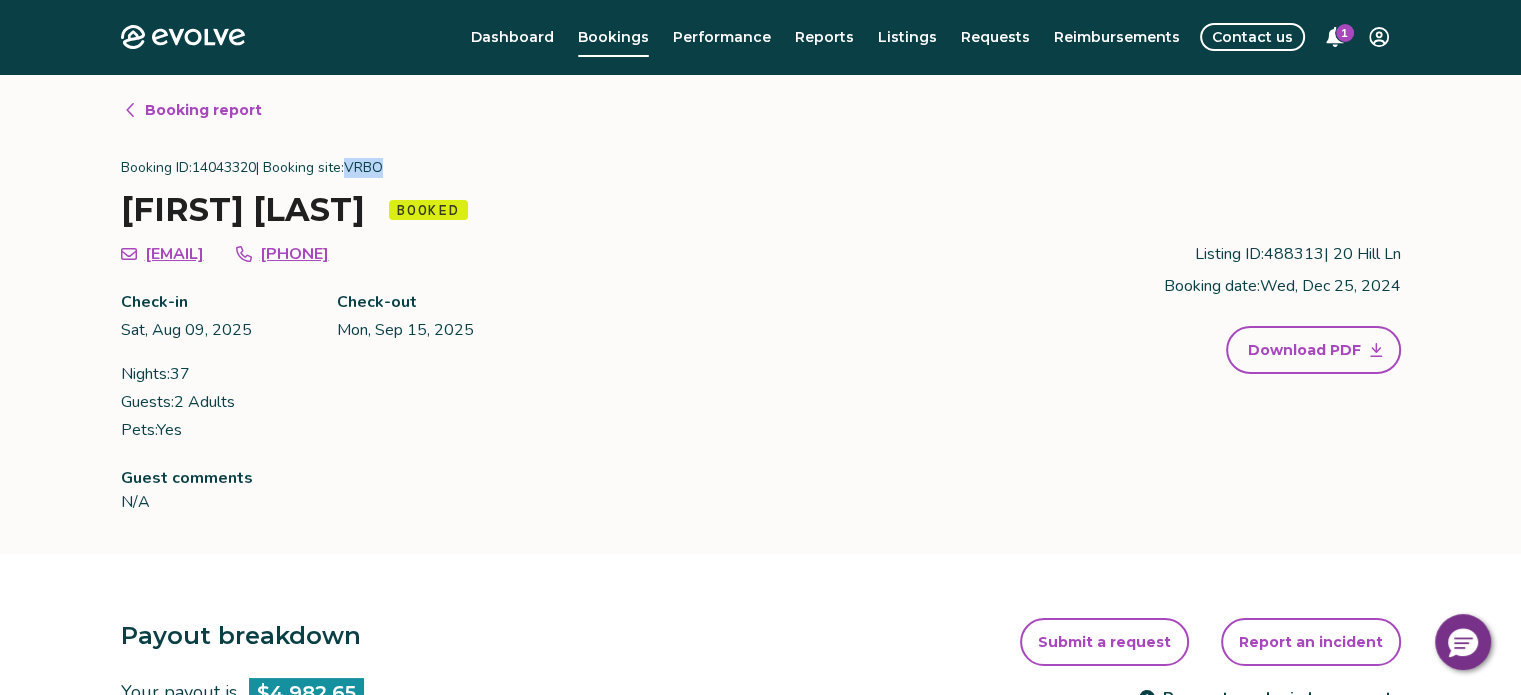 drag, startPoint x: 360, startPoint y: 163, endPoint x: 404, endPoint y: 167, distance: 44.181442 